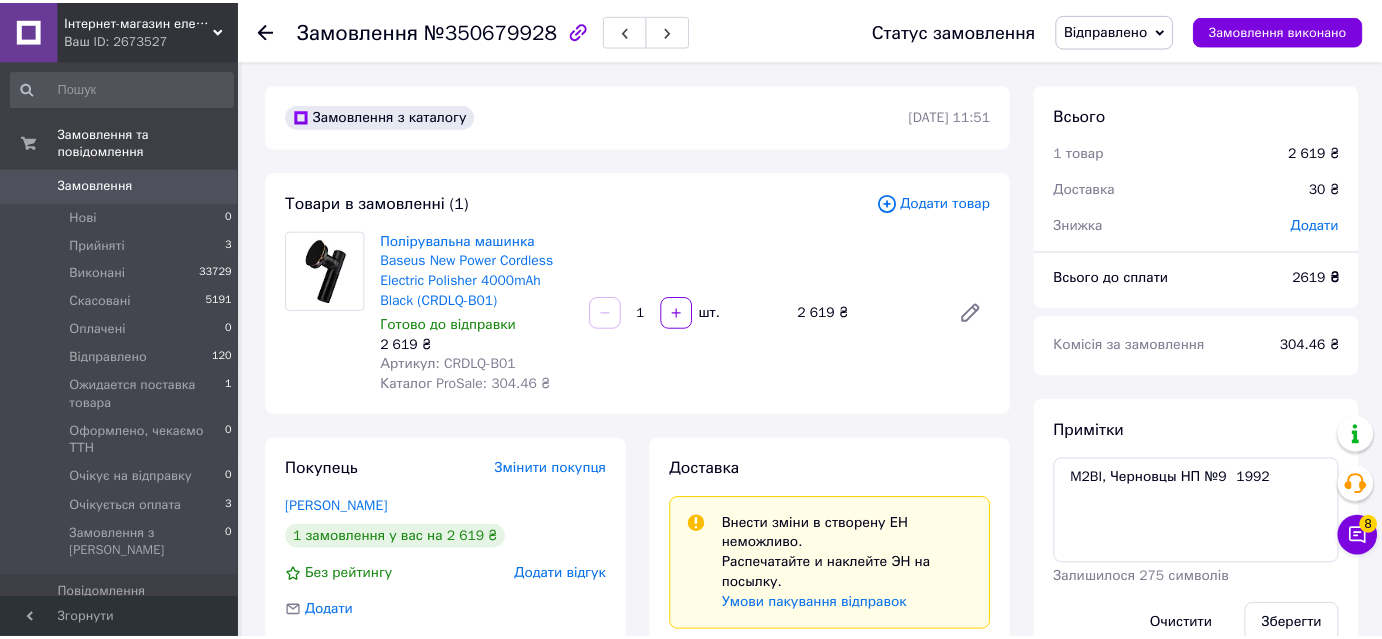 scroll, scrollTop: 363, scrollLeft: 0, axis: vertical 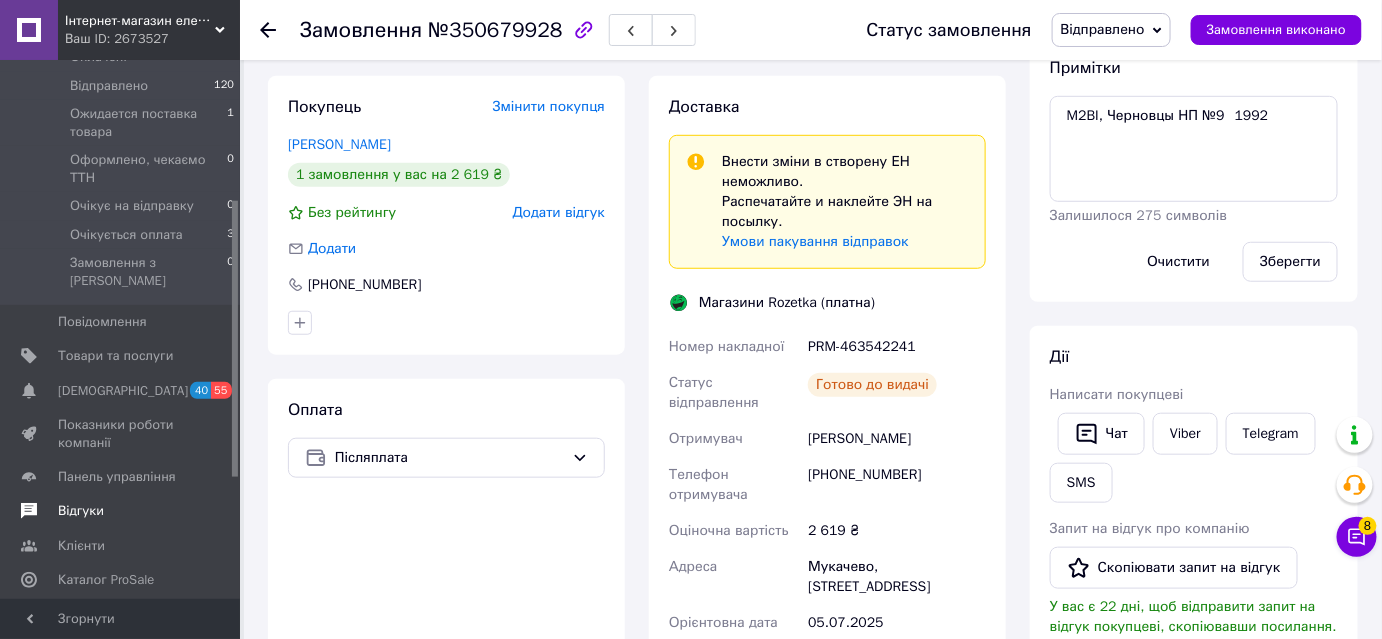 click on "Відгуки" at bounding box center [123, 511] 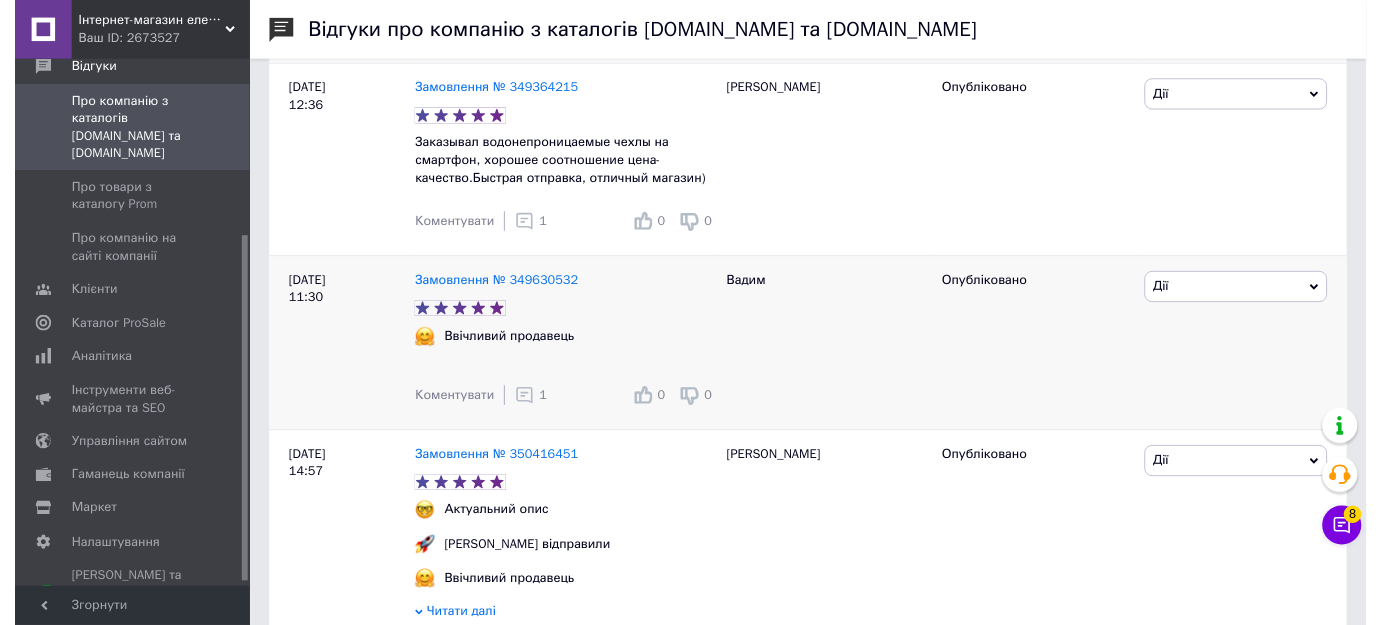 scroll, scrollTop: 818, scrollLeft: 0, axis: vertical 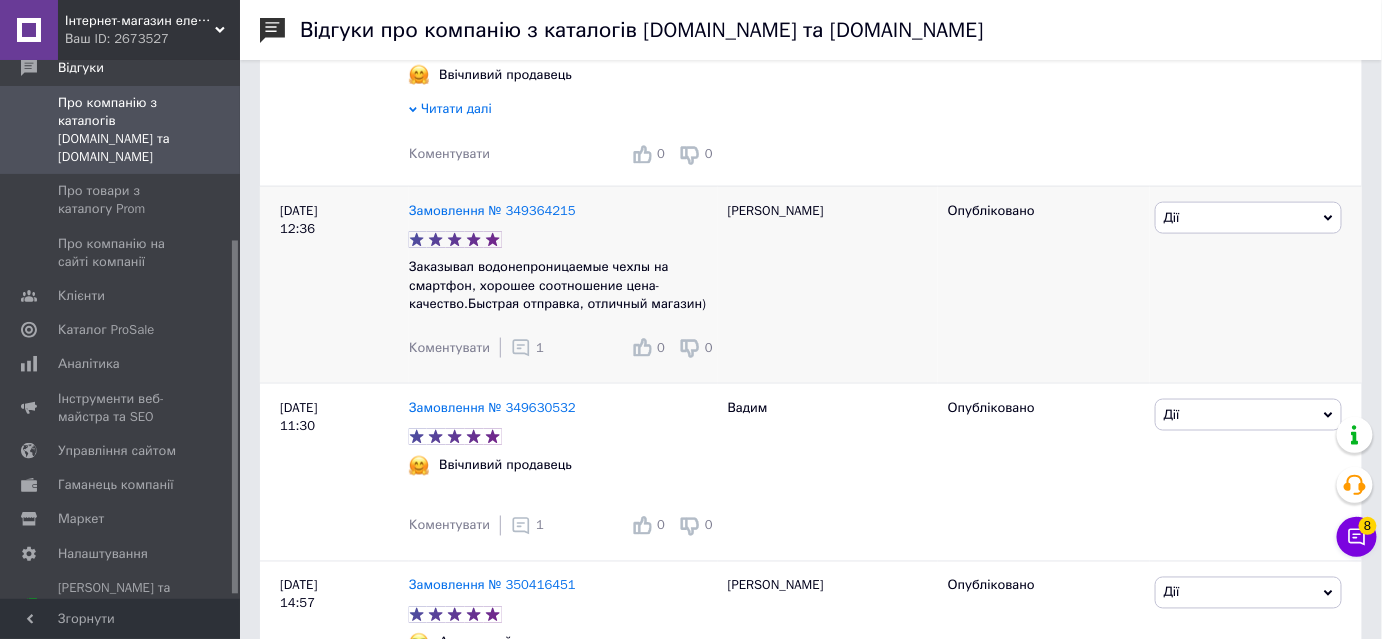 click 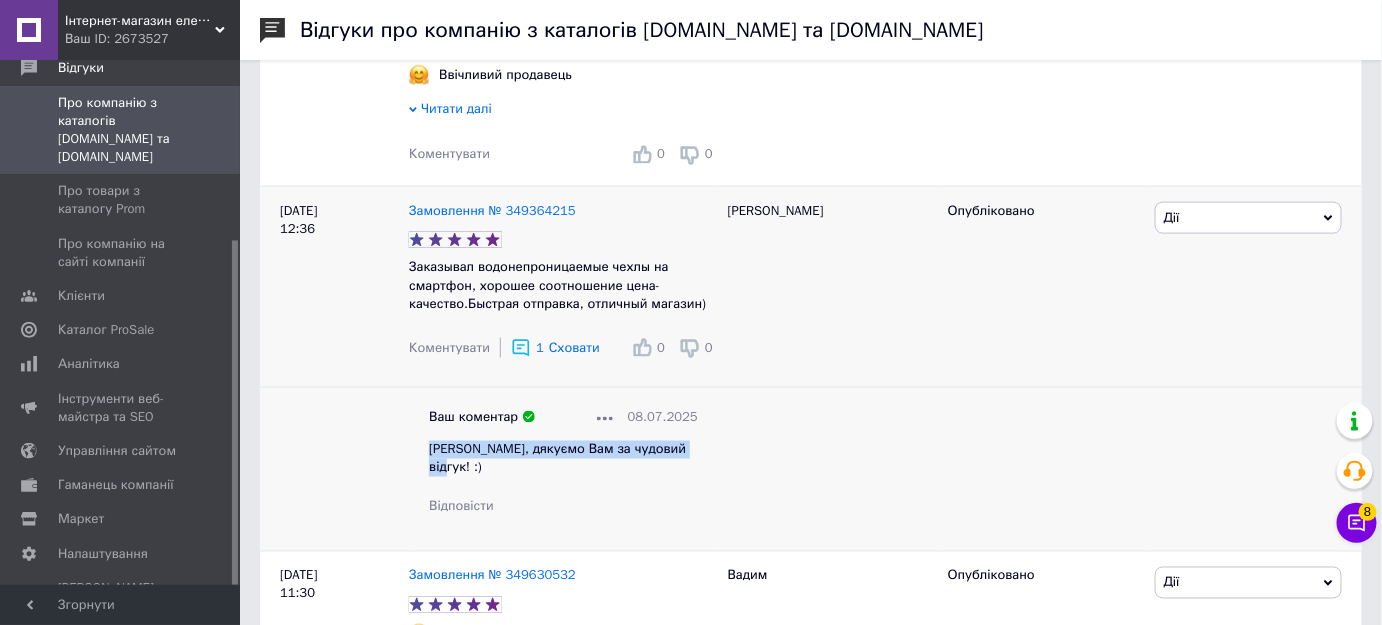 drag, startPoint x: 688, startPoint y: 459, endPoint x: 423, endPoint y: 454, distance: 265.04718 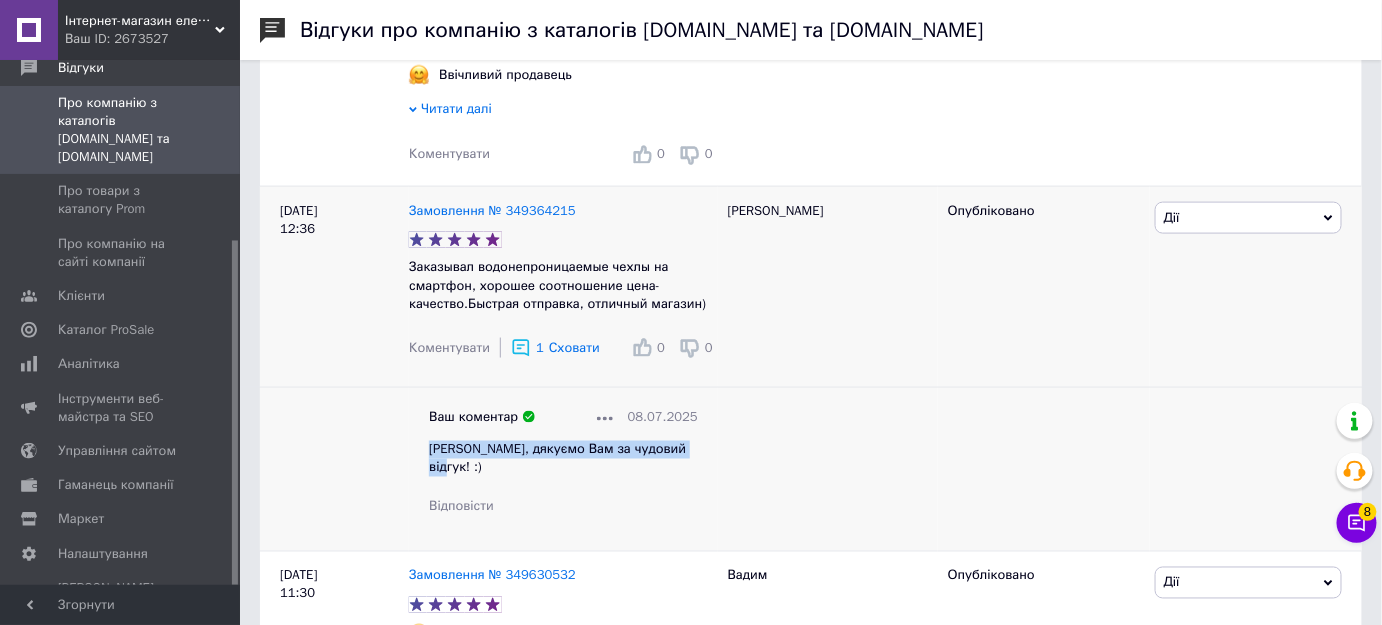 click on "Ваш коментар [DATE] [PERSON_NAME], дякуємо Вам за чудовий відгук! :) Відповісти" at bounding box center [563, 462] 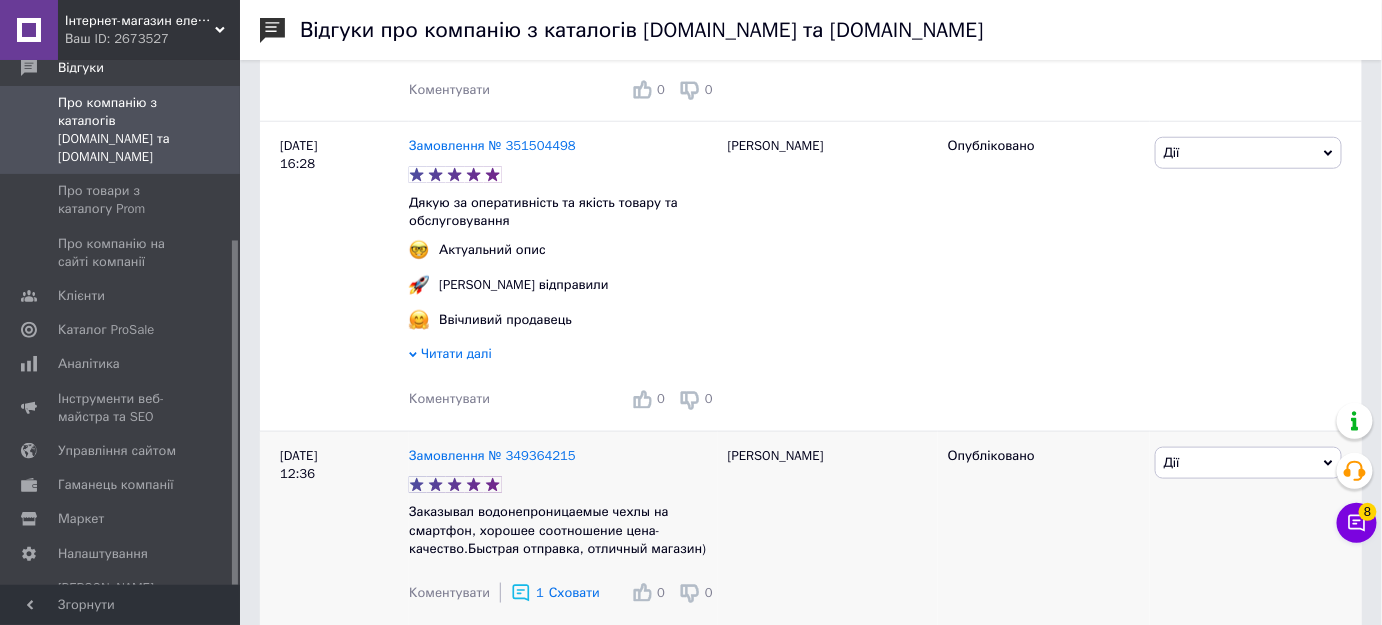 scroll, scrollTop: 545, scrollLeft: 0, axis: vertical 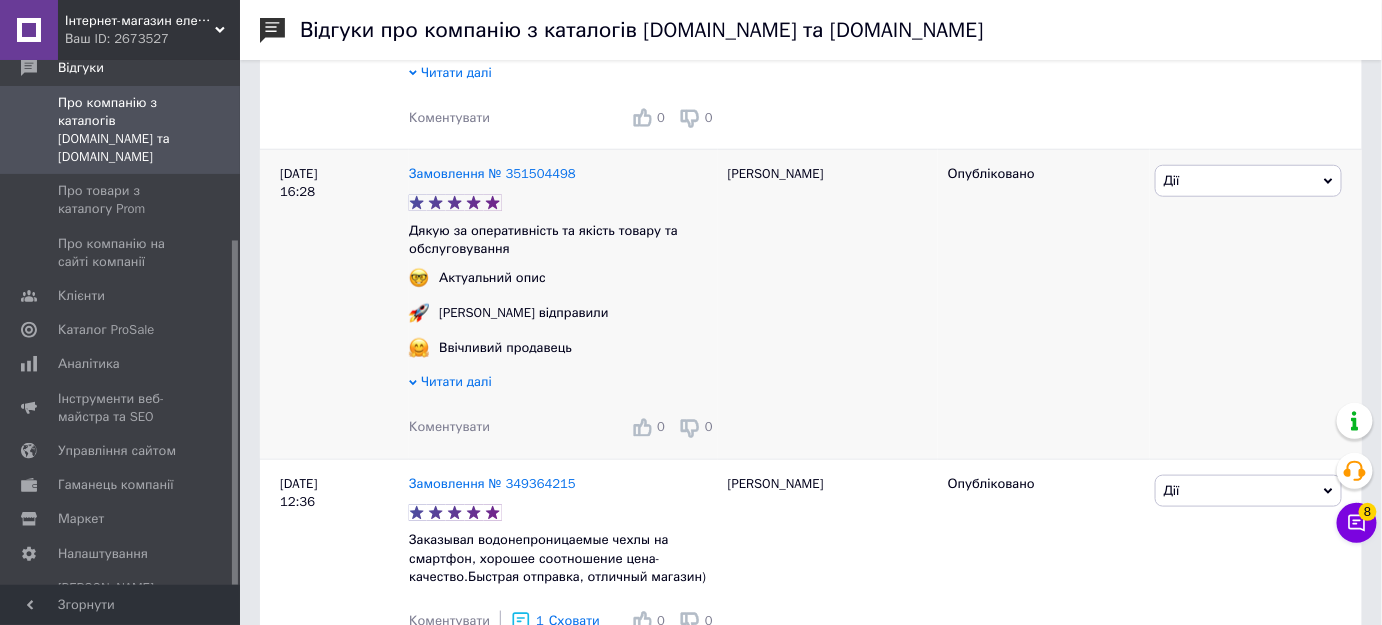 click on "Коментувати" at bounding box center (449, 426) 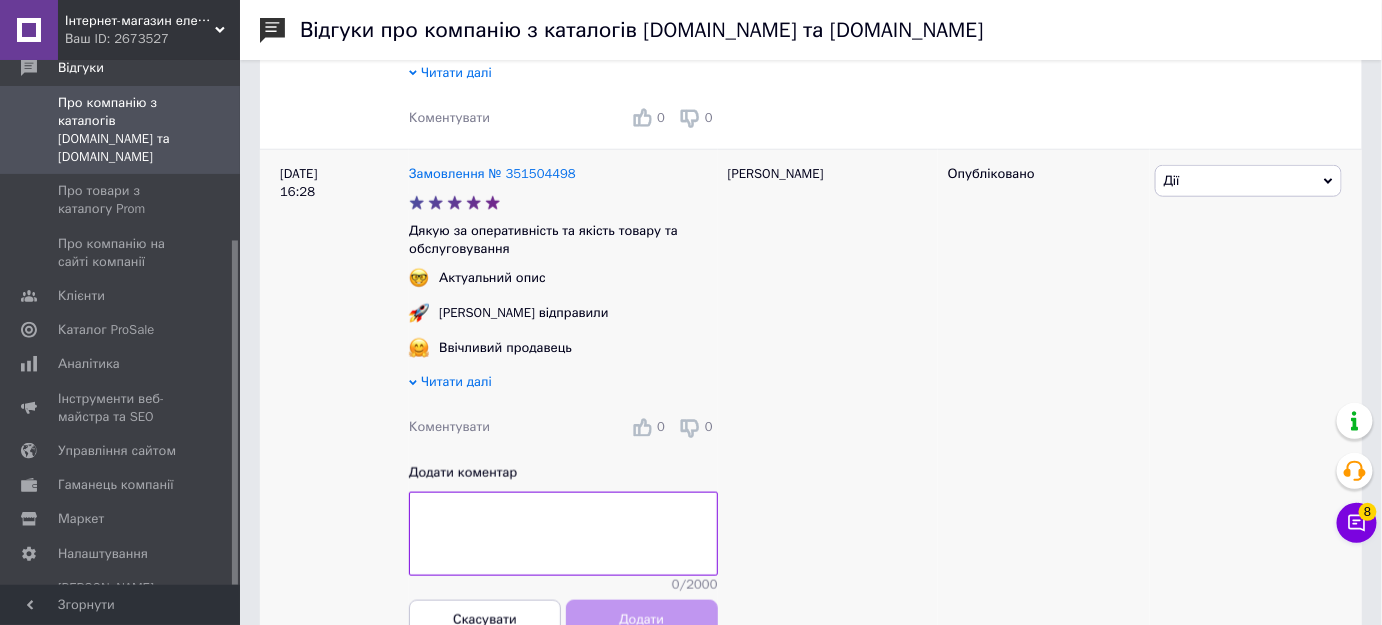 click at bounding box center (563, 534) 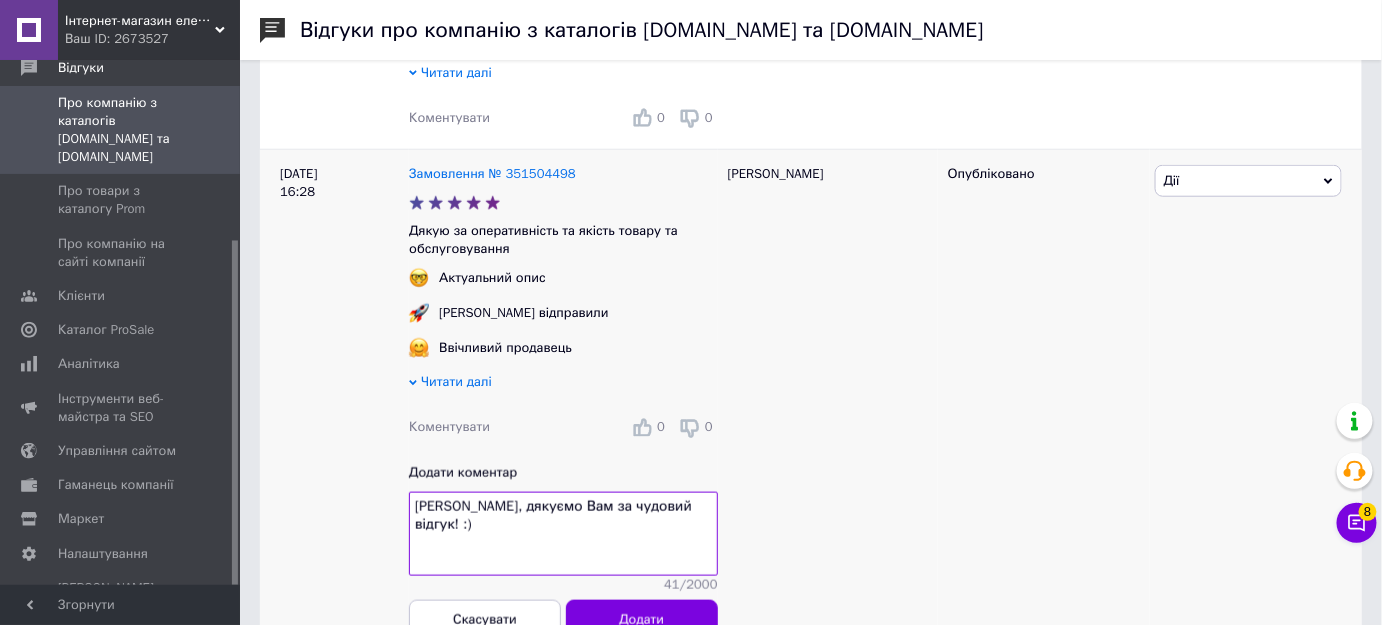 click on "[PERSON_NAME], дякуємо Вам за чудовий відгук! :)" at bounding box center [563, 534] 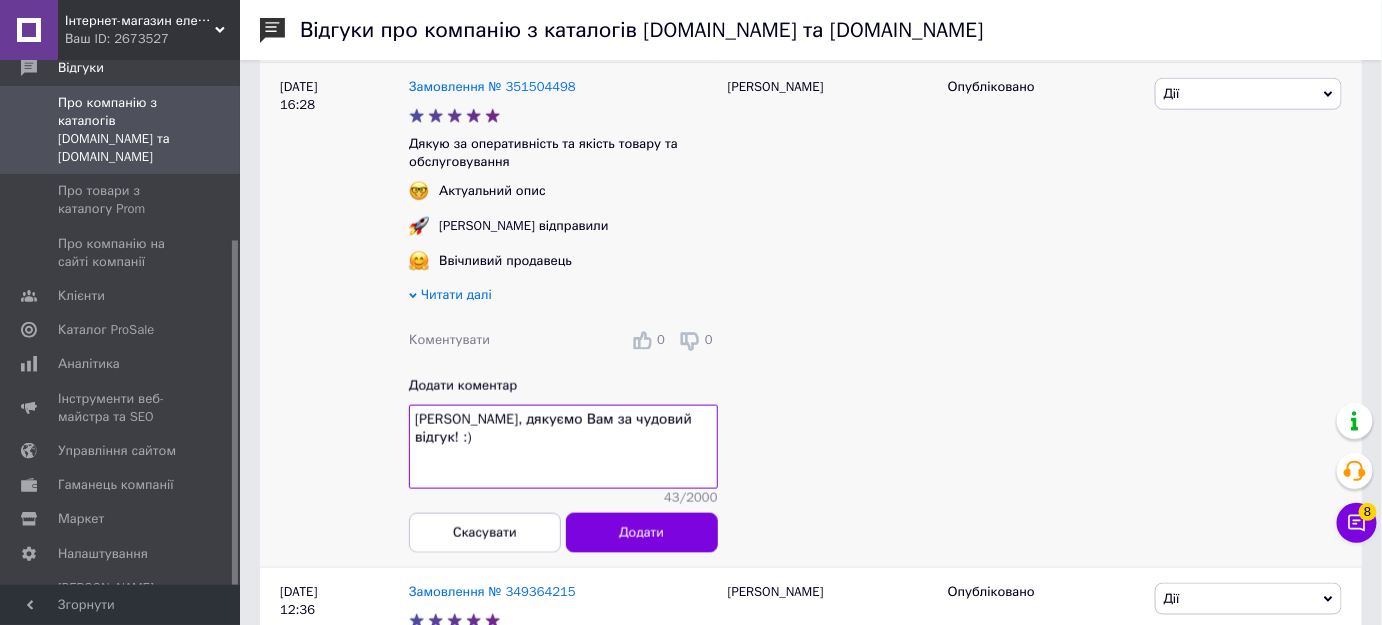 scroll, scrollTop: 636, scrollLeft: 0, axis: vertical 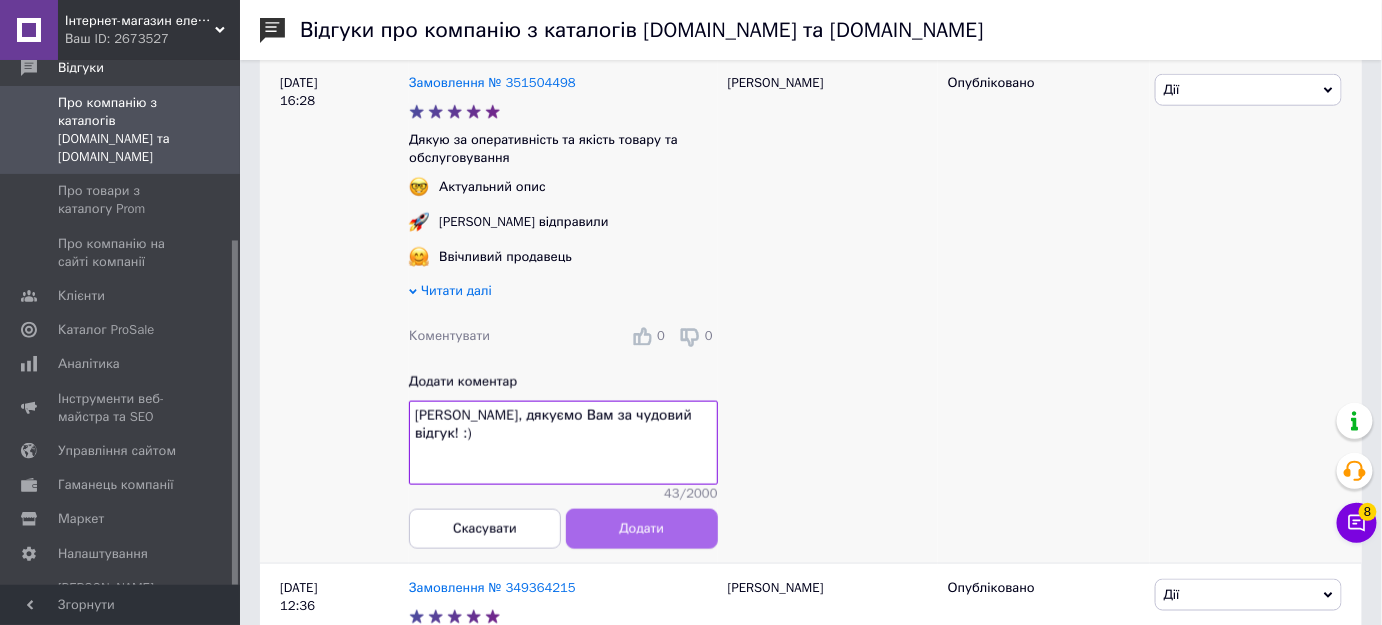type on "[PERSON_NAME], дякуємо Вам за чудовий відгук! :)" 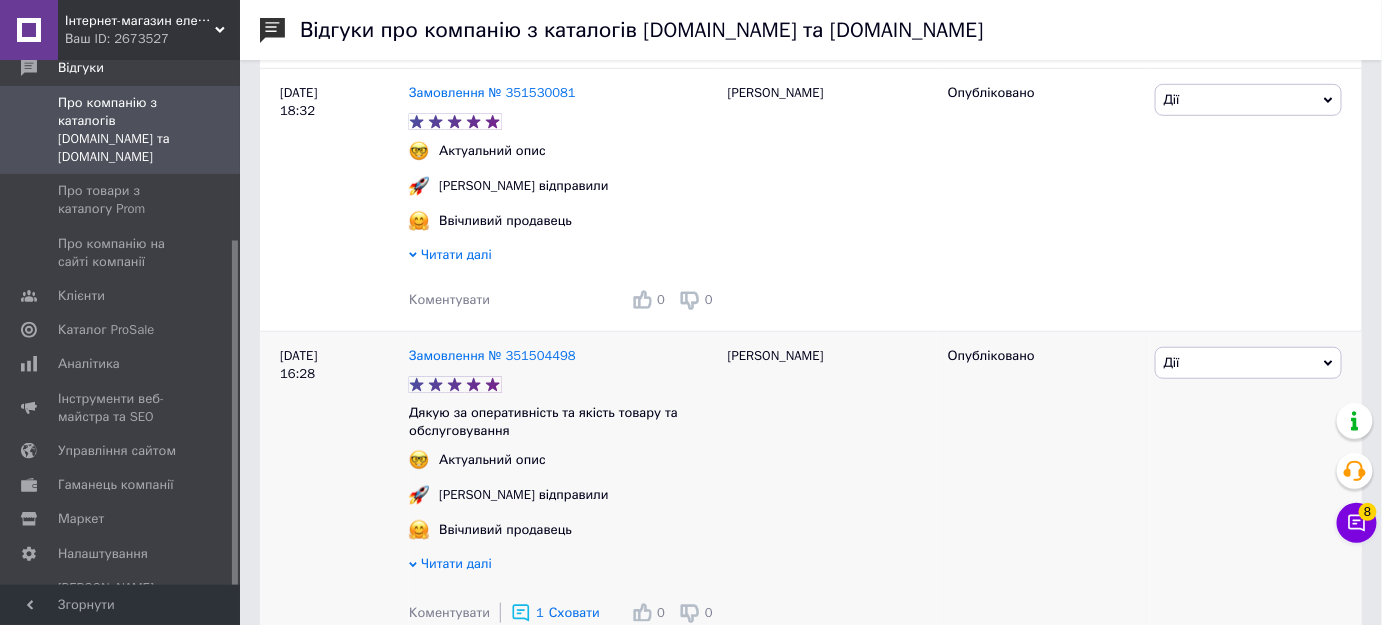 scroll, scrollTop: 181, scrollLeft: 0, axis: vertical 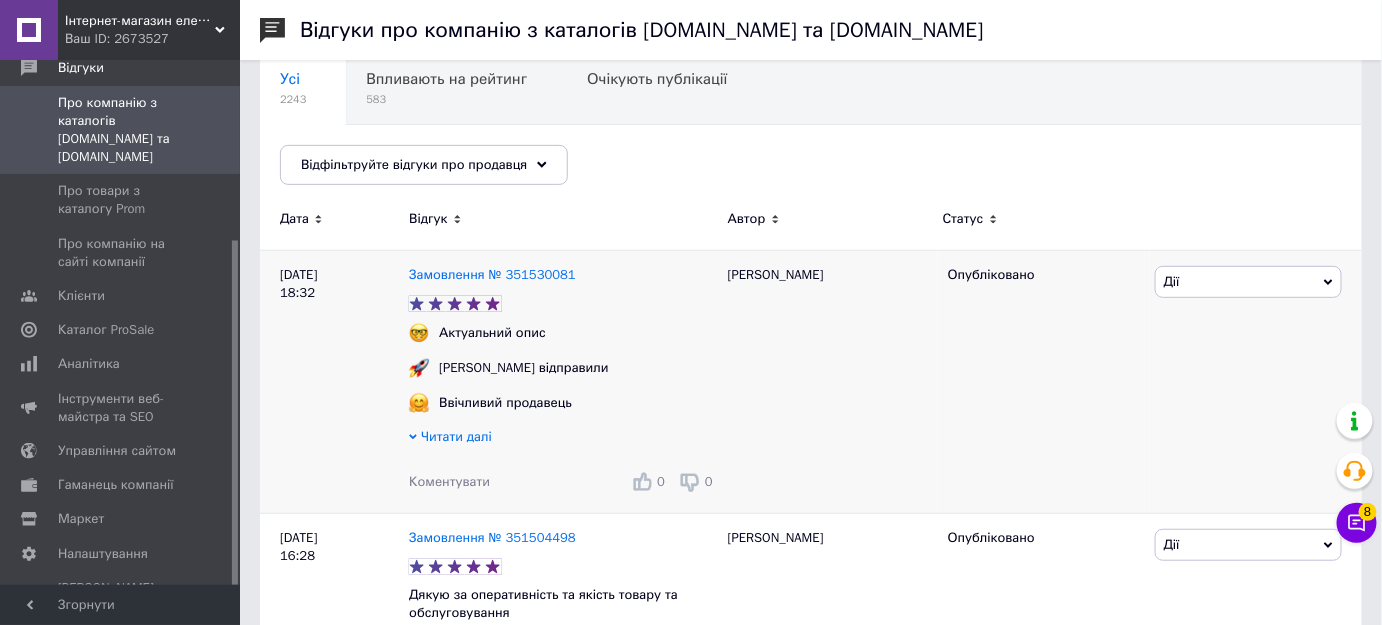 click on "Коментувати" at bounding box center [449, 481] 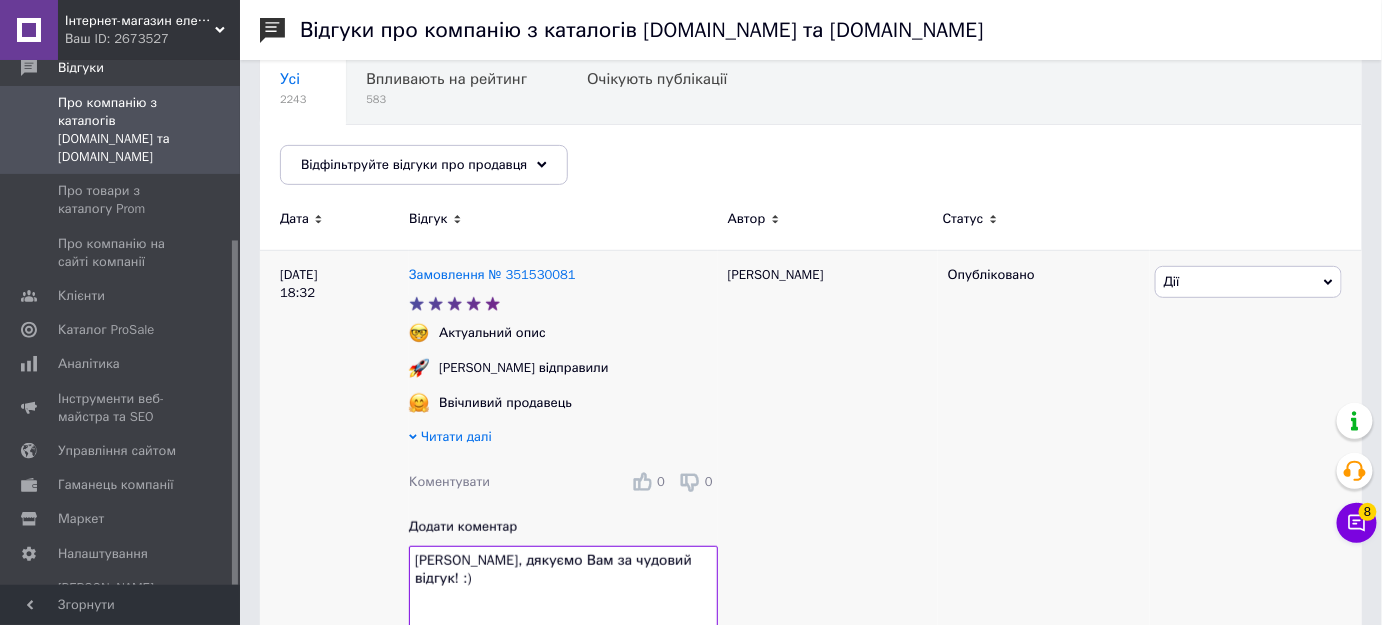 click on "[PERSON_NAME], дякуємо Вам за чудовий відгук! :)" at bounding box center (563, 588) 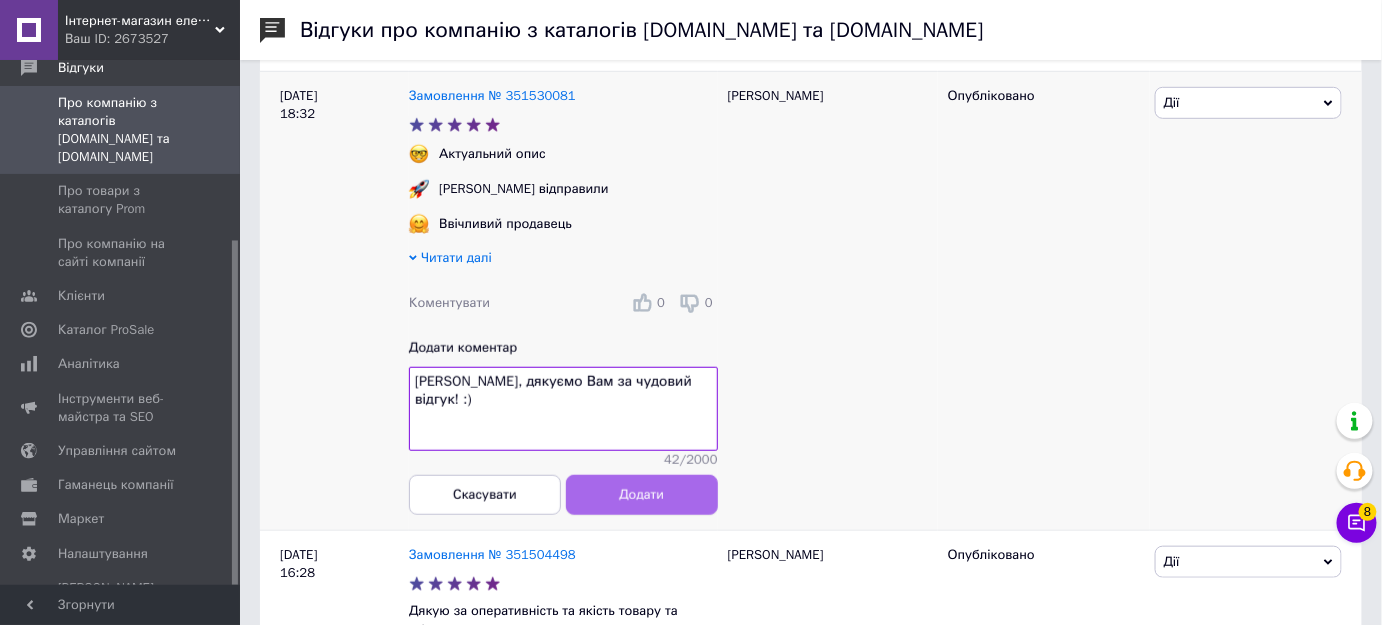 scroll, scrollTop: 363, scrollLeft: 0, axis: vertical 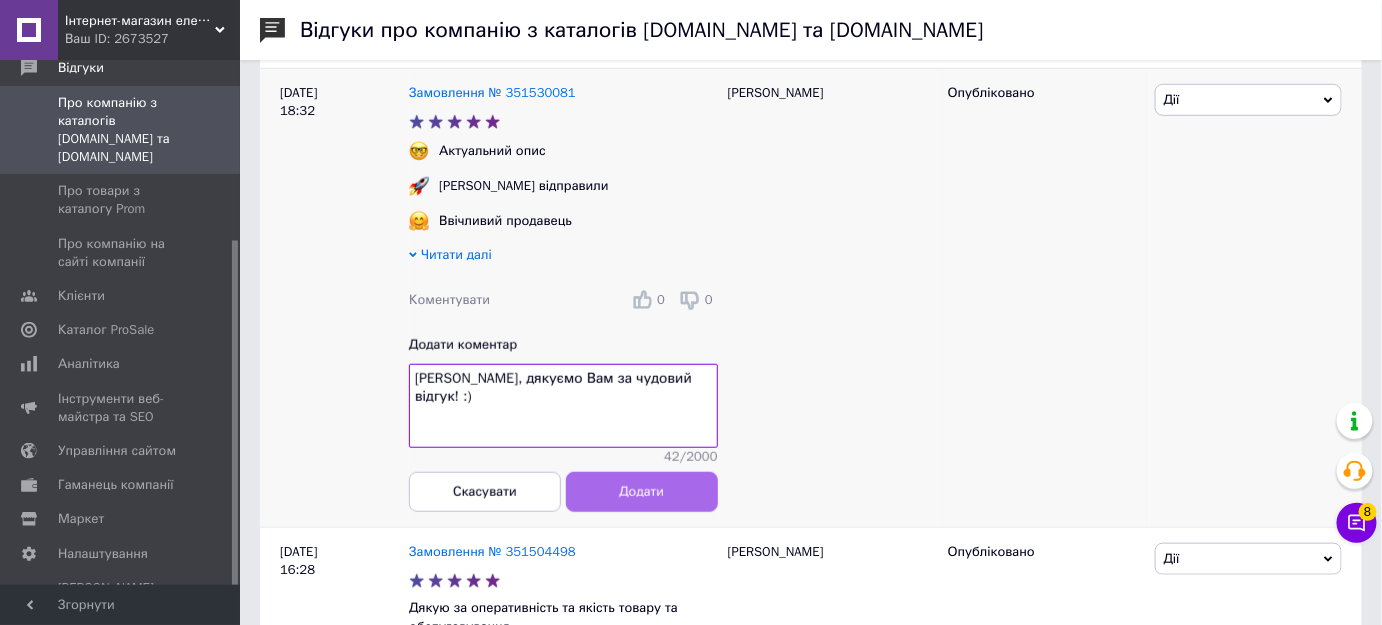 type on "[PERSON_NAME], дякуємо Вам за чудовий відгук! :)" 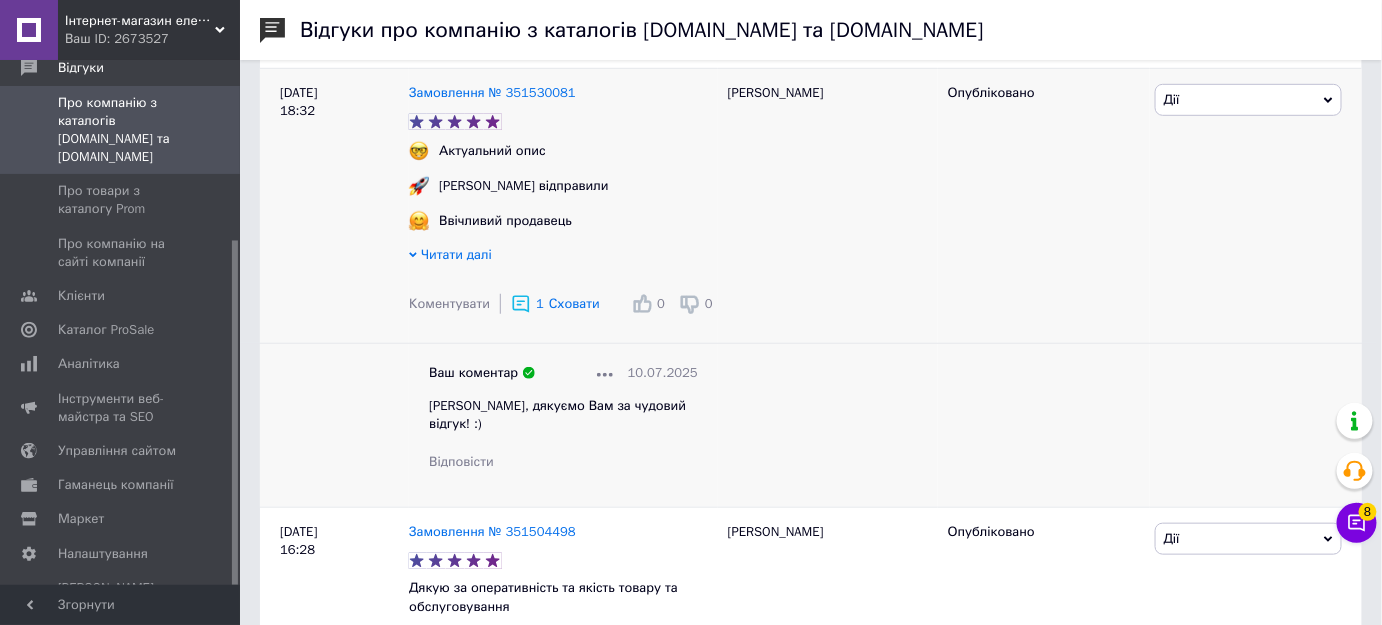 click on "Про компанію з каталогів [DOMAIN_NAME] та [DOMAIN_NAME]" at bounding box center (123, 130) 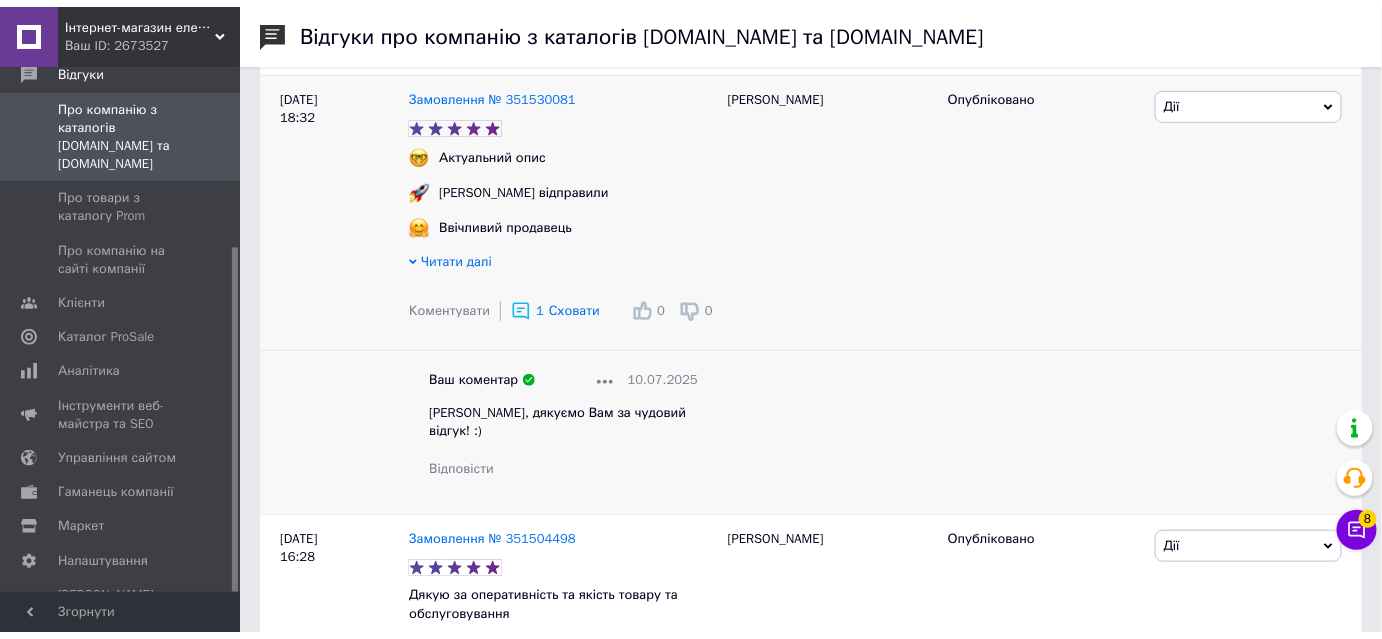 scroll, scrollTop: 0, scrollLeft: 0, axis: both 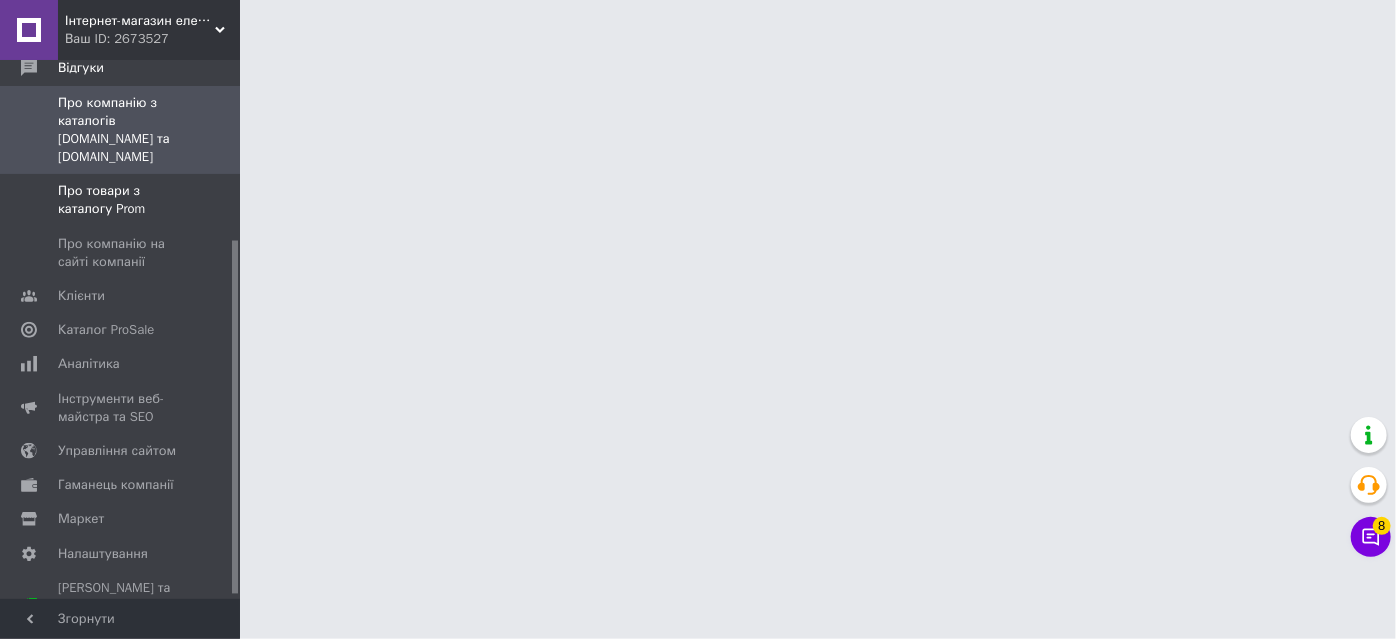click on "Про товари з каталогу Prom" at bounding box center [121, 200] 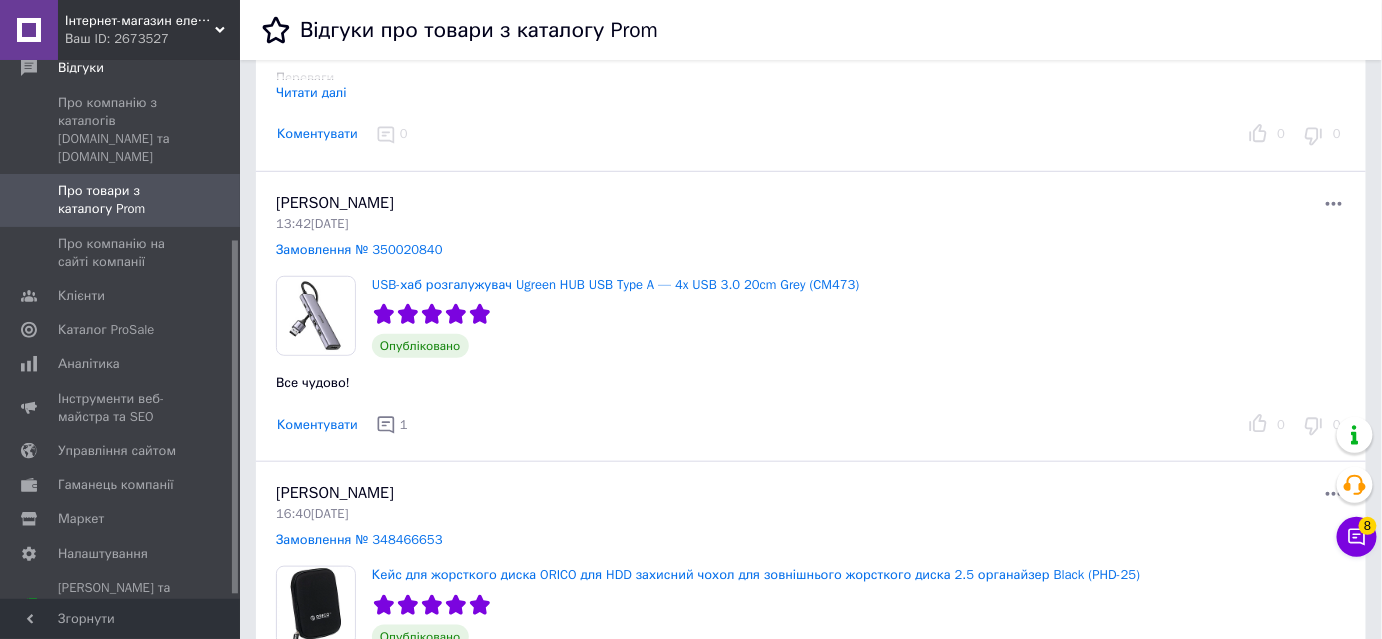 scroll, scrollTop: 363, scrollLeft: 0, axis: vertical 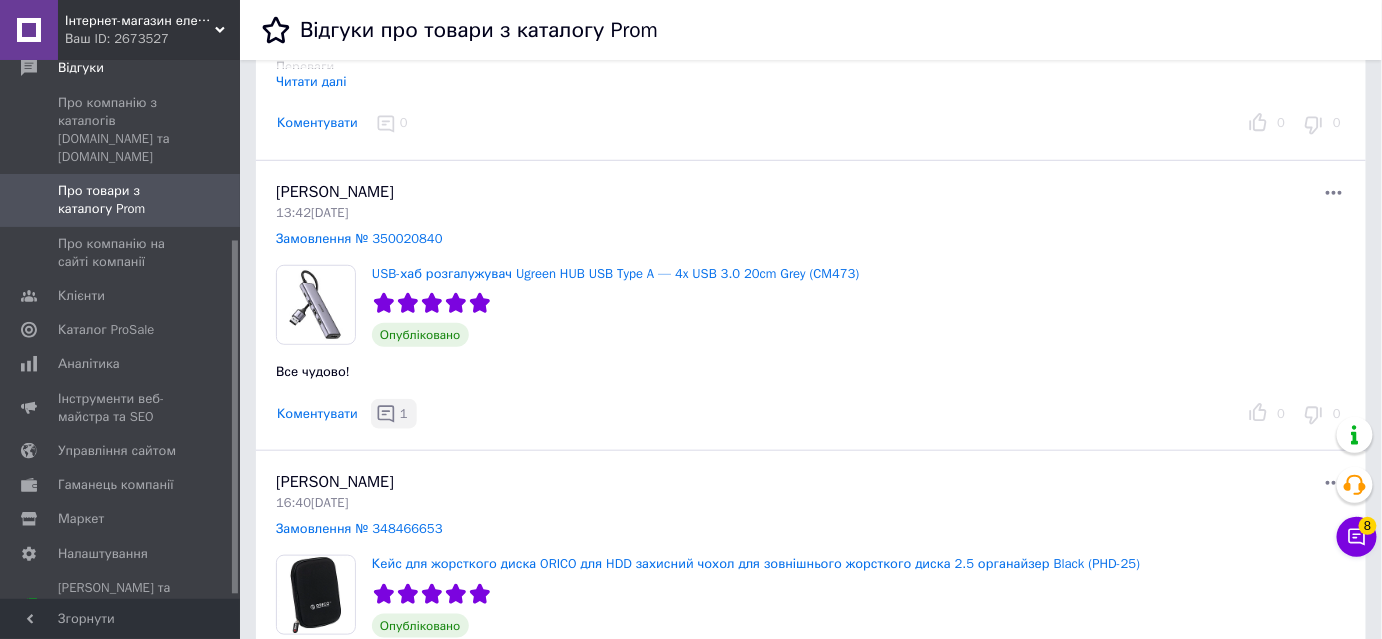 click 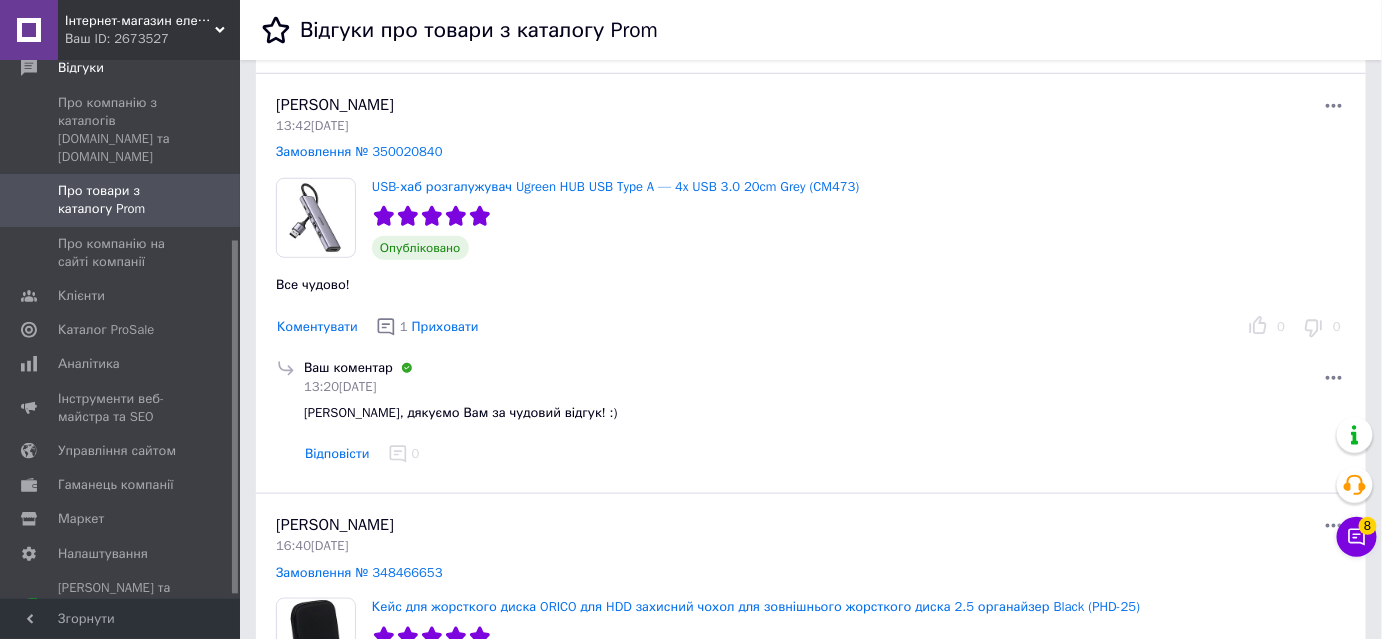 scroll, scrollTop: 454, scrollLeft: 0, axis: vertical 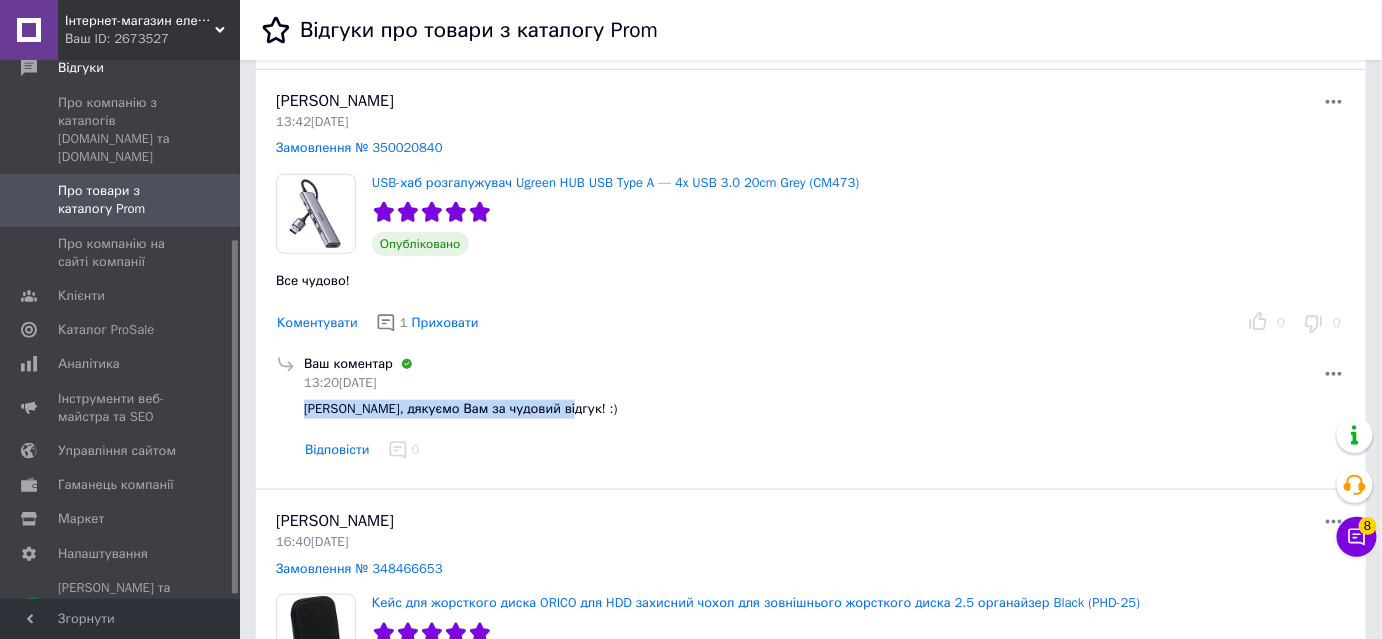 drag, startPoint x: 407, startPoint y: 404, endPoint x: 302, endPoint y: 405, distance: 105.00476 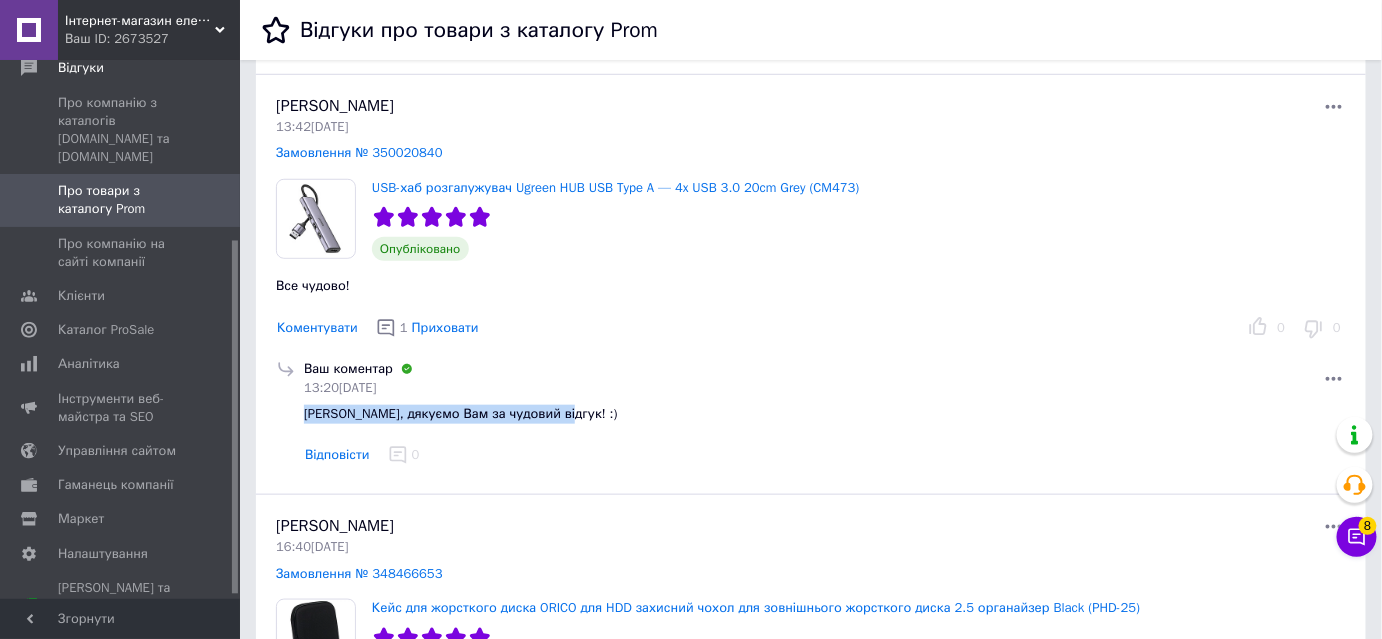 scroll, scrollTop: 0, scrollLeft: 0, axis: both 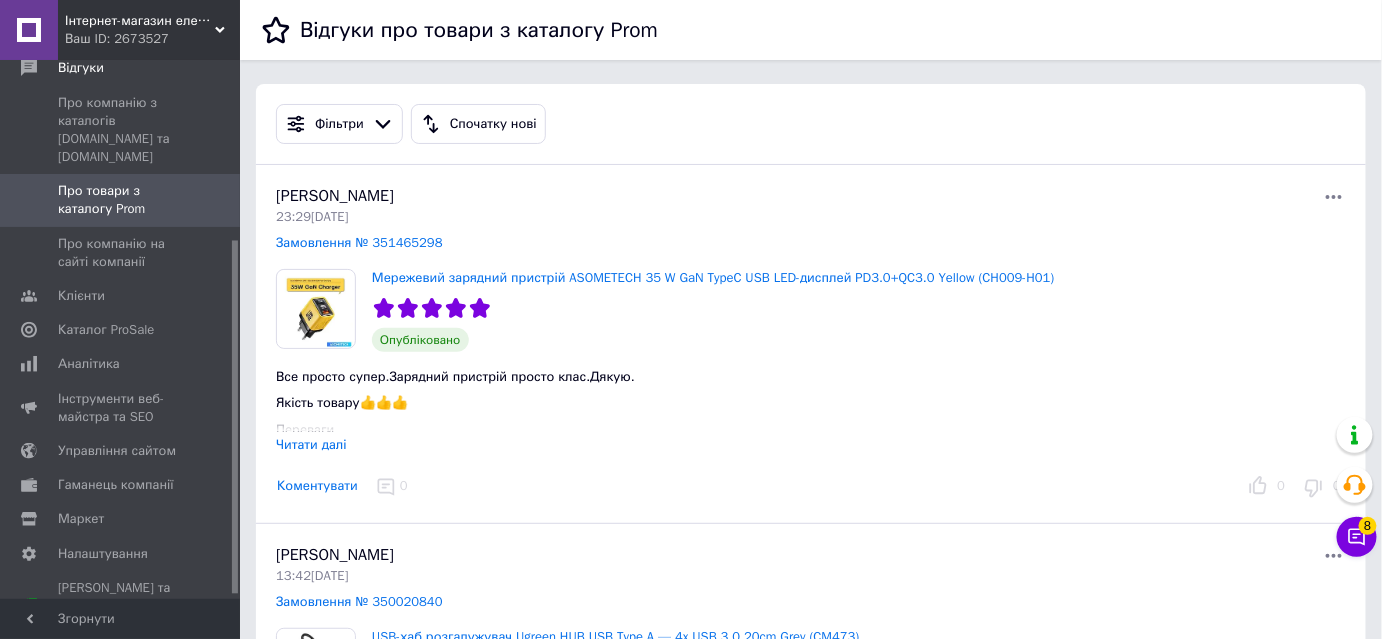 click on "Коментувати" at bounding box center [317, 486] 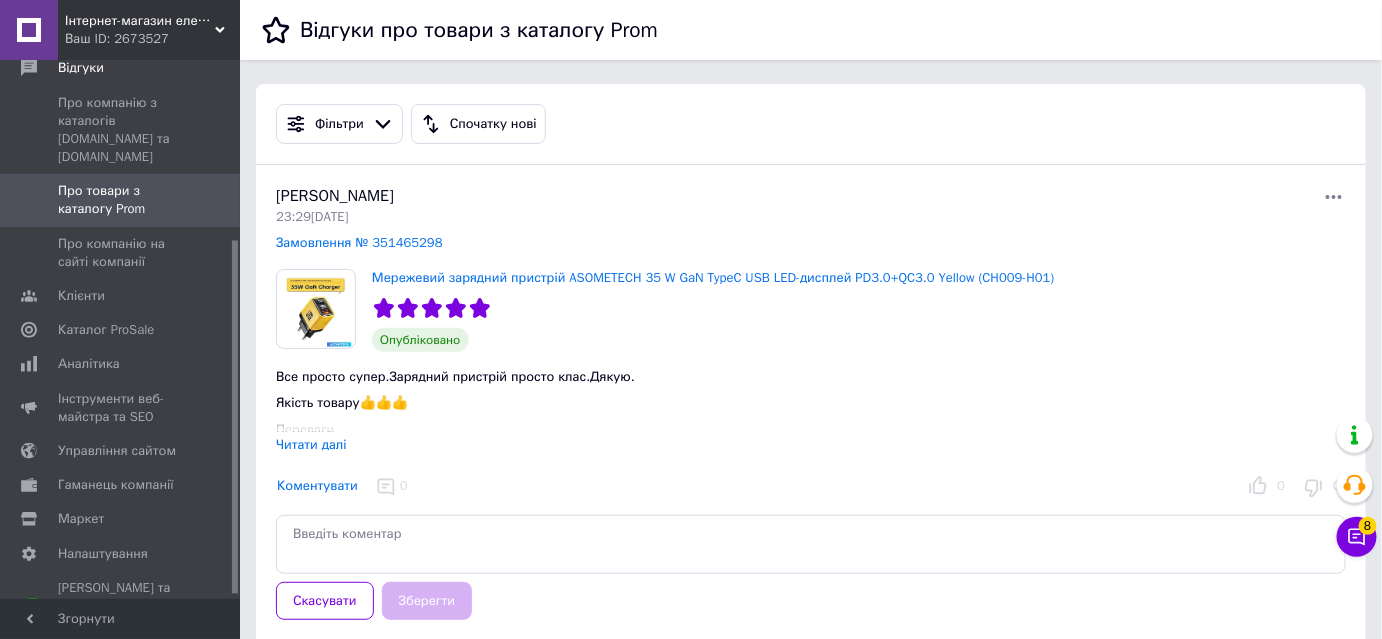 click at bounding box center (811, 544) 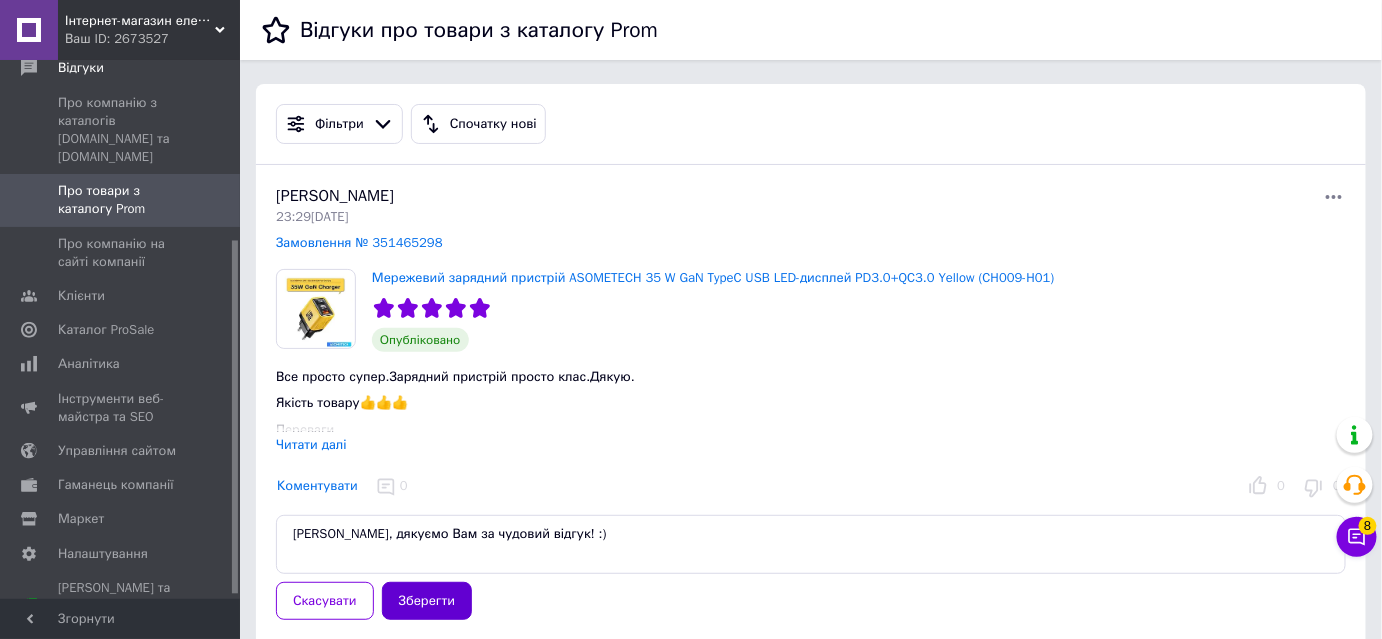 type on "[PERSON_NAME], дякуємо Вам за чудовий відгук! :)" 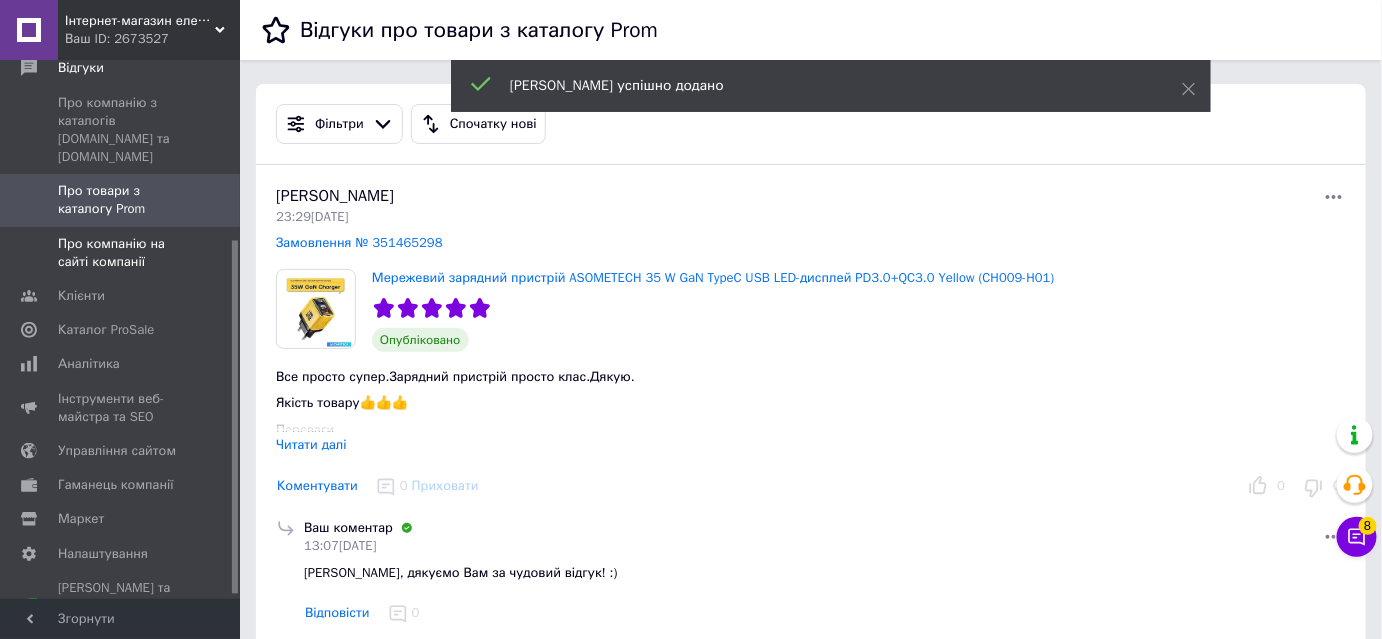 click on "Про компанію на сайті компанії" at bounding box center [121, 253] 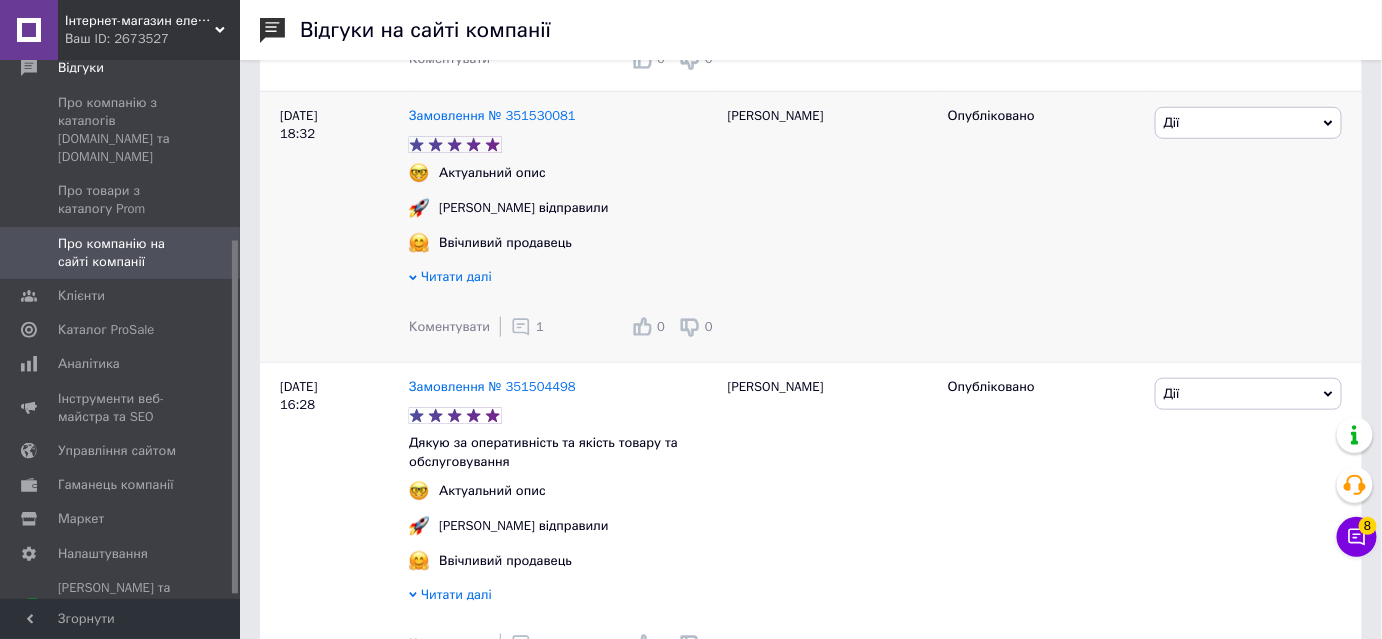 scroll, scrollTop: 90, scrollLeft: 0, axis: vertical 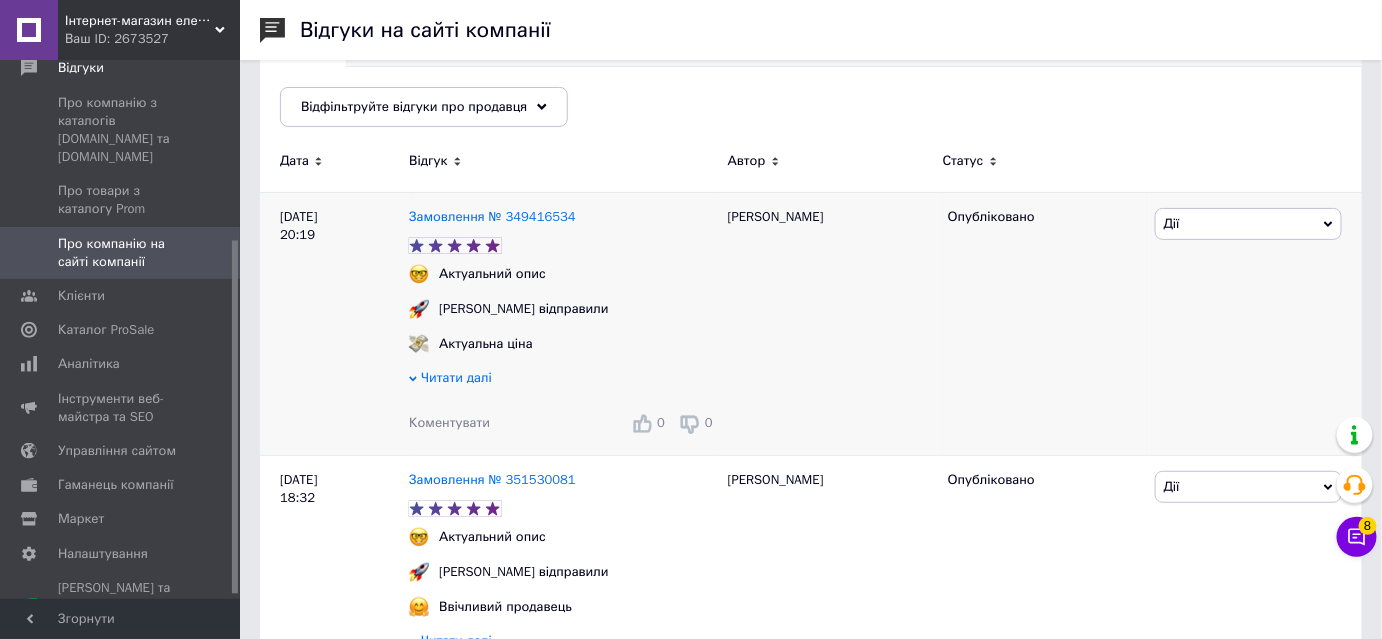 click on "Коментувати" at bounding box center [449, 422] 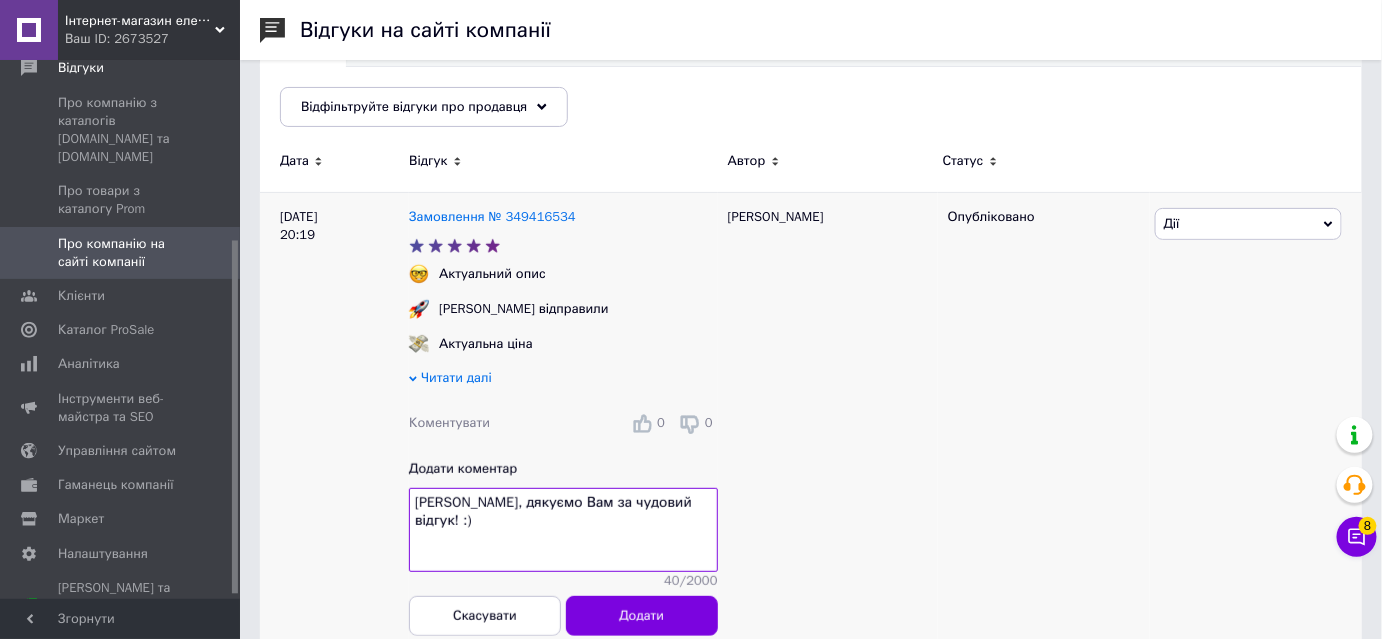 click on "[PERSON_NAME], дякуємо Вам за чудовий відгук! :)" at bounding box center (563, 530) 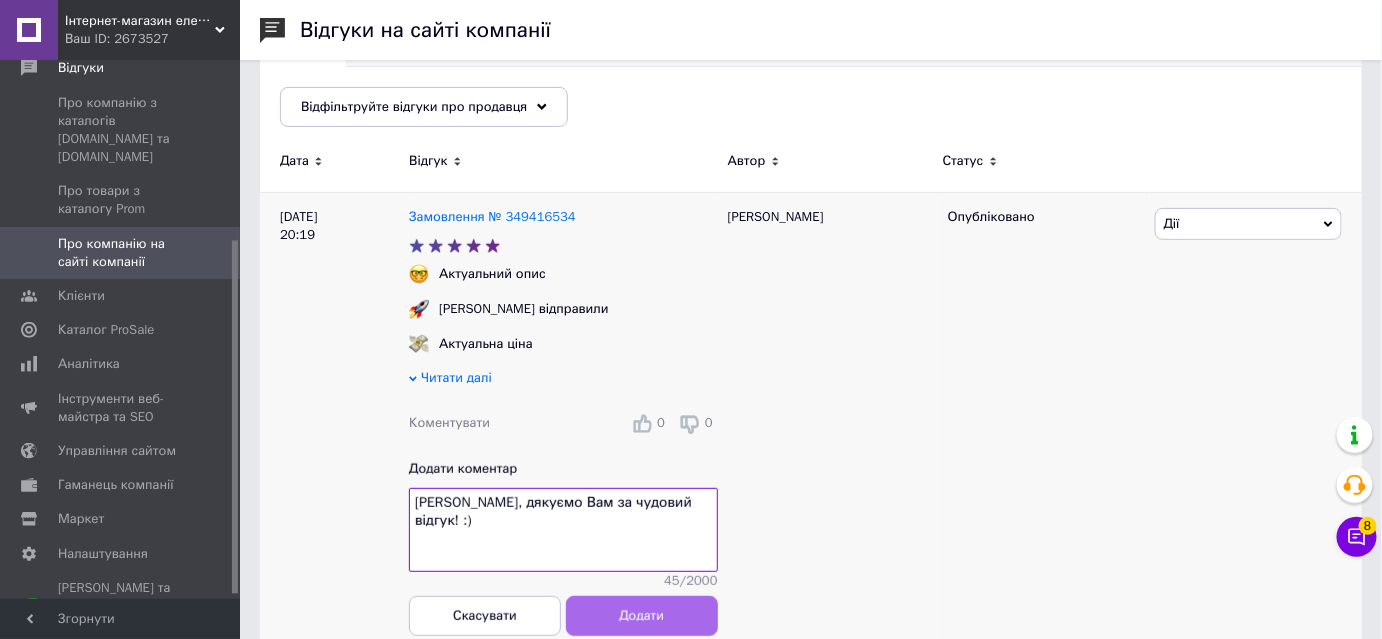 type on "[PERSON_NAME], дякуємо Вам за чудовий відгук! :)" 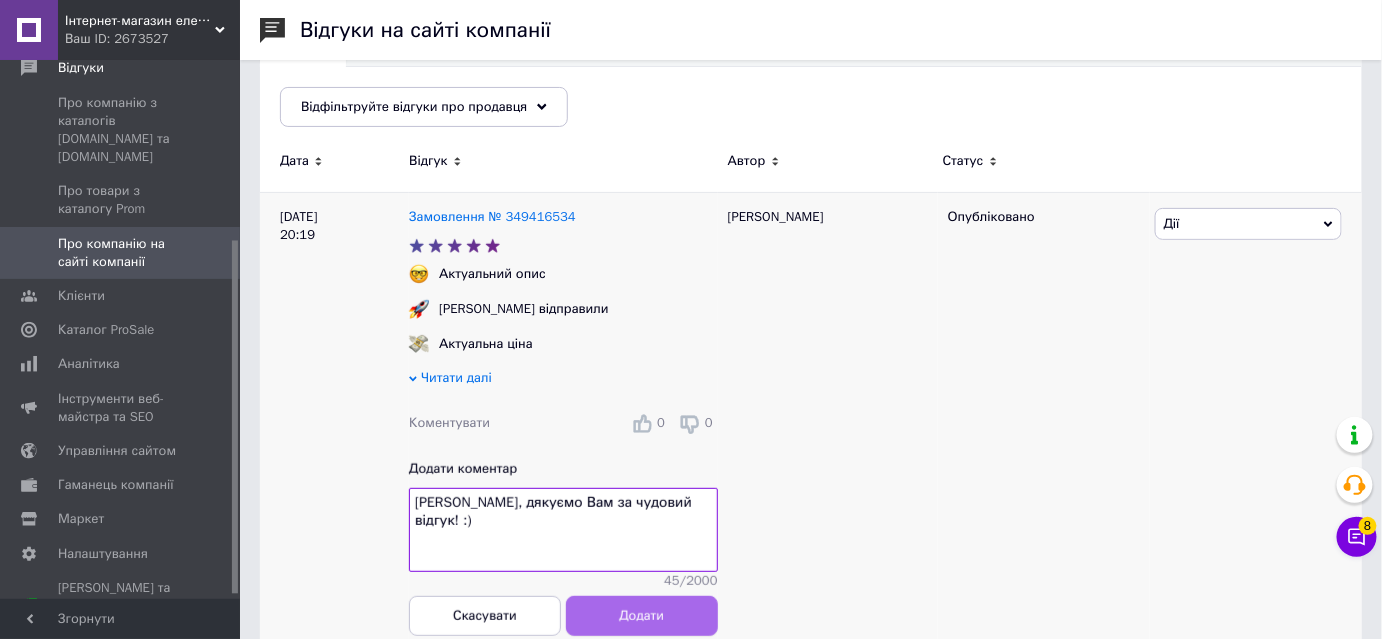 click on "Додати" at bounding box center [641, 615] 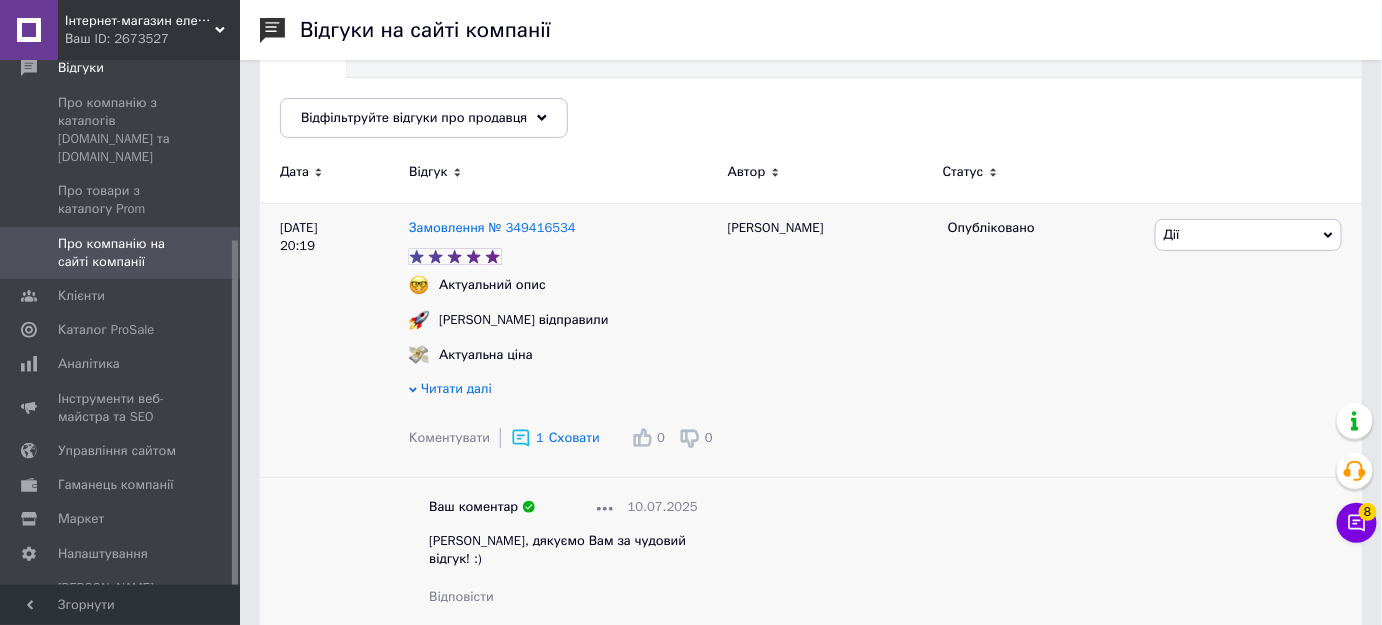 scroll, scrollTop: 0, scrollLeft: 0, axis: both 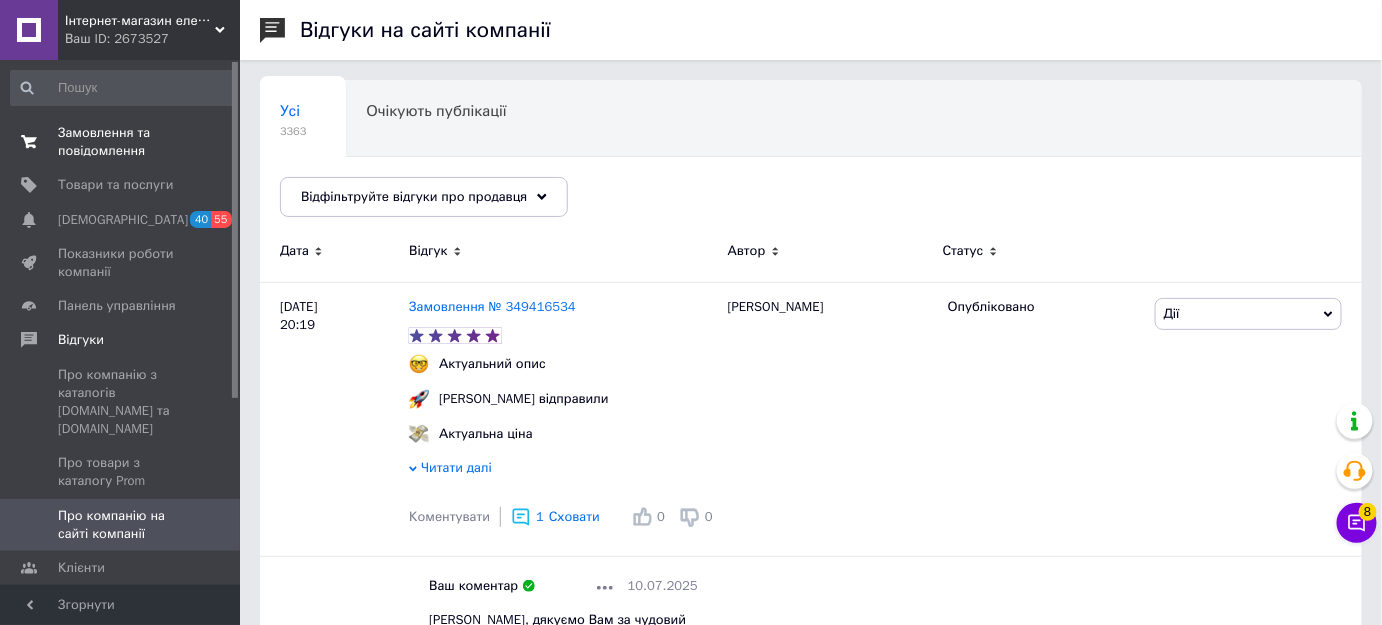click on "Замовлення та повідомлення" at bounding box center (121, 142) 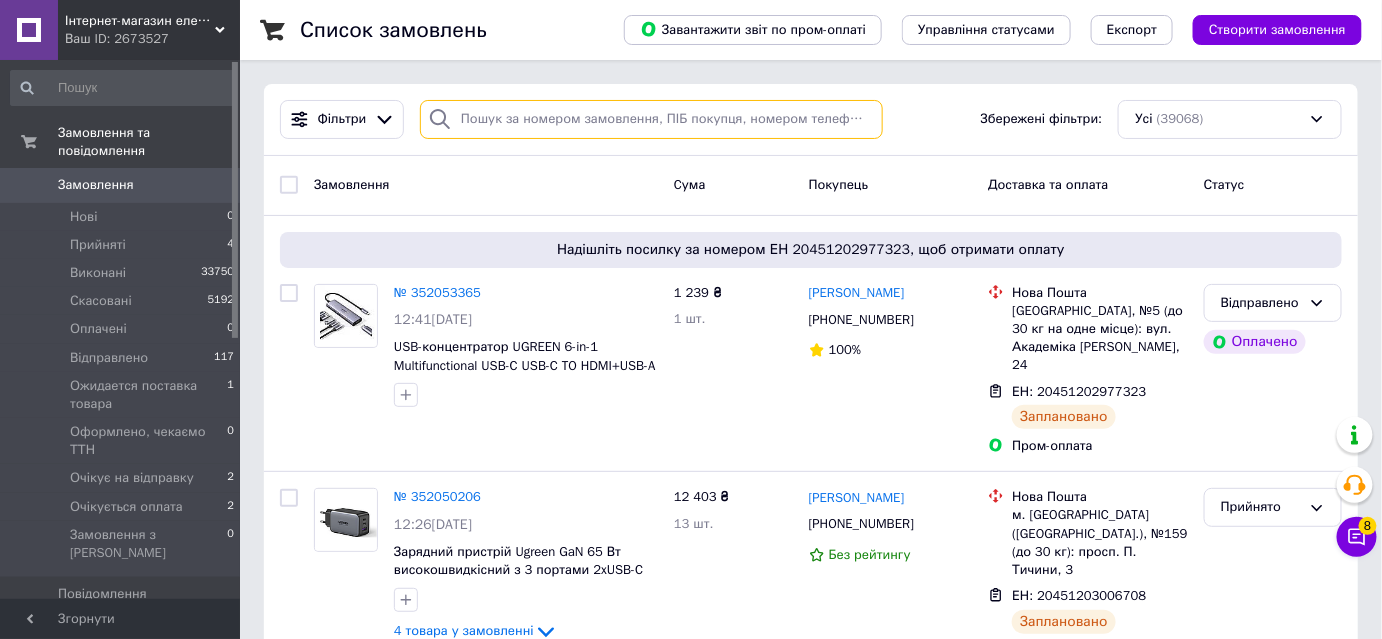 click at bounding box center [651, 119] 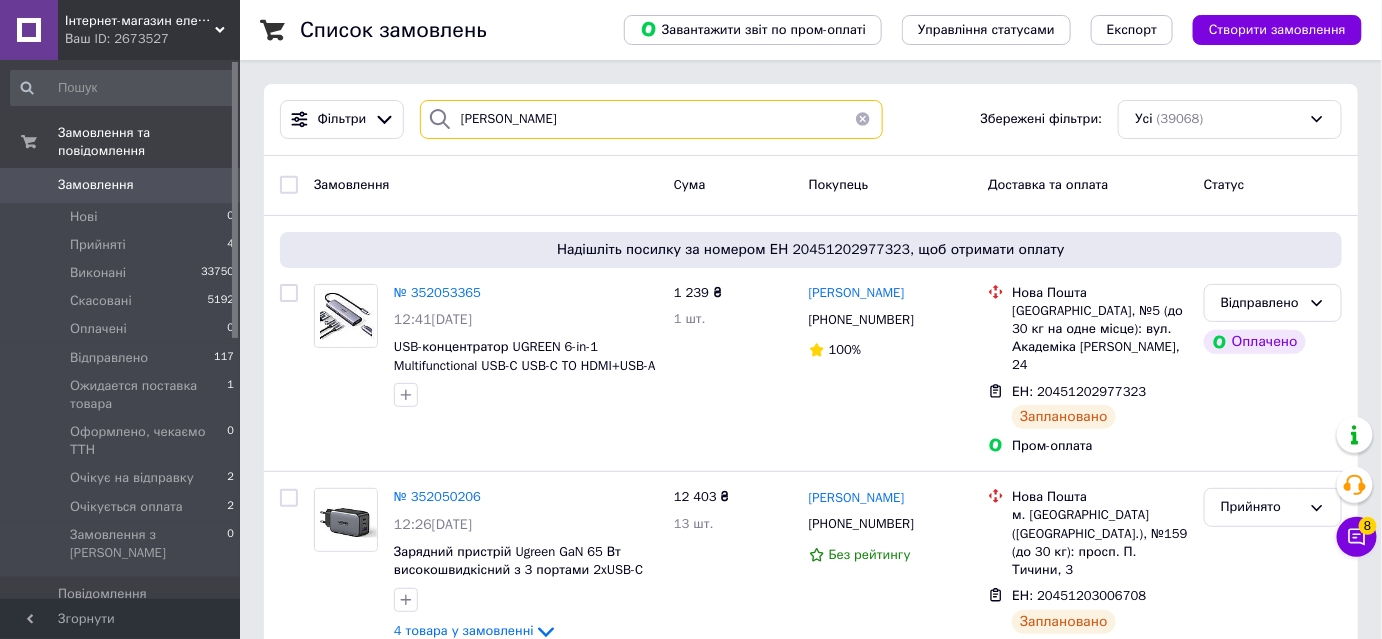 type on "[PERSON_NAME]" 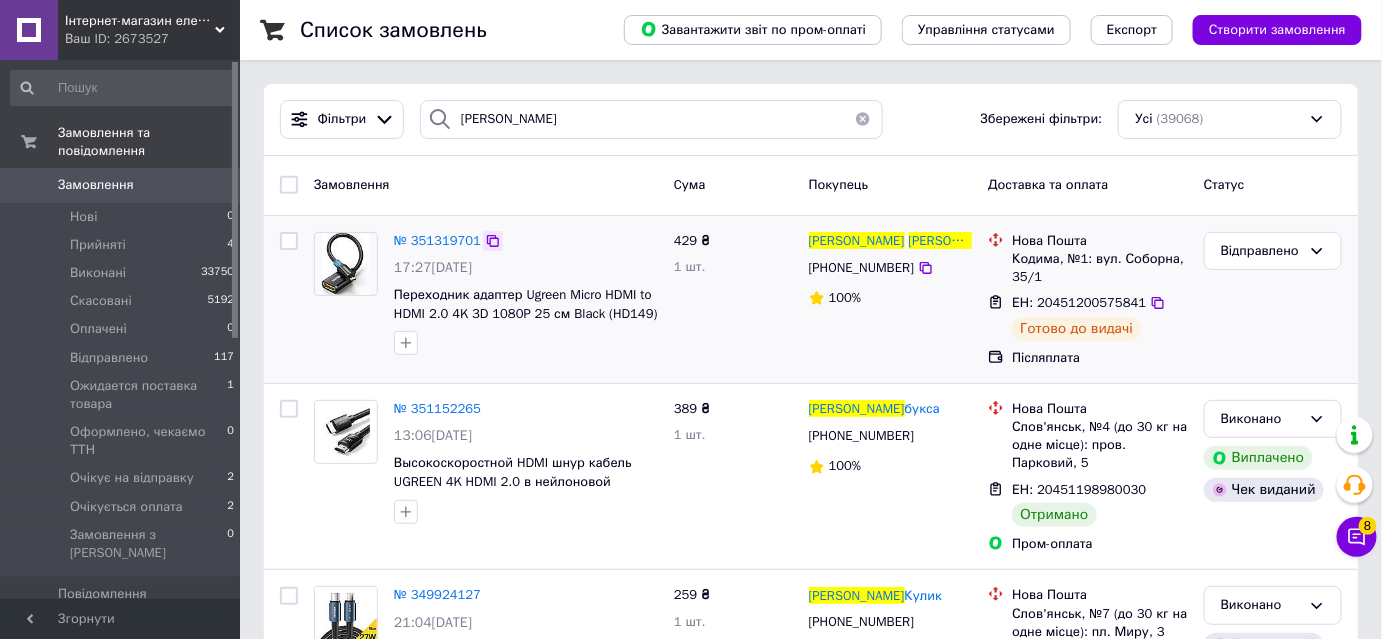 click 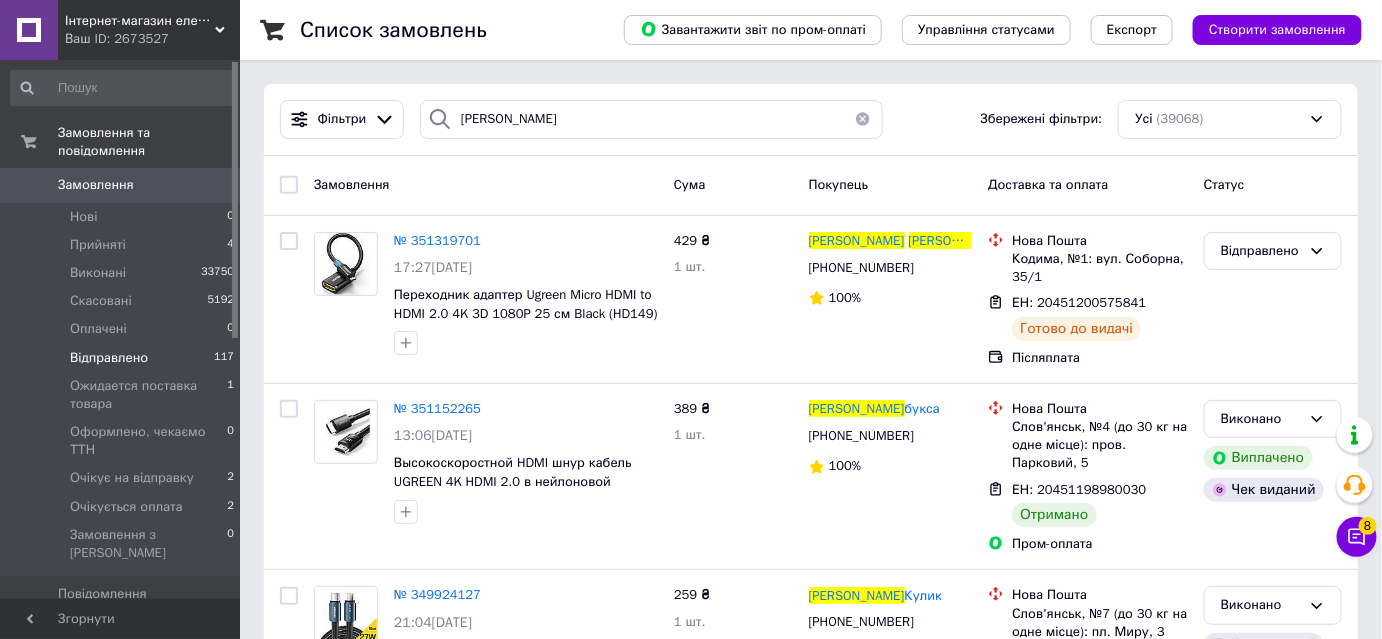 click on "Відправлено" at bounding box center (109, 358) 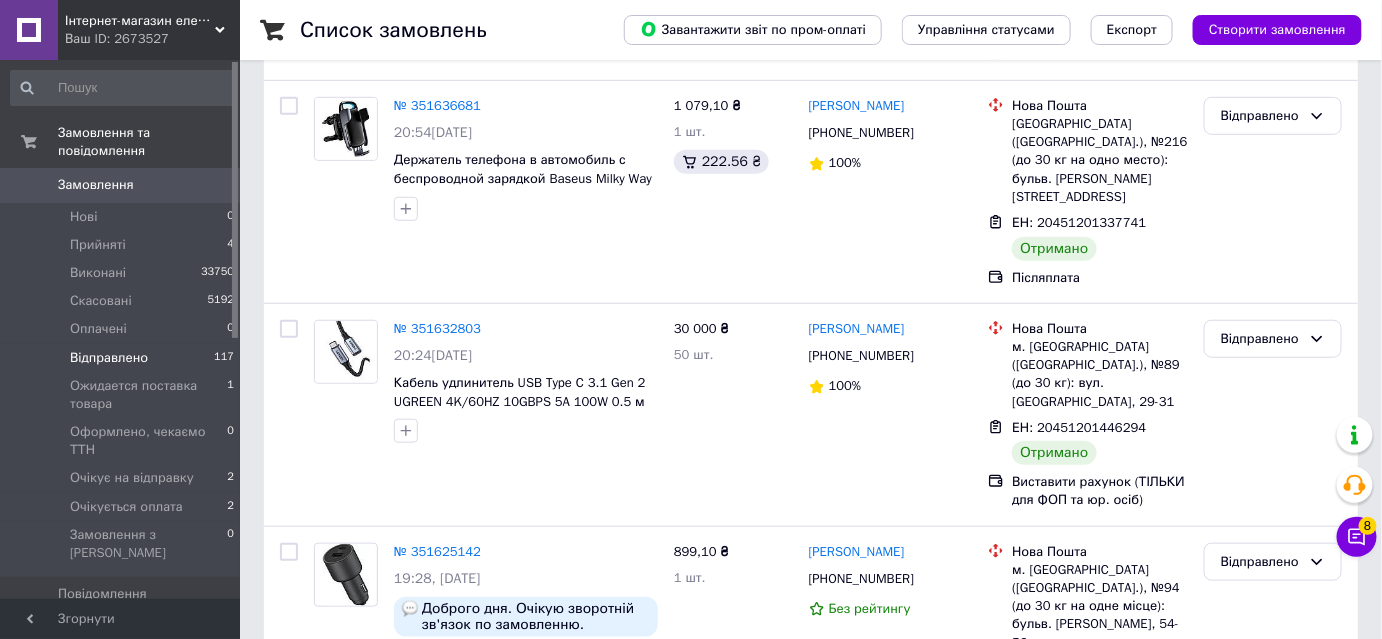 scroll, scrollTop: 9811, scrollLeft: 0, axis: vertical 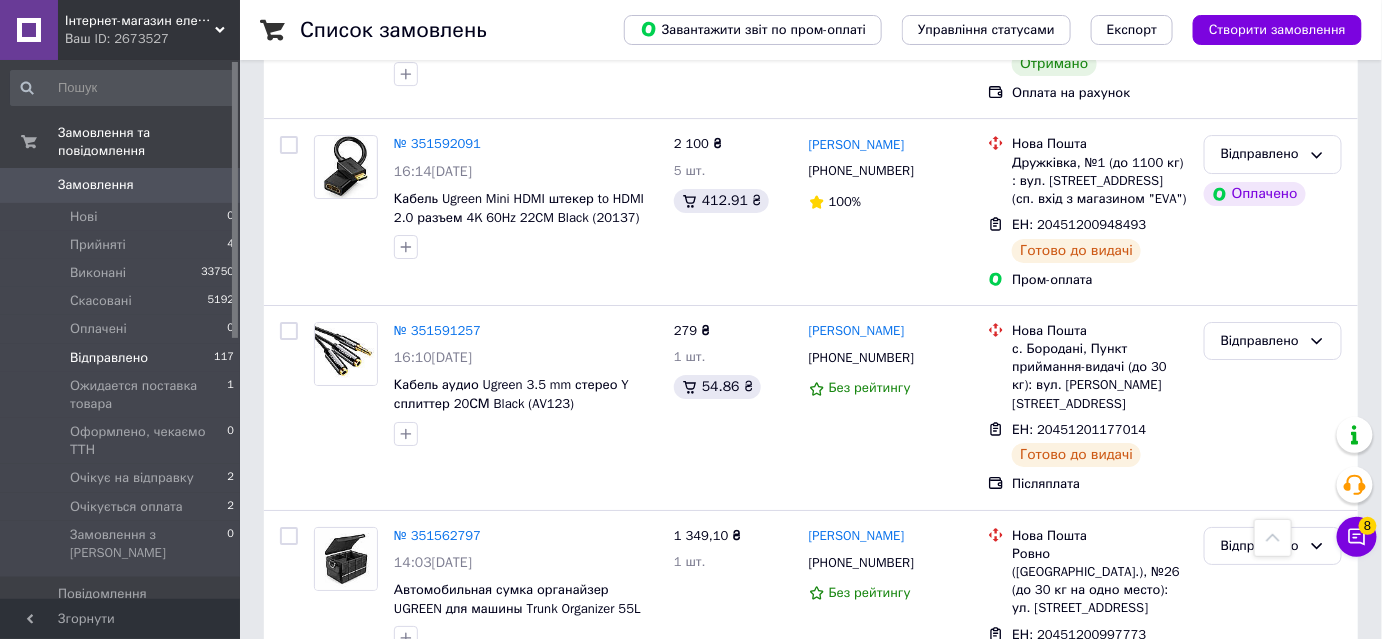 click on "3" at bounding box center (371, 1171) 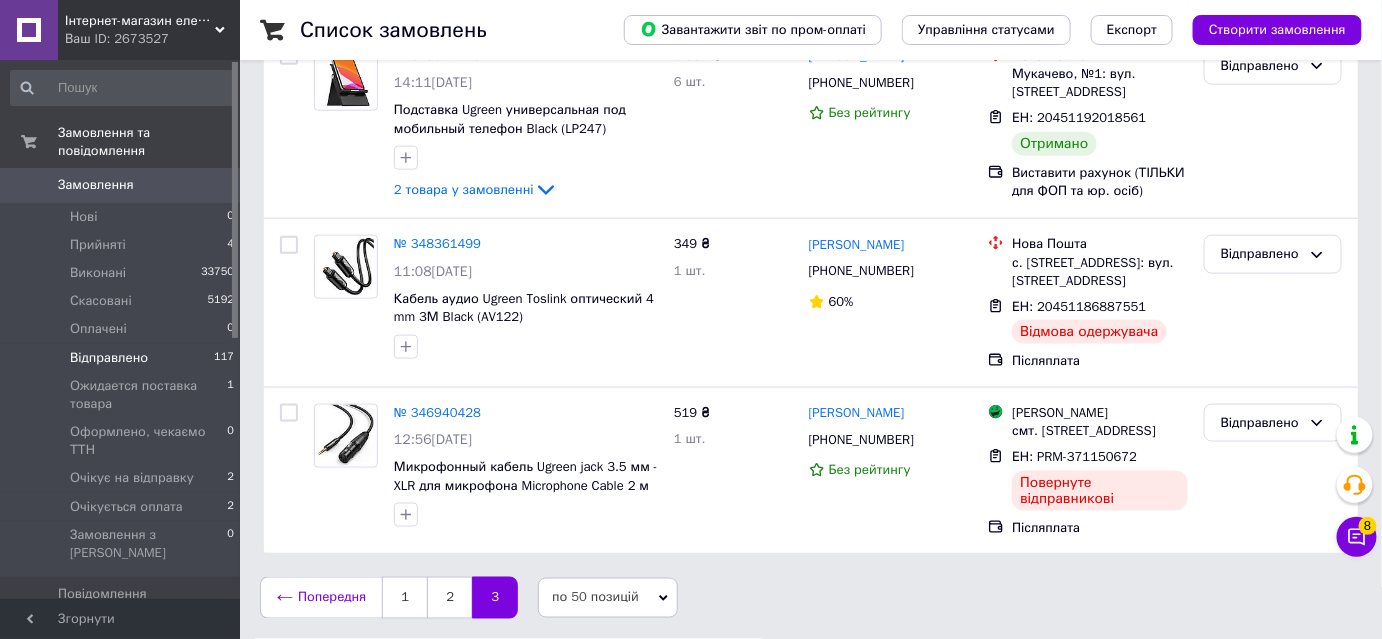 scroll, scrollTop: 0, scrollLeft: 0, axis: both 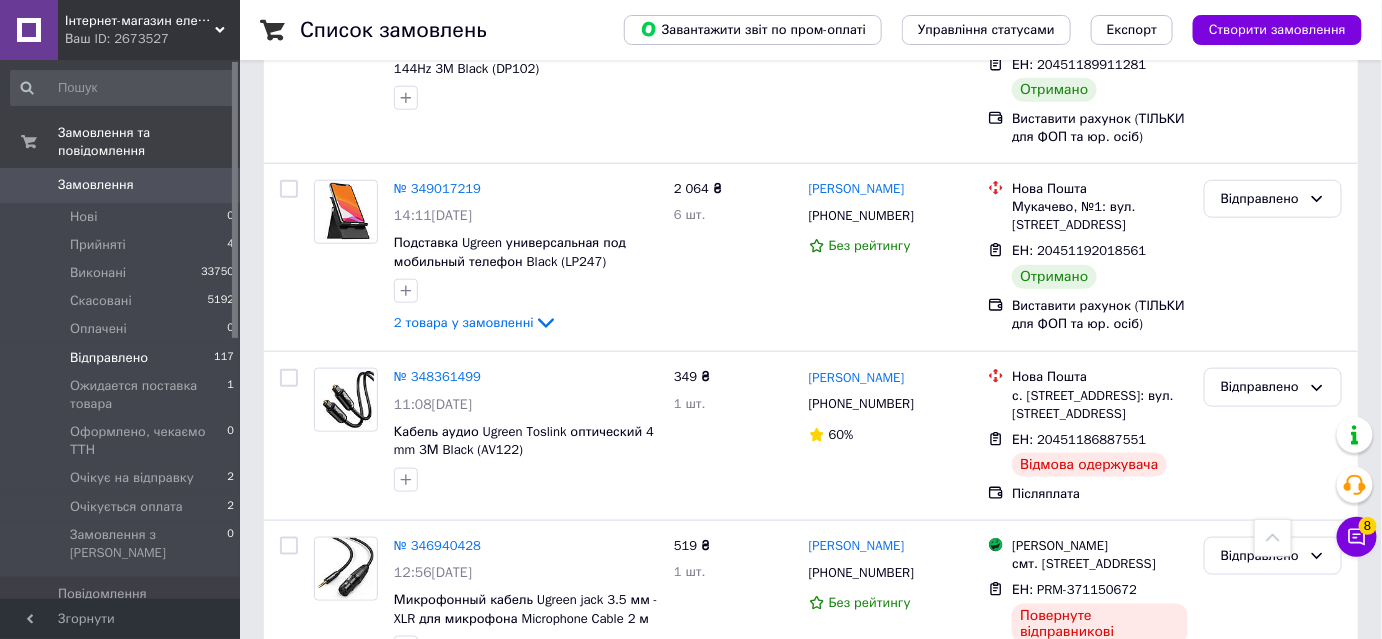 click on "2" at bounding box center (449, 731) 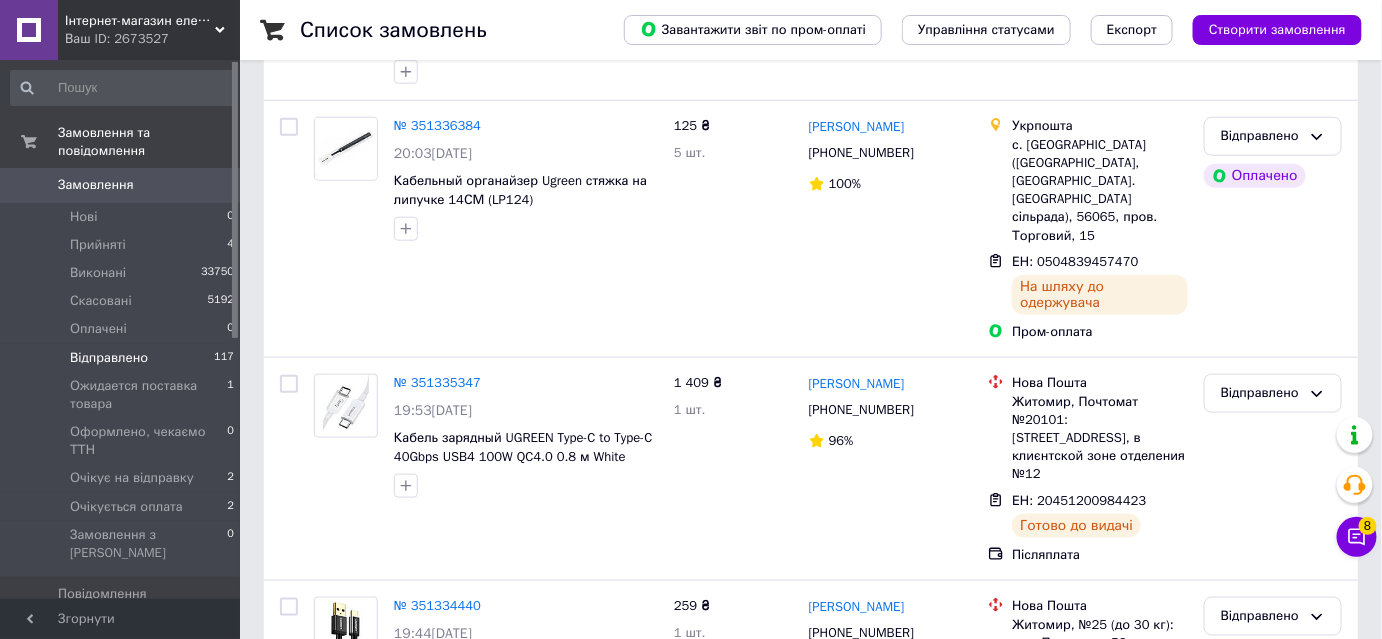 scroll, scrollTop: 0, scrollLeft: 0, axis: both 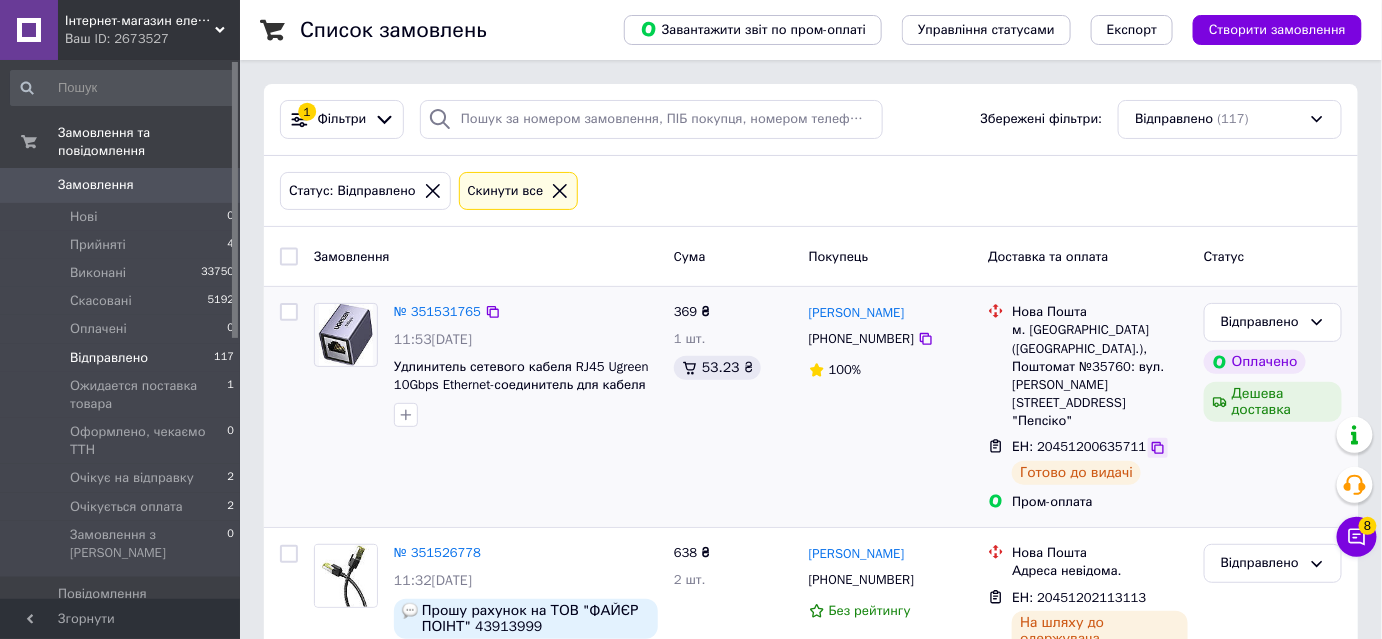 click 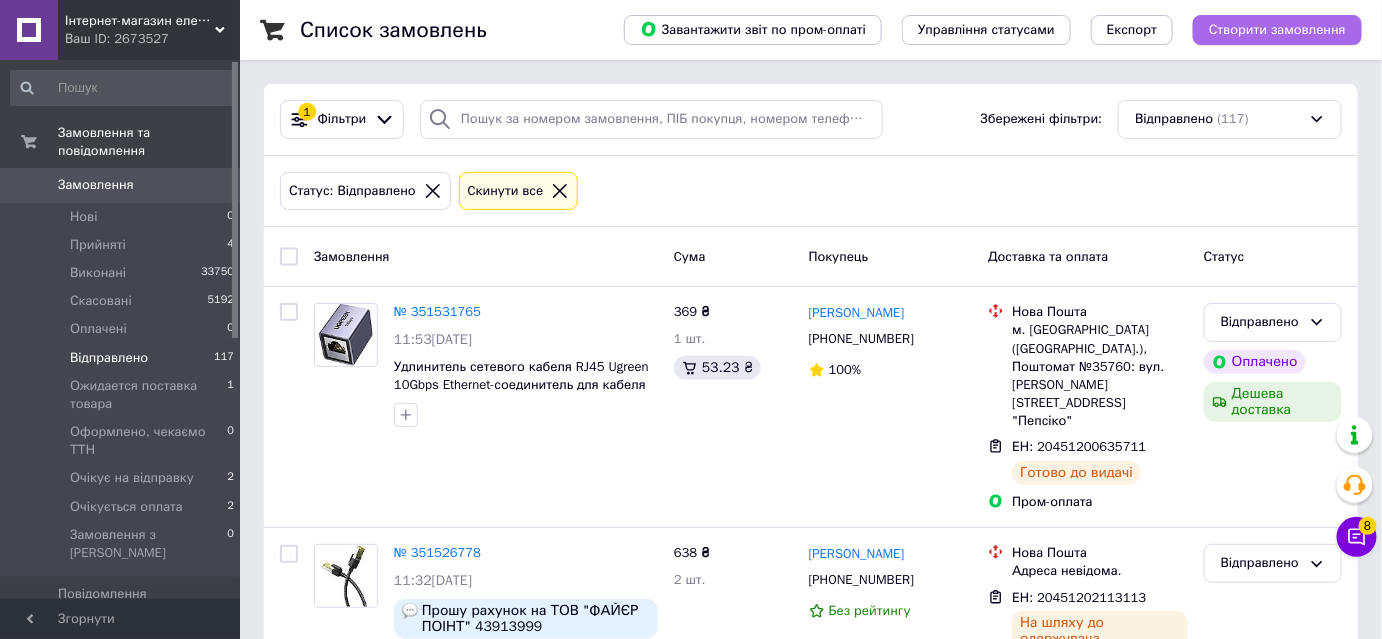 scroll, scrollTop: 848, scrollLeft: 0, axis: vertical 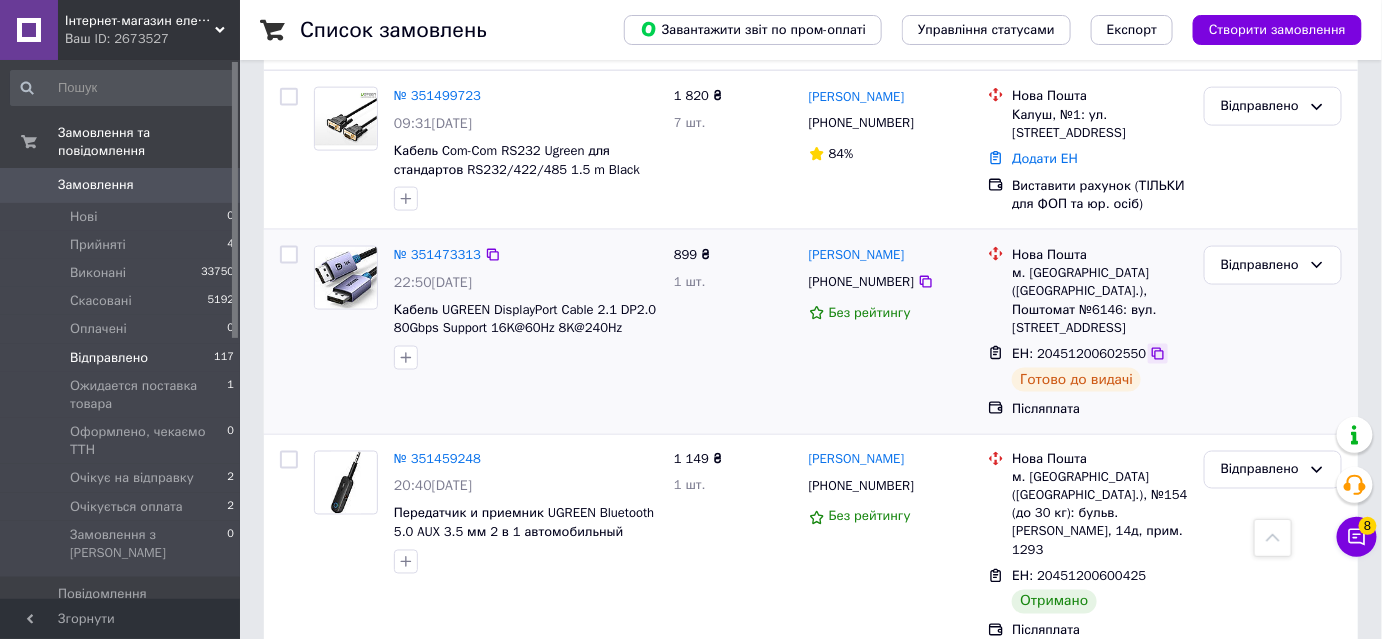 click 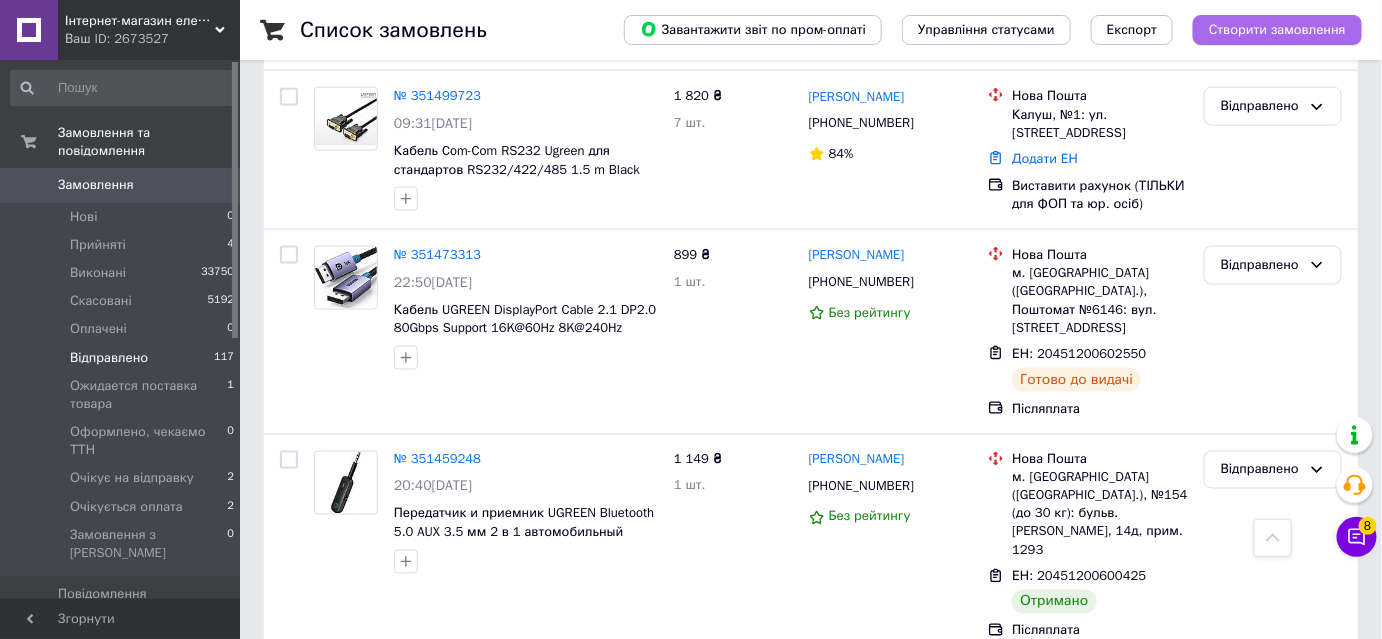scroll, scrollTop: 1424, scrollLeft: 0, axis: vertical 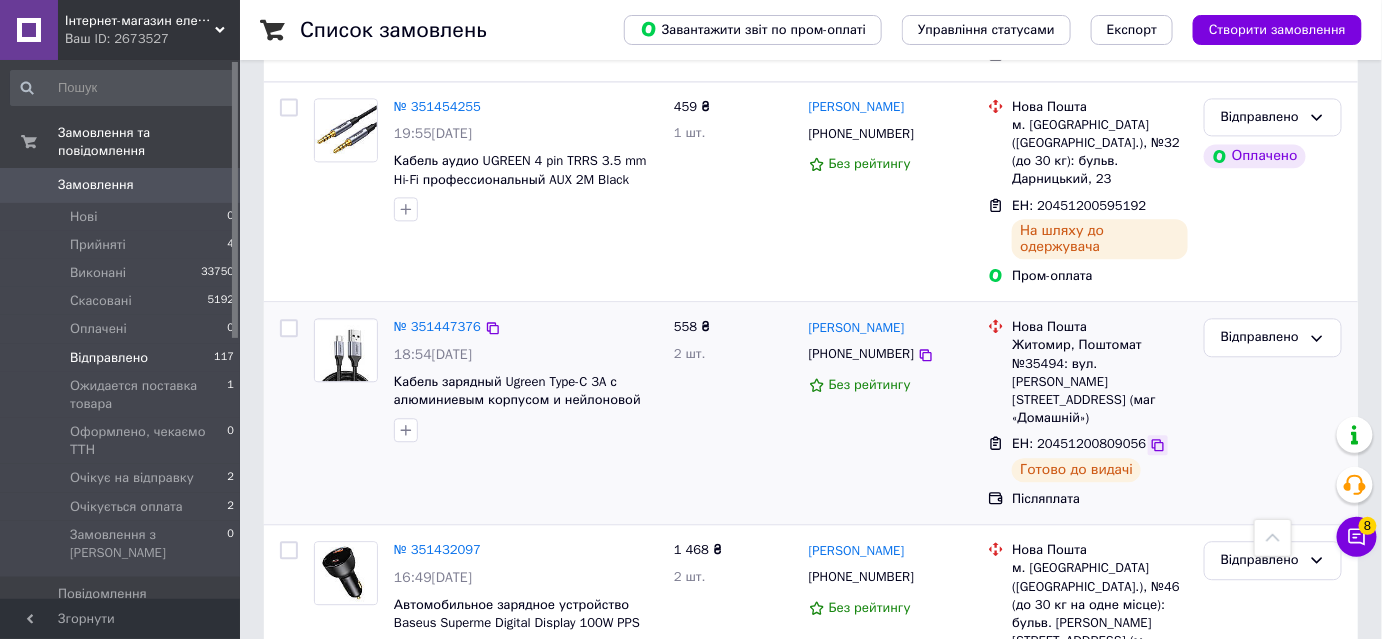 click 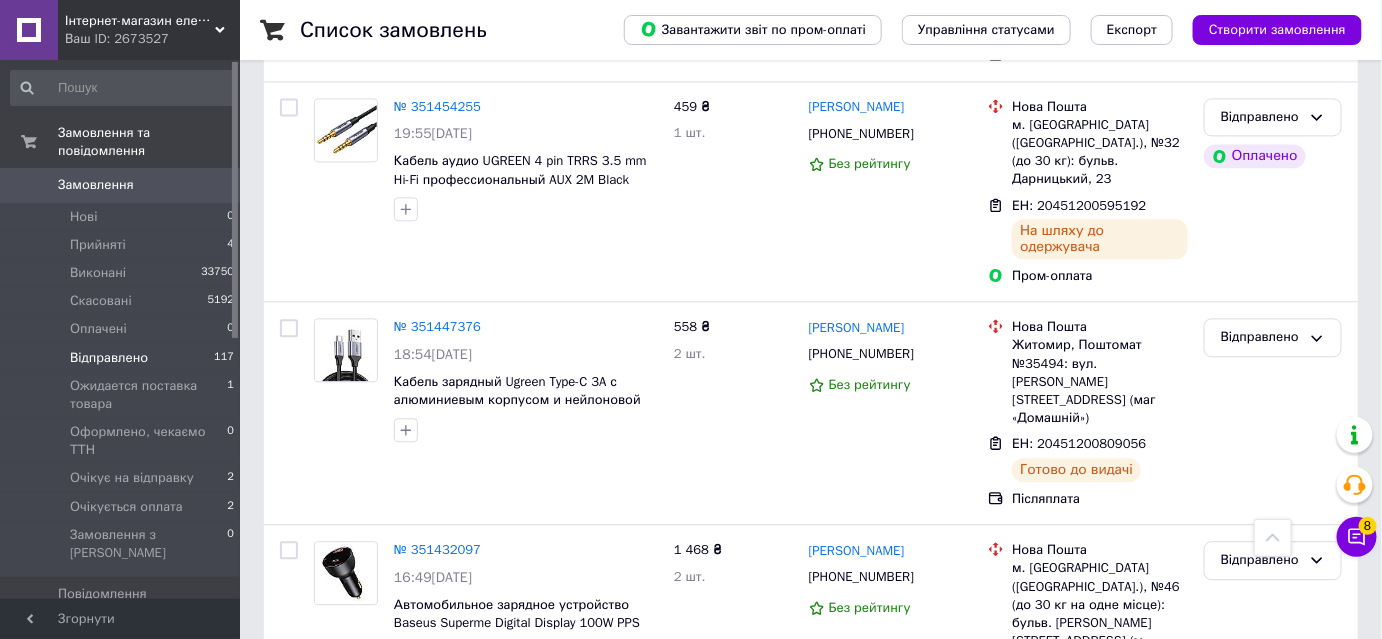 scroll, scrollTop: 2223, scrollLeft: 0, axis: vertical 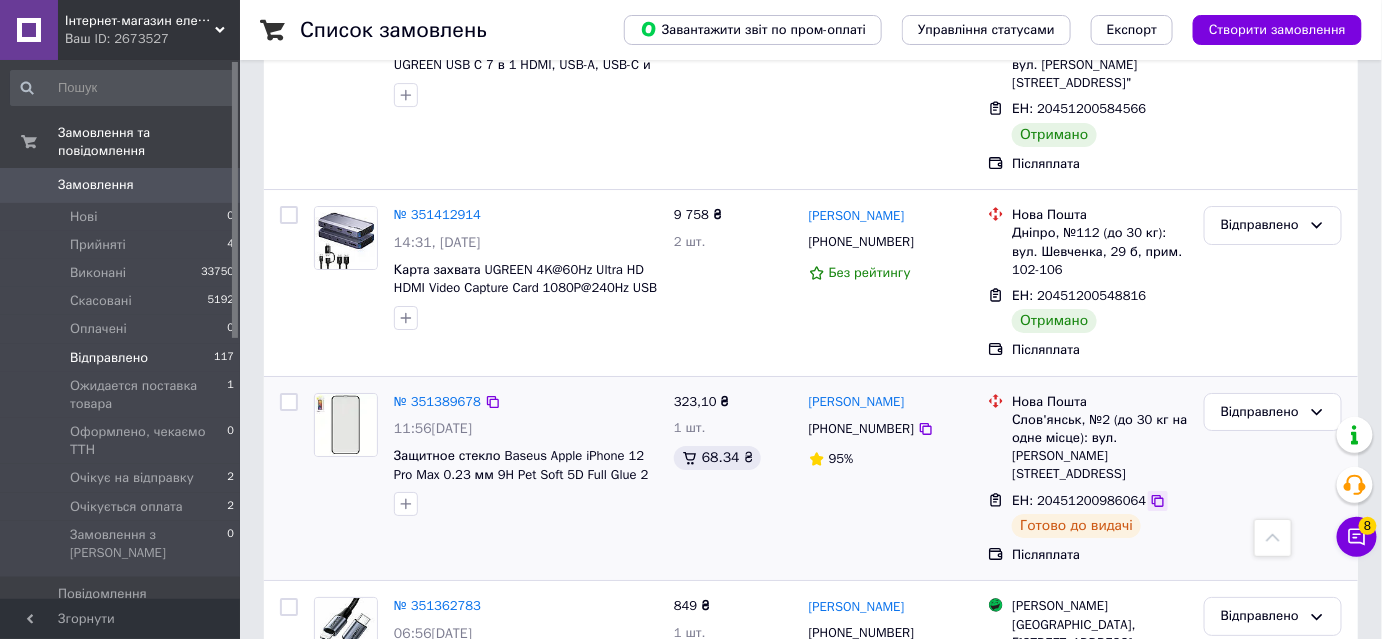 click 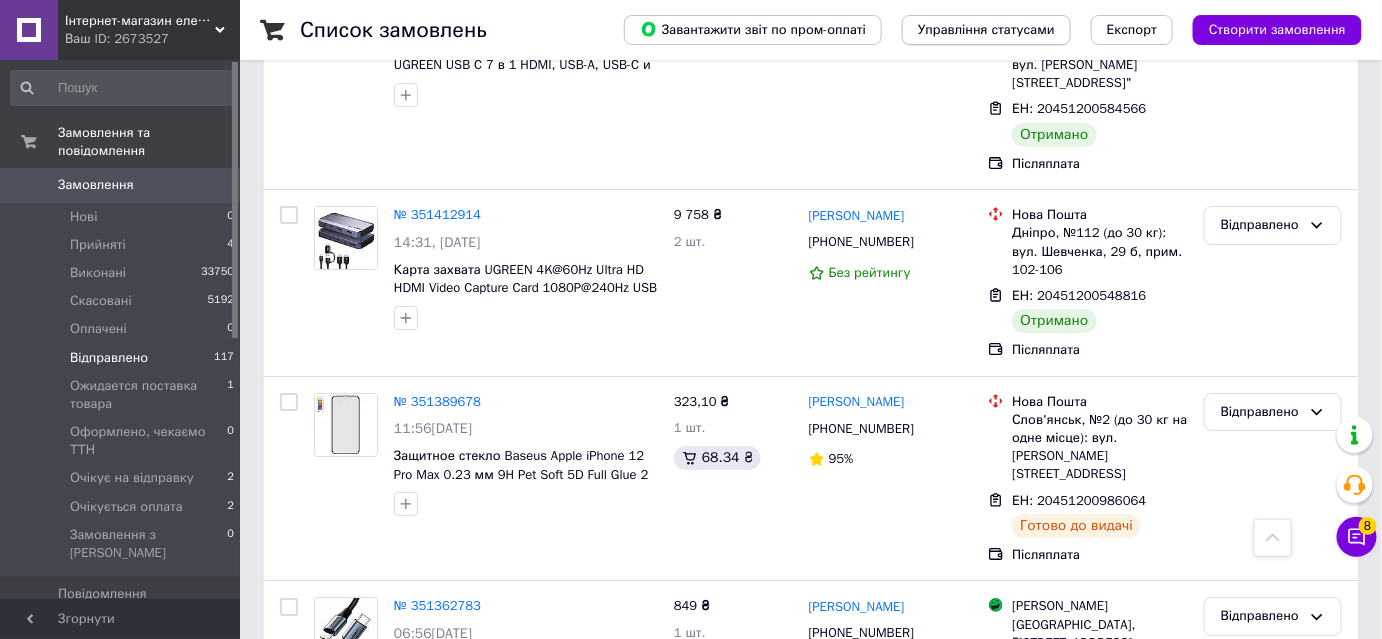 scroll, scrollTop: 2575, scrollLeft: 0, axis: vertical 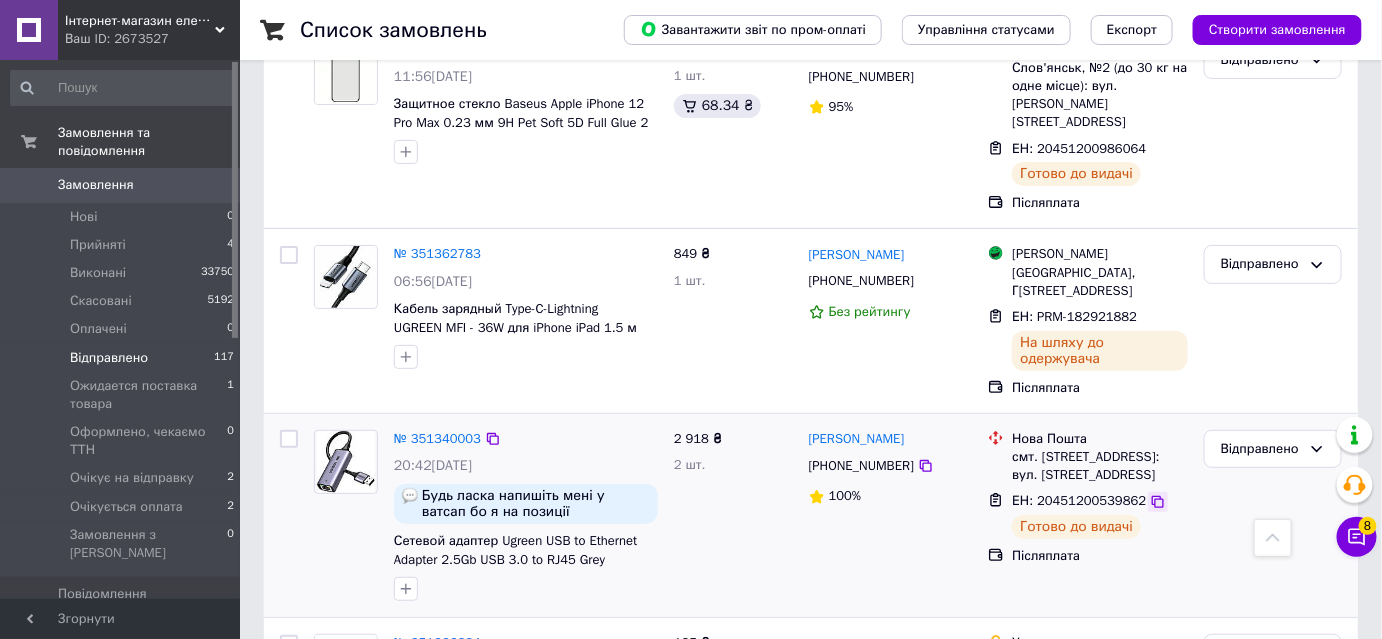 click 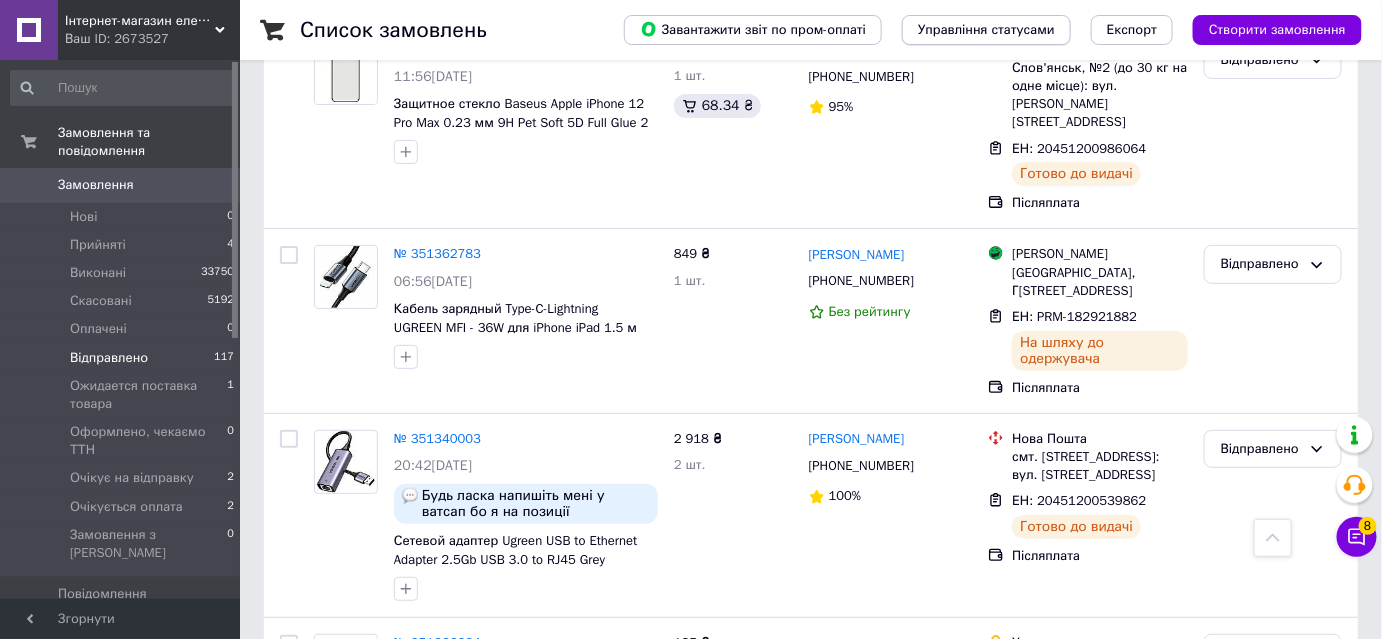 scroll, scrollTop: 3055, scrollLeft: 0, axis: vertical 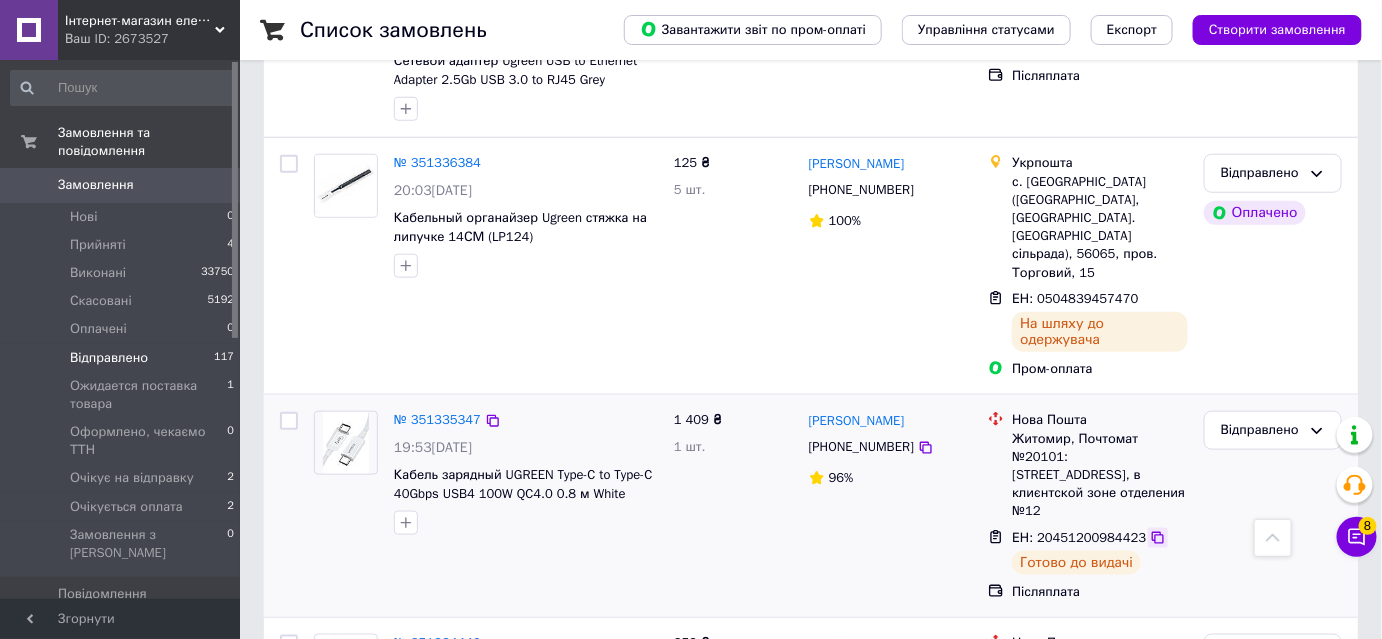 click 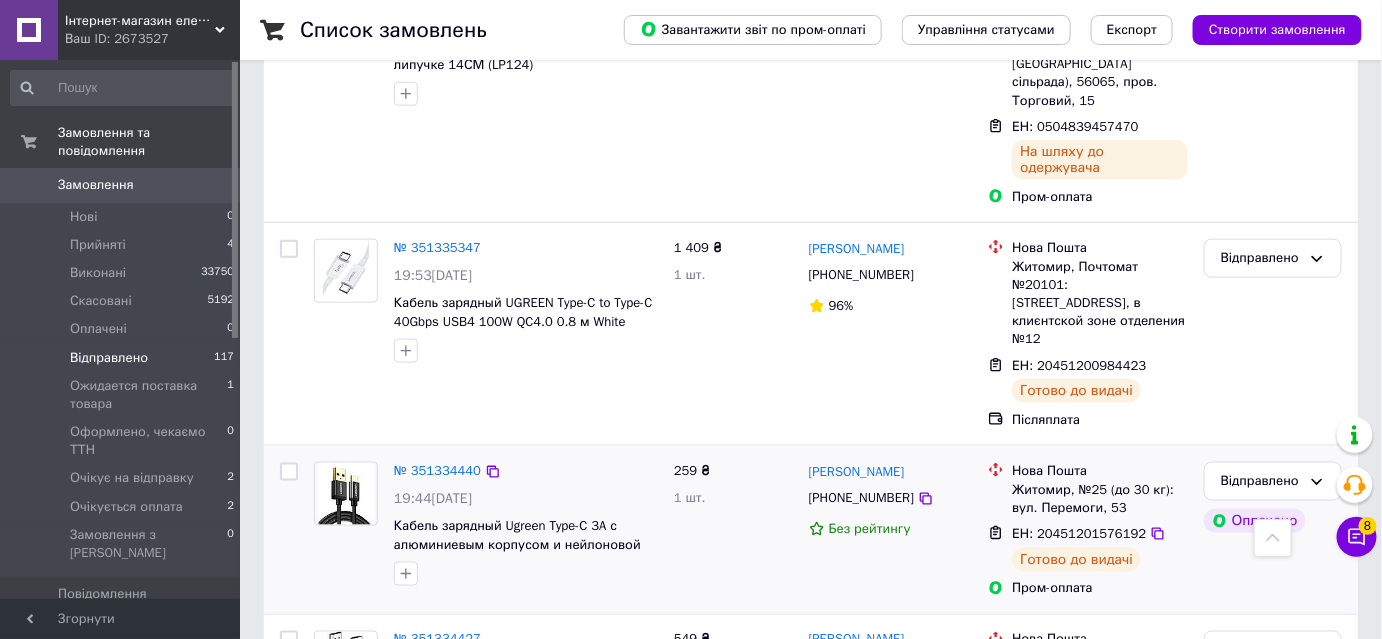 scroll, scrollTop: 3237, scrollLeft: 0, axis: vertical 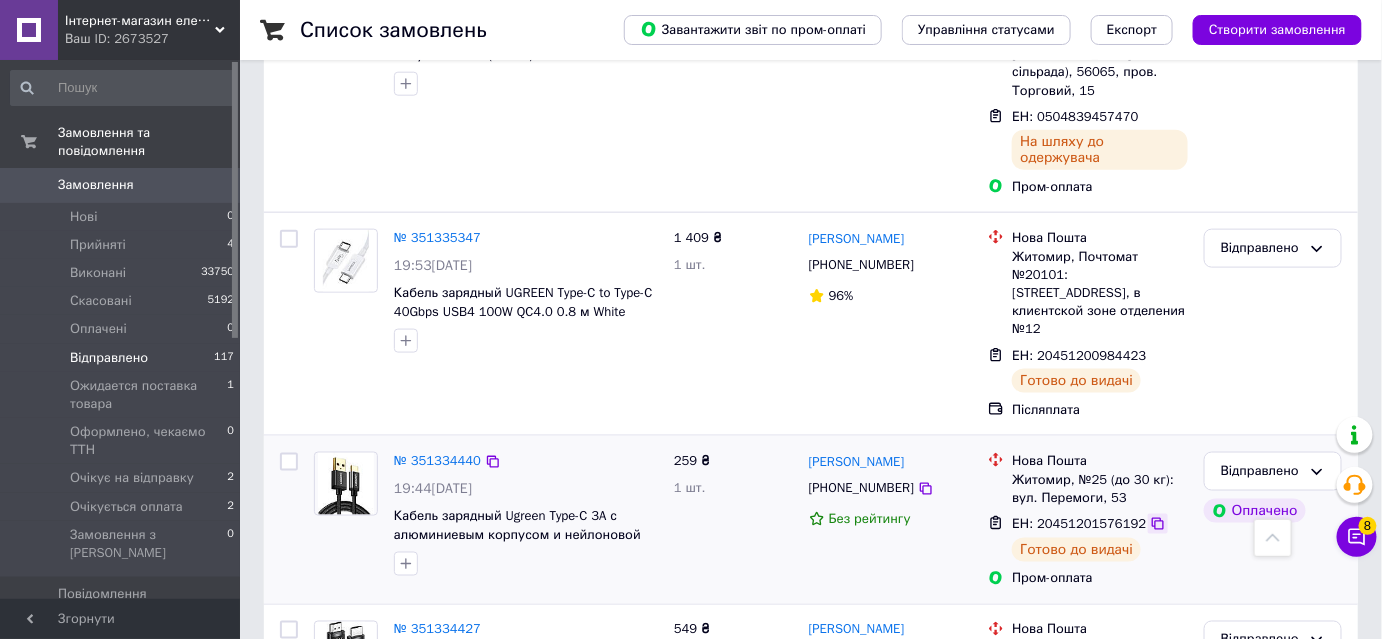 click 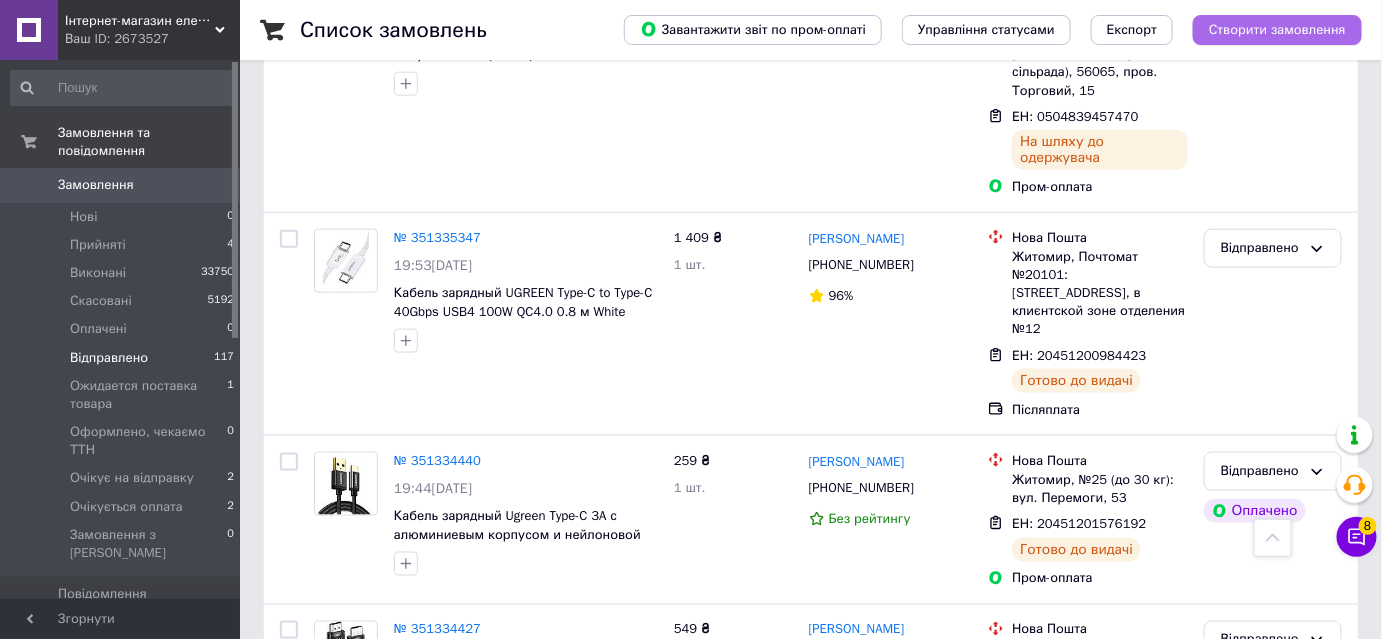 scroll, scrollTop: 3595, scrollLeft: 0, axis: vertical 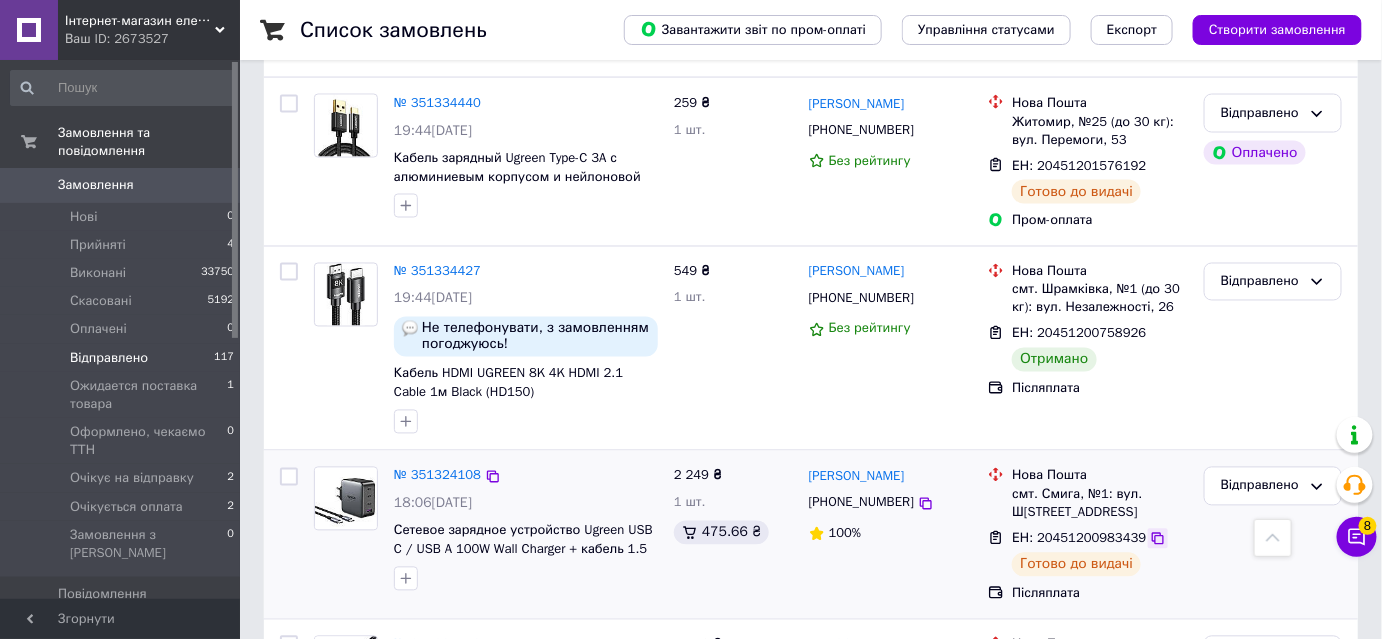 click 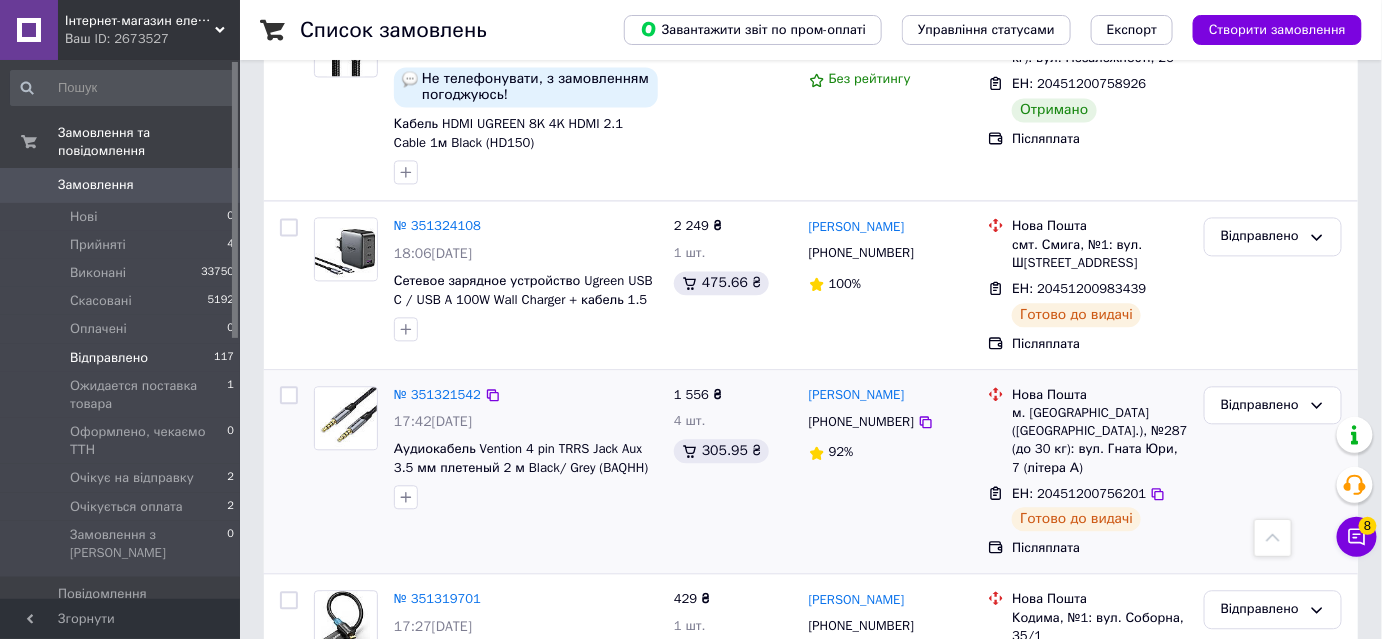 scroll, scrollTop: 3868, scrollLeft: 0, axis: vertical 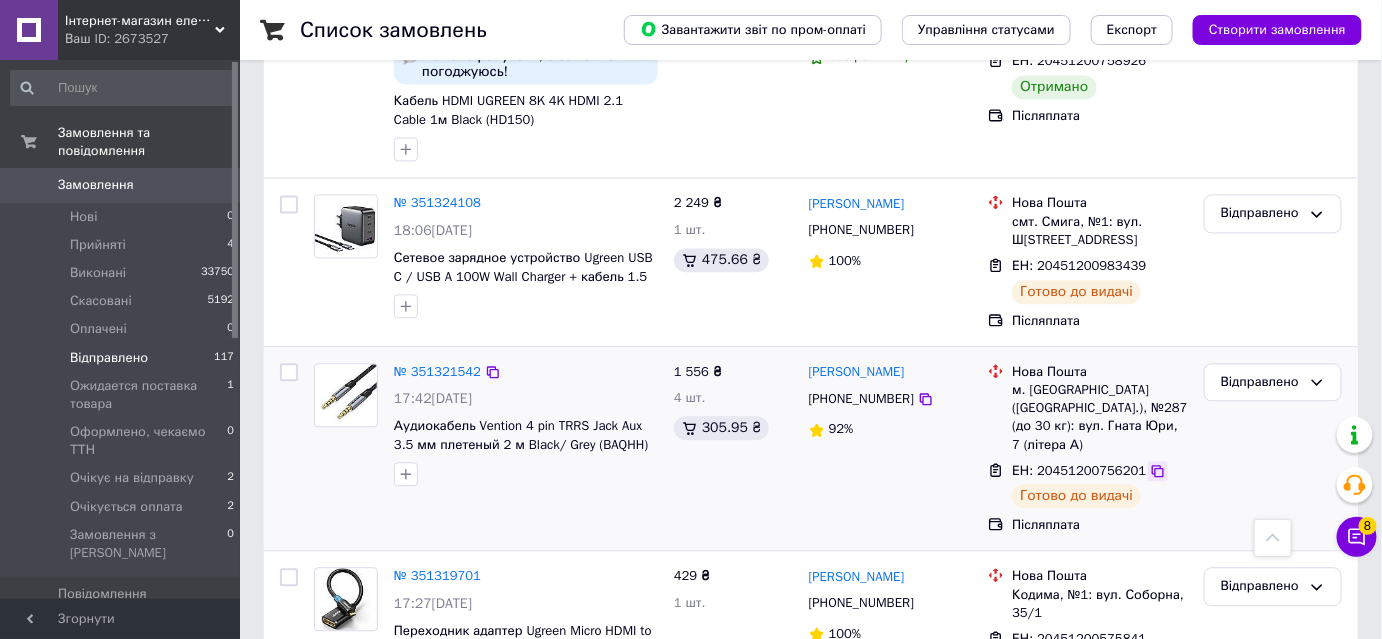 click 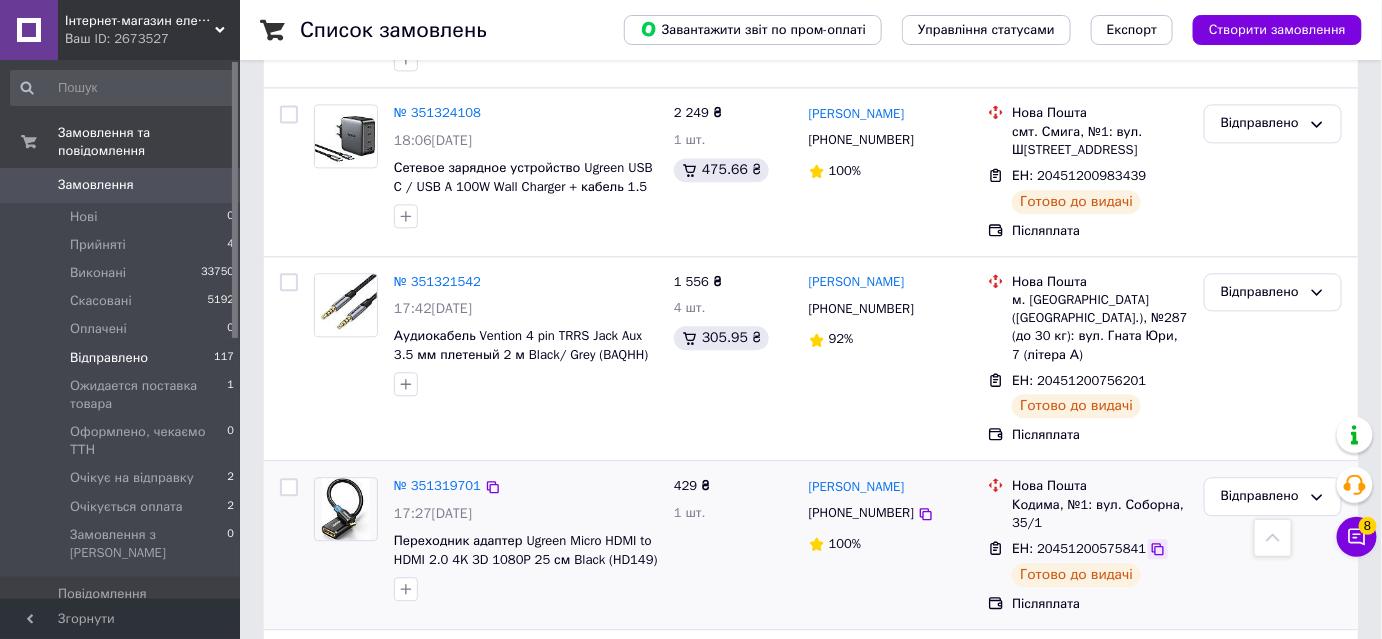 scroll, scrollTop: 3959, scrollLeft: 0, axis: vertical 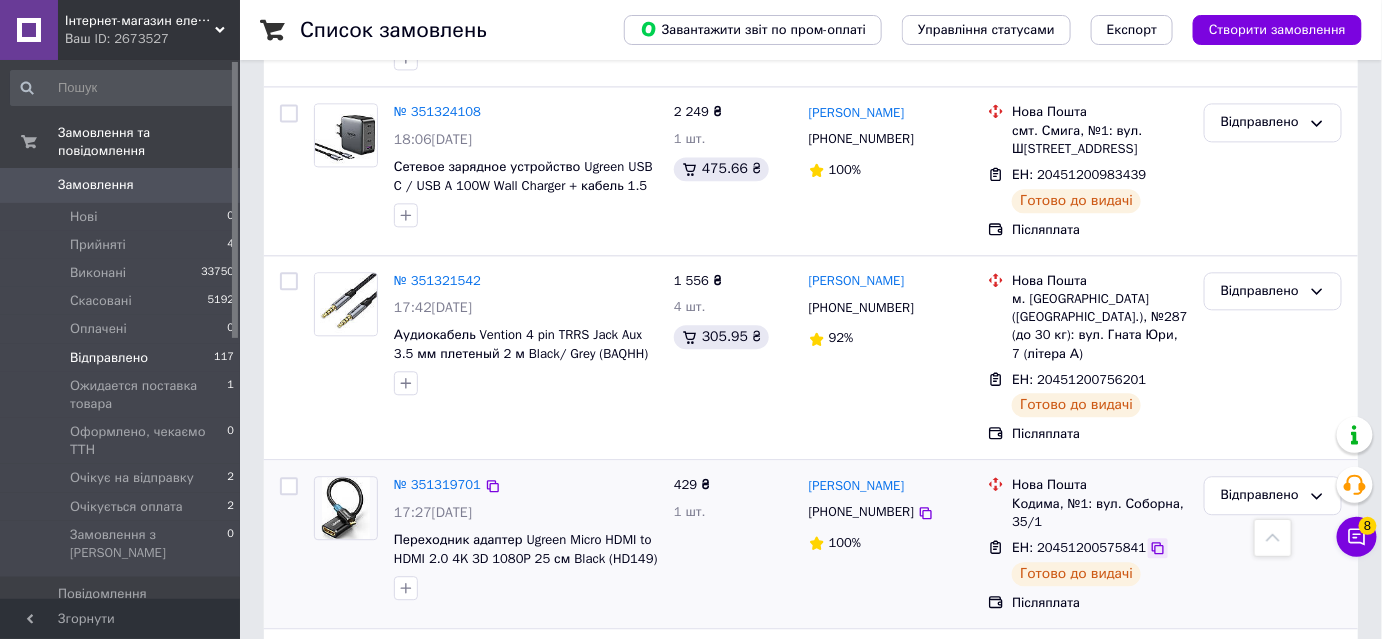 click 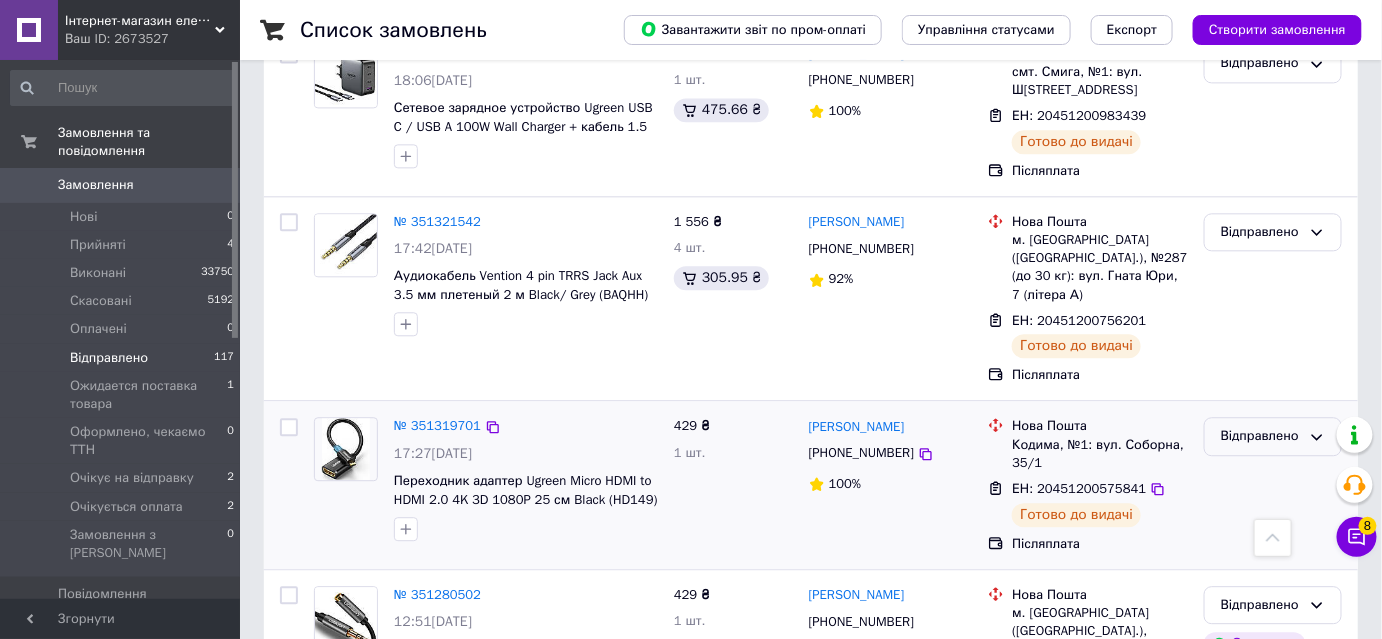 scroll, scrollTop: 4050, scrollLeft: 0, axis: vertical 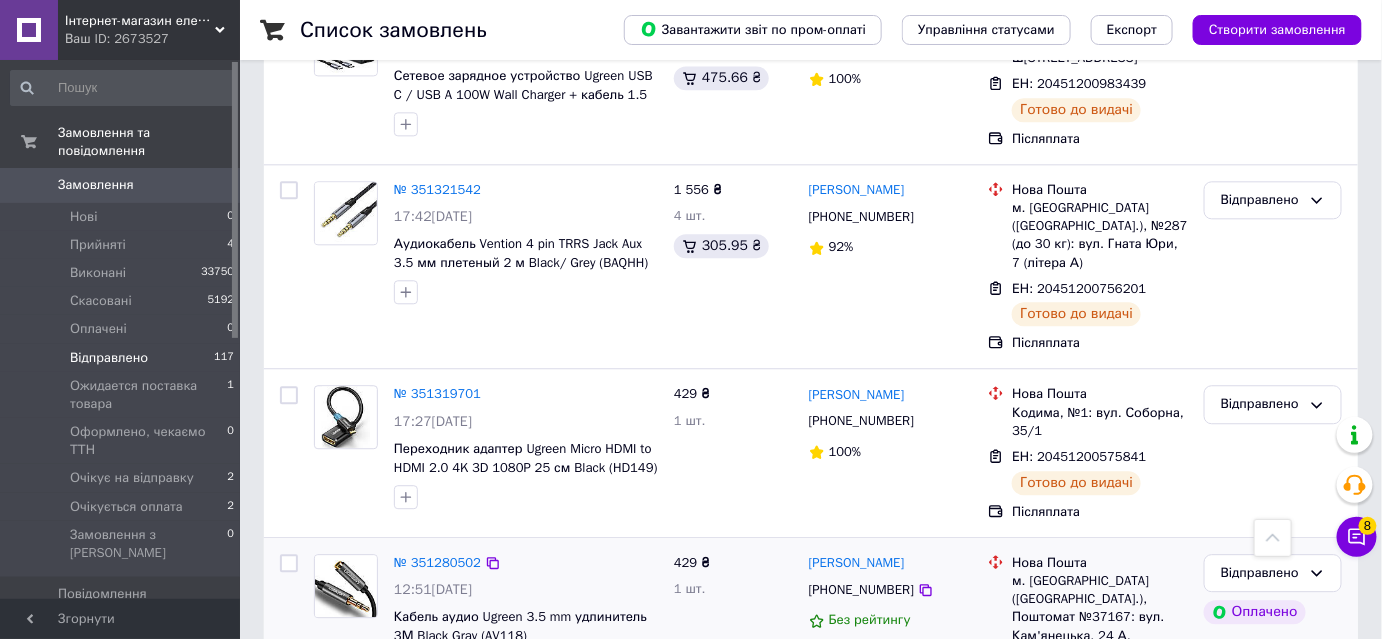 click at bounding box center (1158, 717) 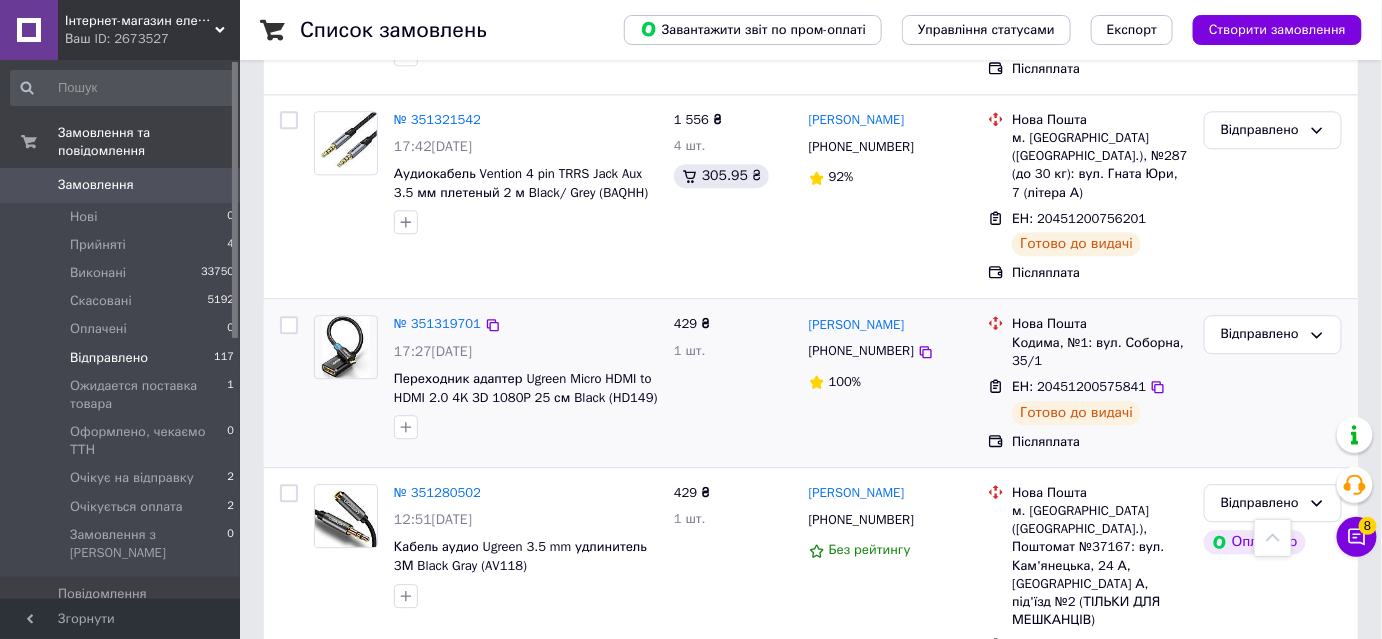 scroll, scrollTop: 4232, scrollLeft: 0, axis: vertical 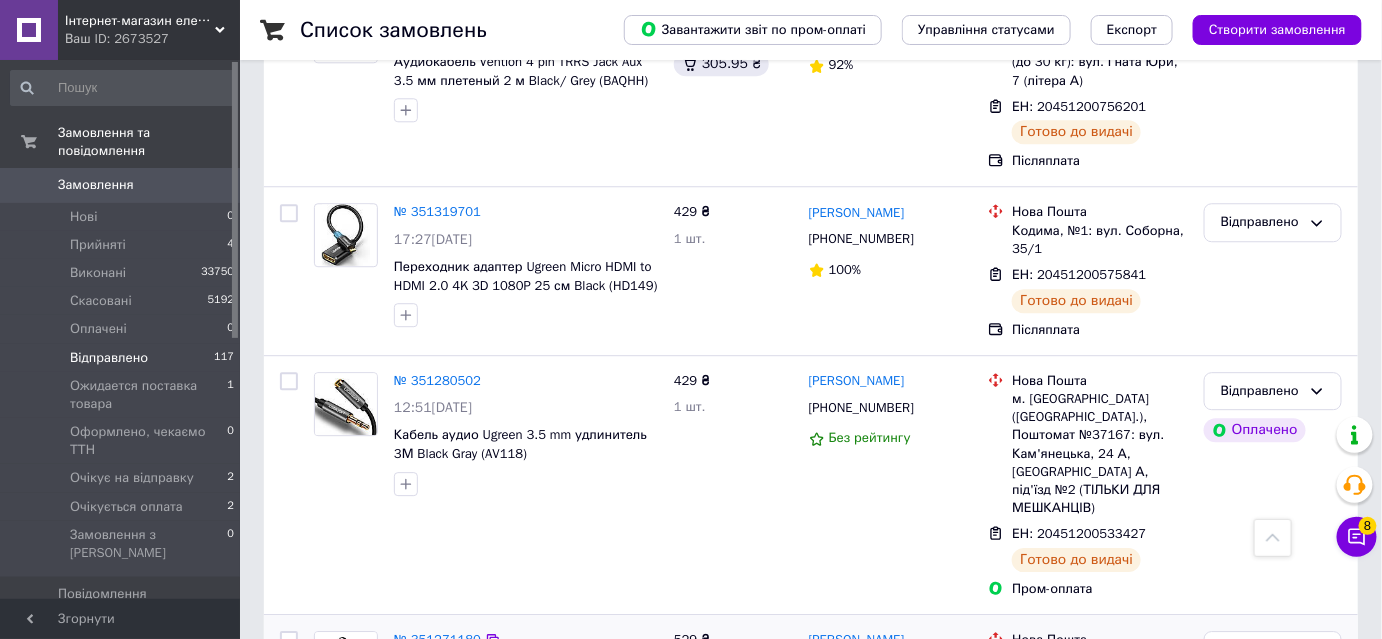 click 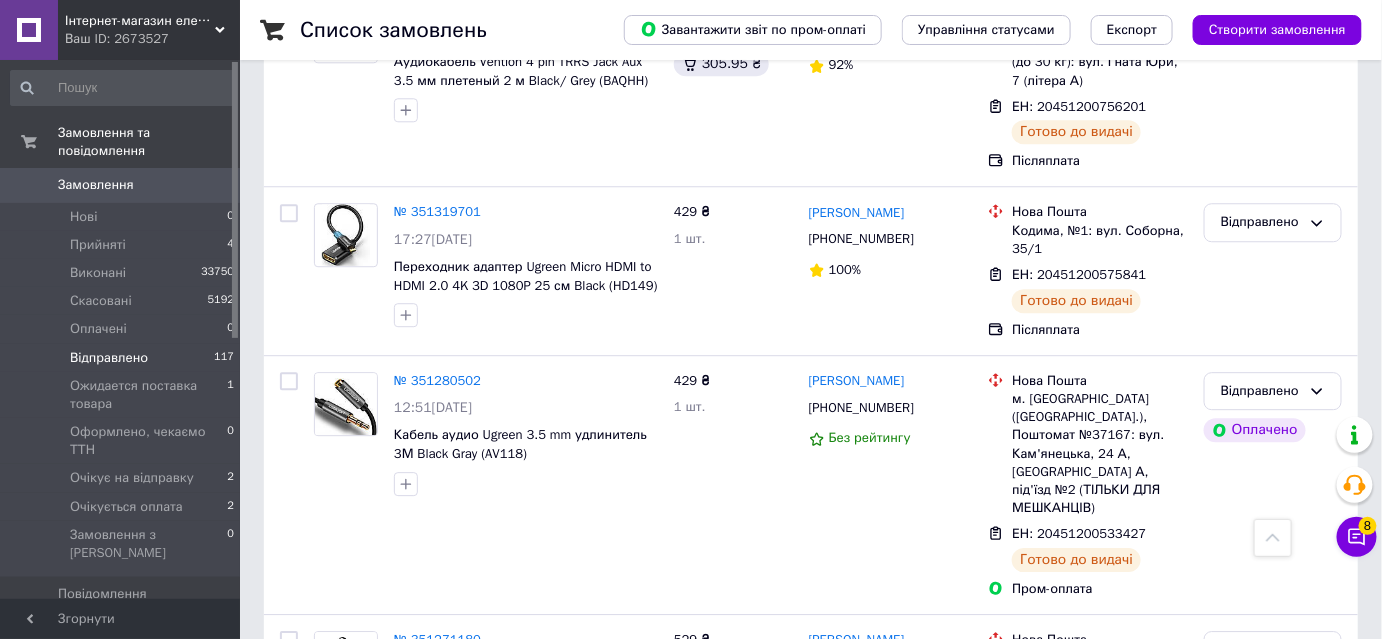 scroll, scrollTop: 4765, scrollLeft: 0, axis: vertical 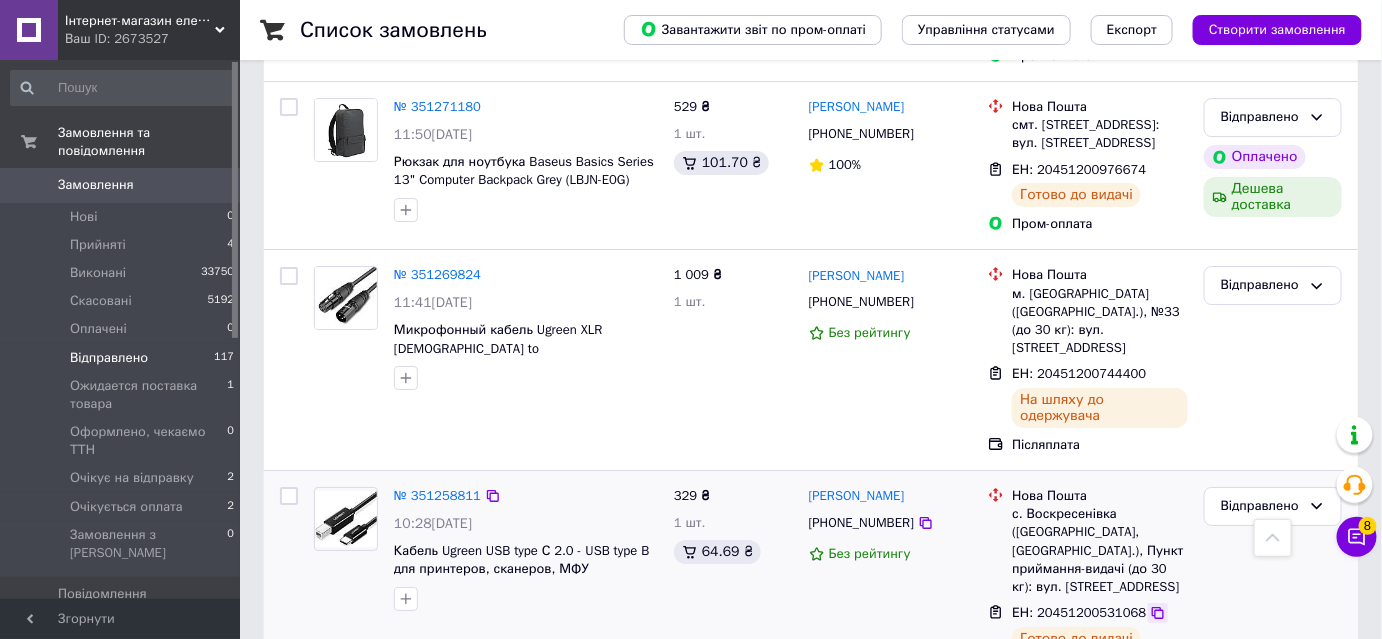 click 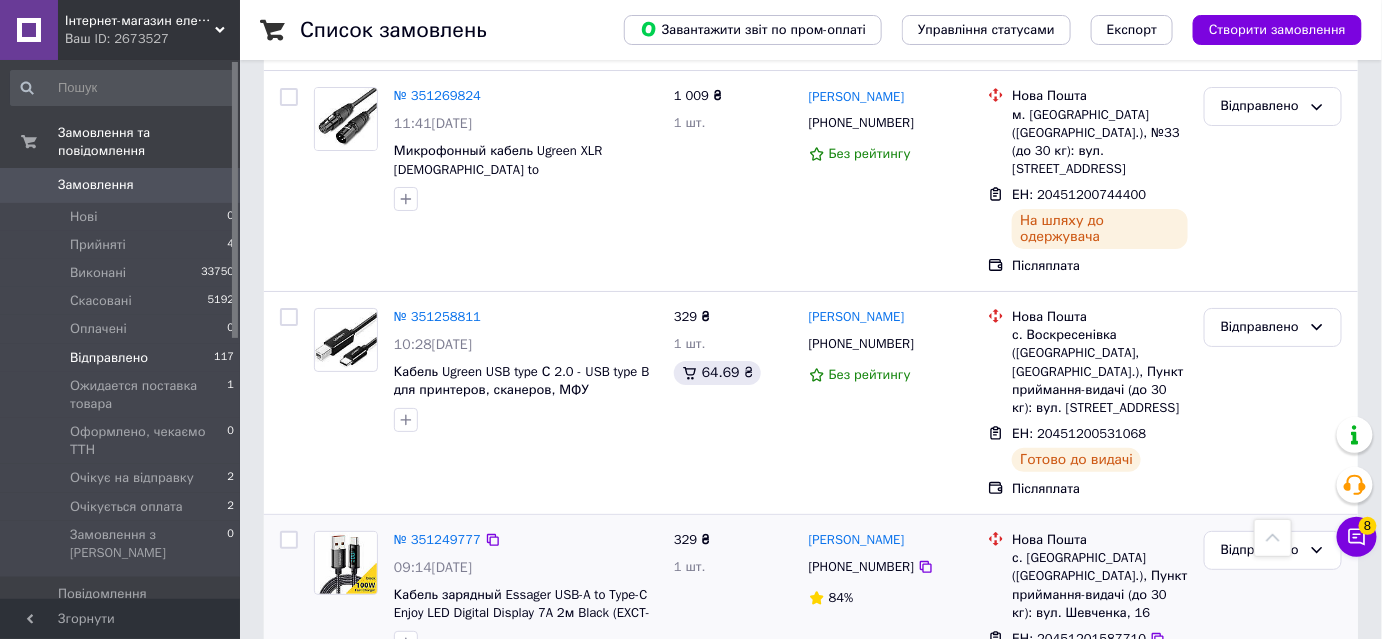 scroll, scrollTop: 4947, scrollLeft: 0, axis: vertical 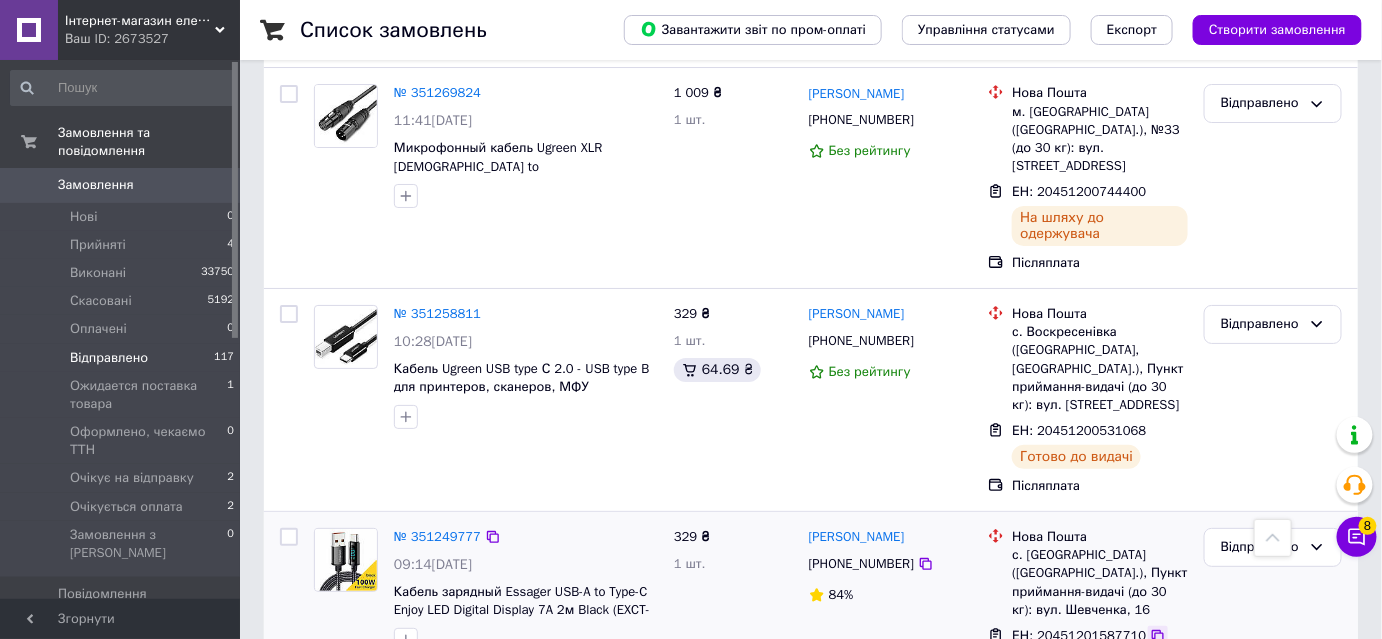 click 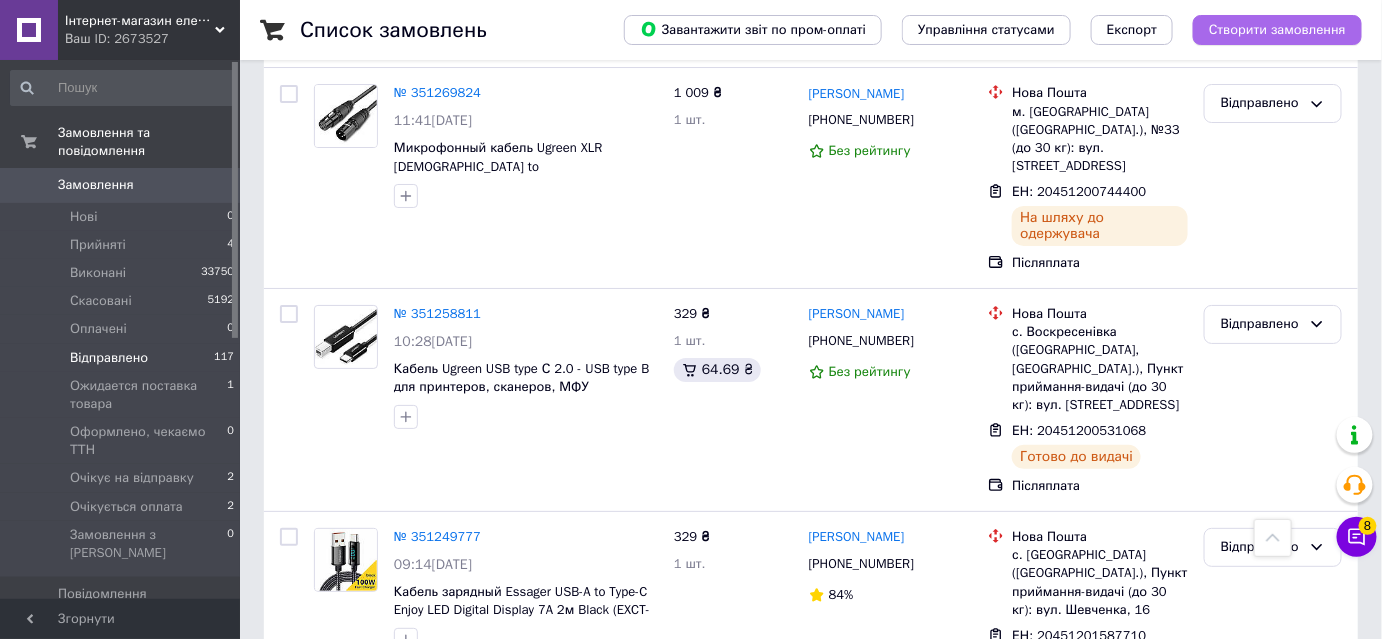 scroll, scrollTop: 7004, scrollLeft: 0, axis: vertical 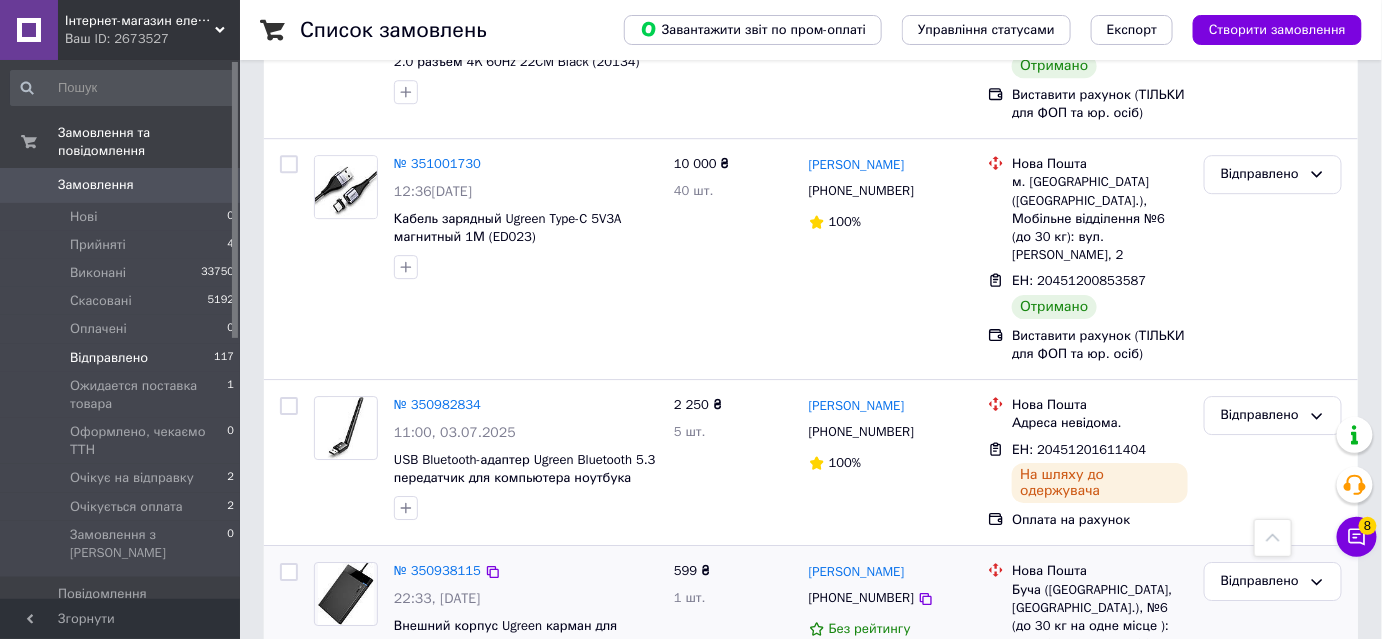 click 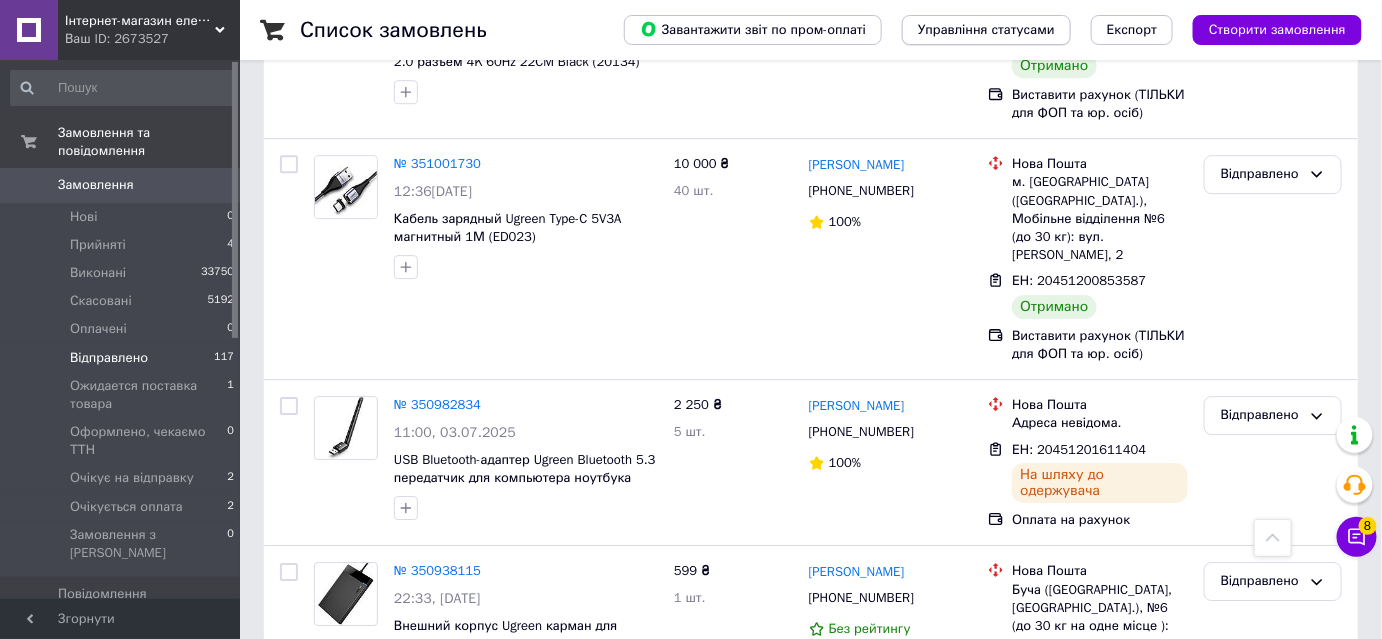 scroll, scrollTop: 7804, scrollLeft: 0, axis: vertical 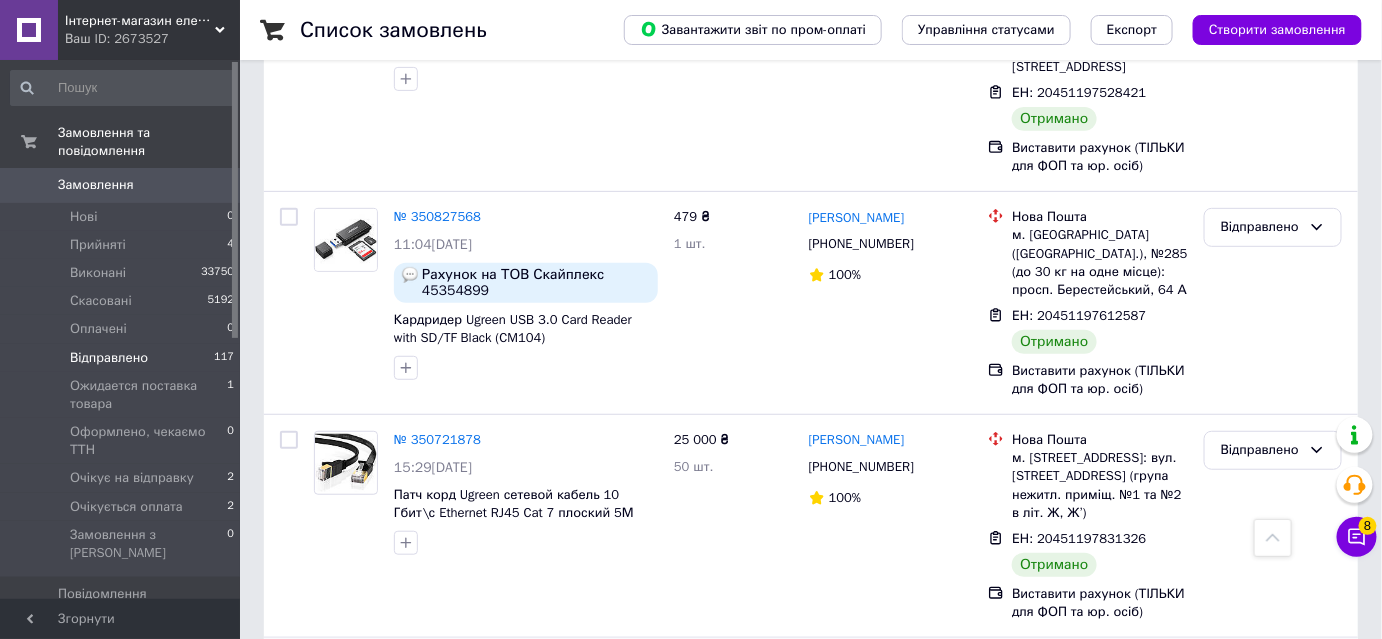 click at bounding box center [1149, 726] 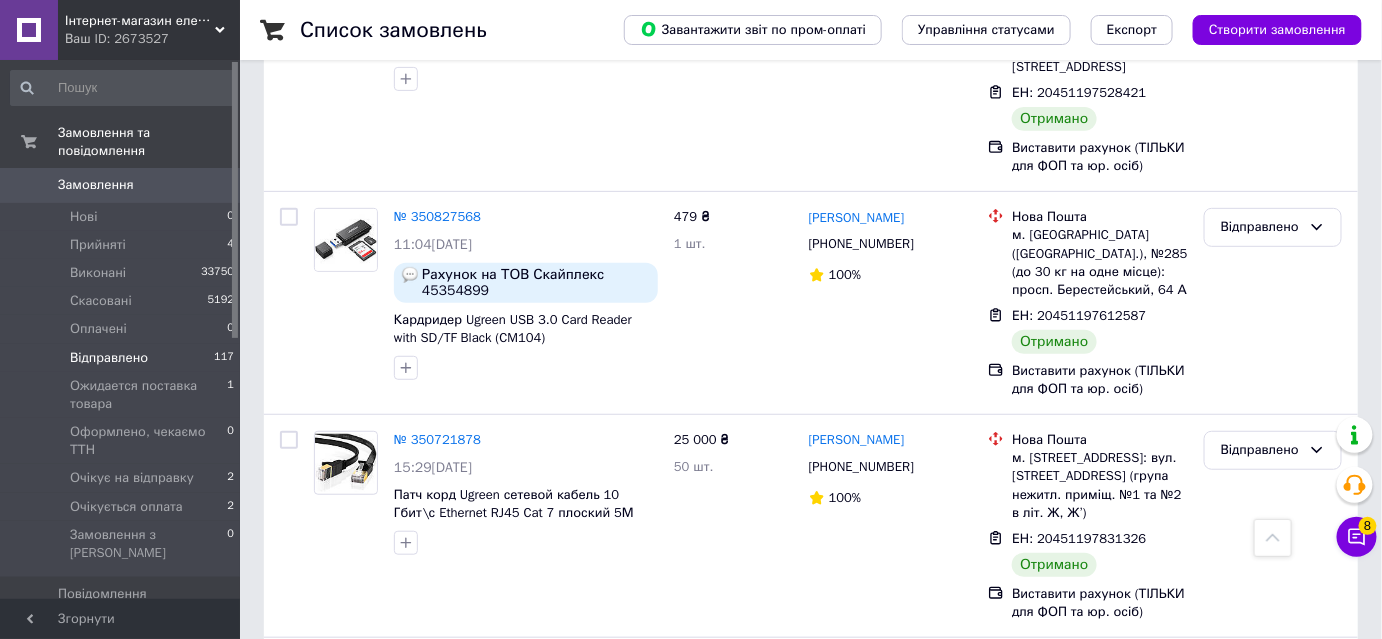 scroll, scrollTop: 8904, scrollLeft: 0, axis: vertical 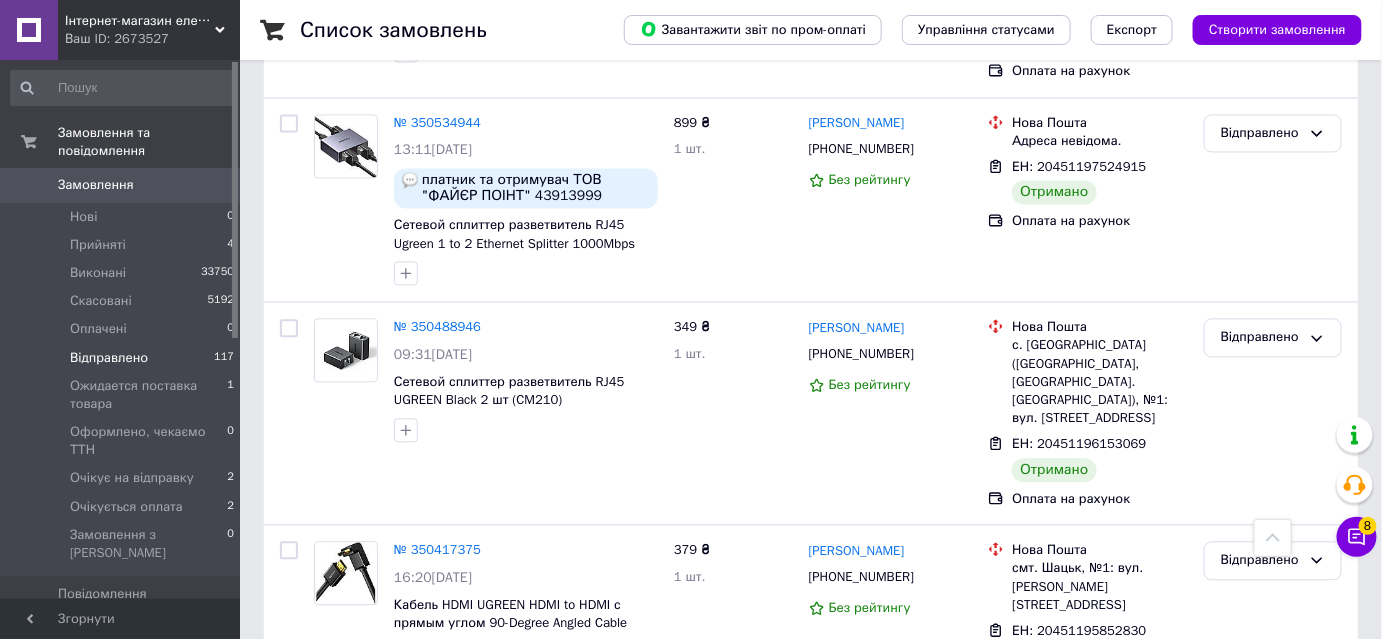 click 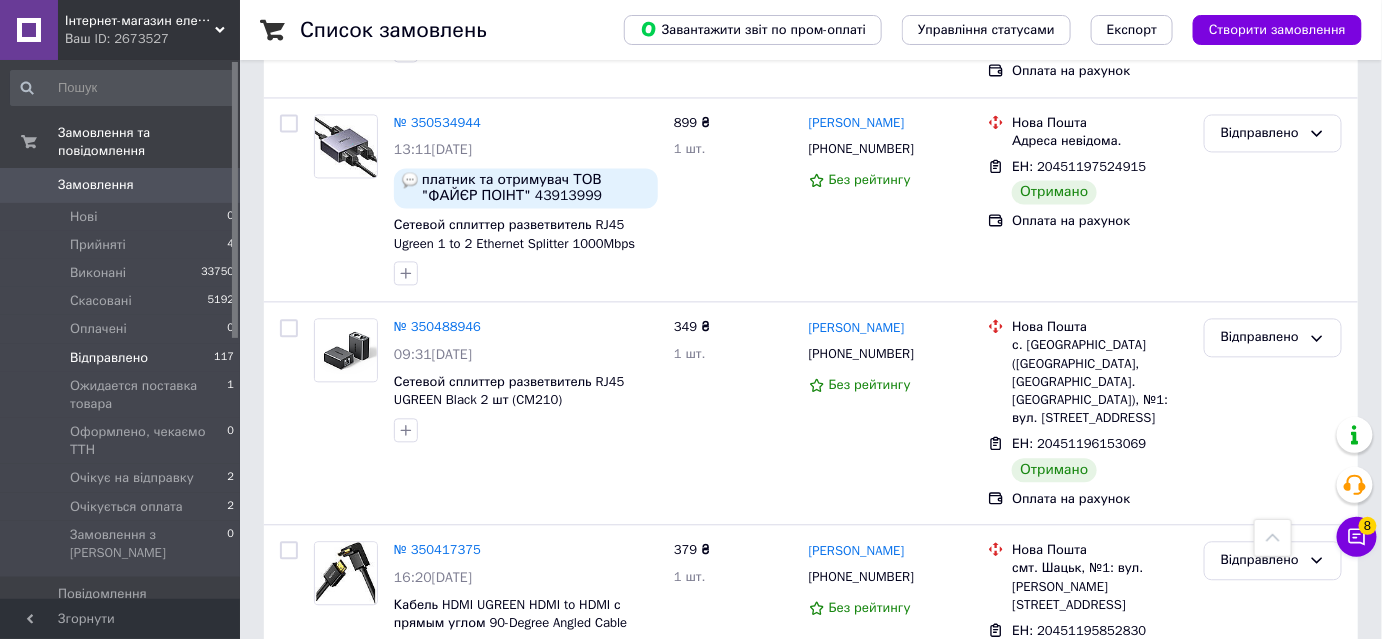 click at bounding box center (493, 755) 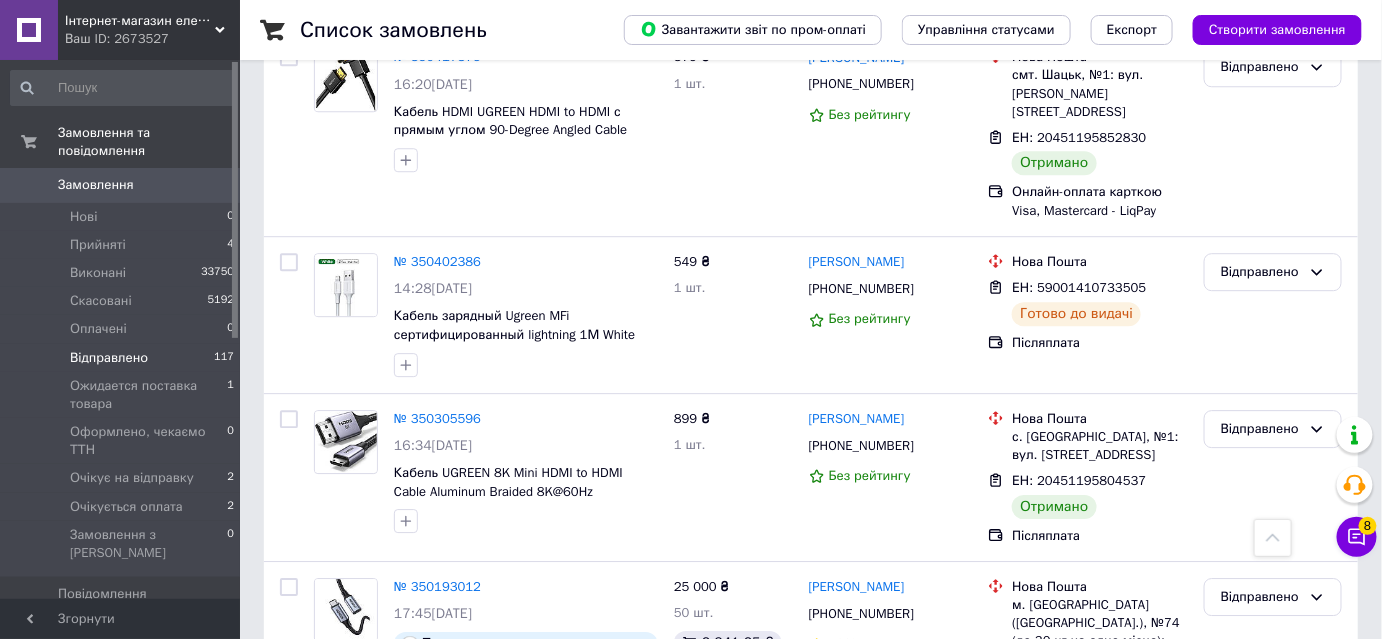 scroll, scrollTop: 9477, scrollLeft: 0, axis: vertical 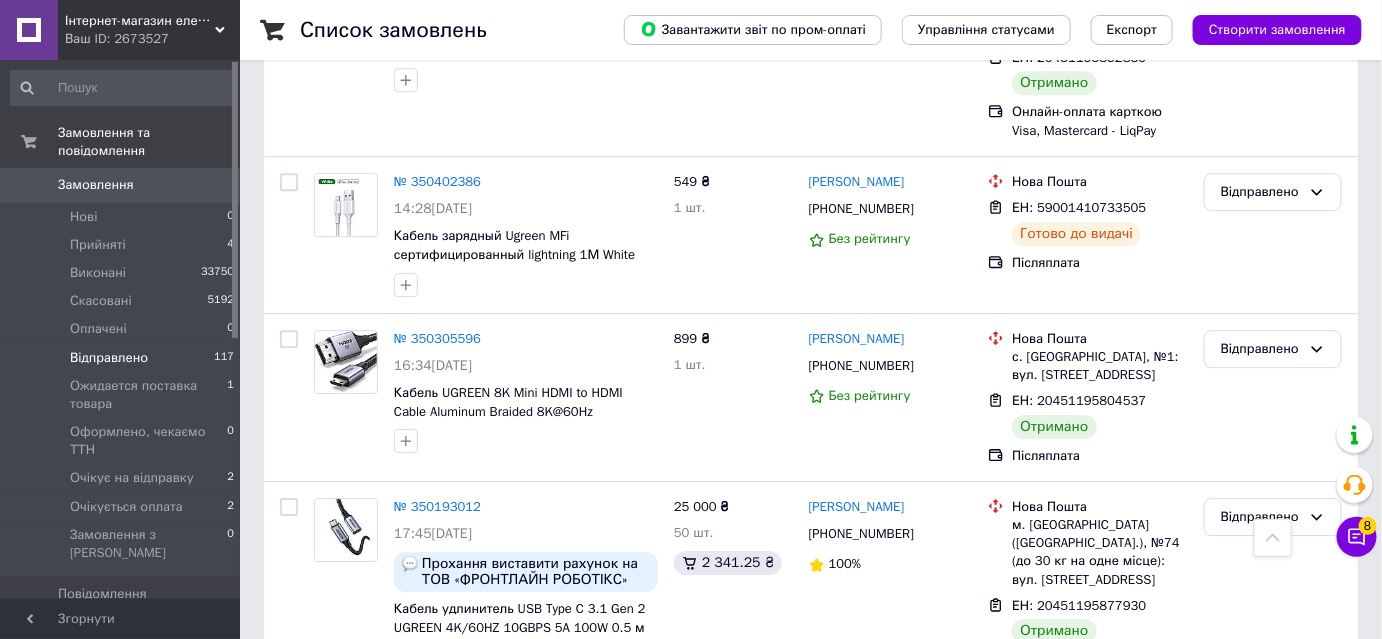 click on "1" at bounding box center [404, 1085] 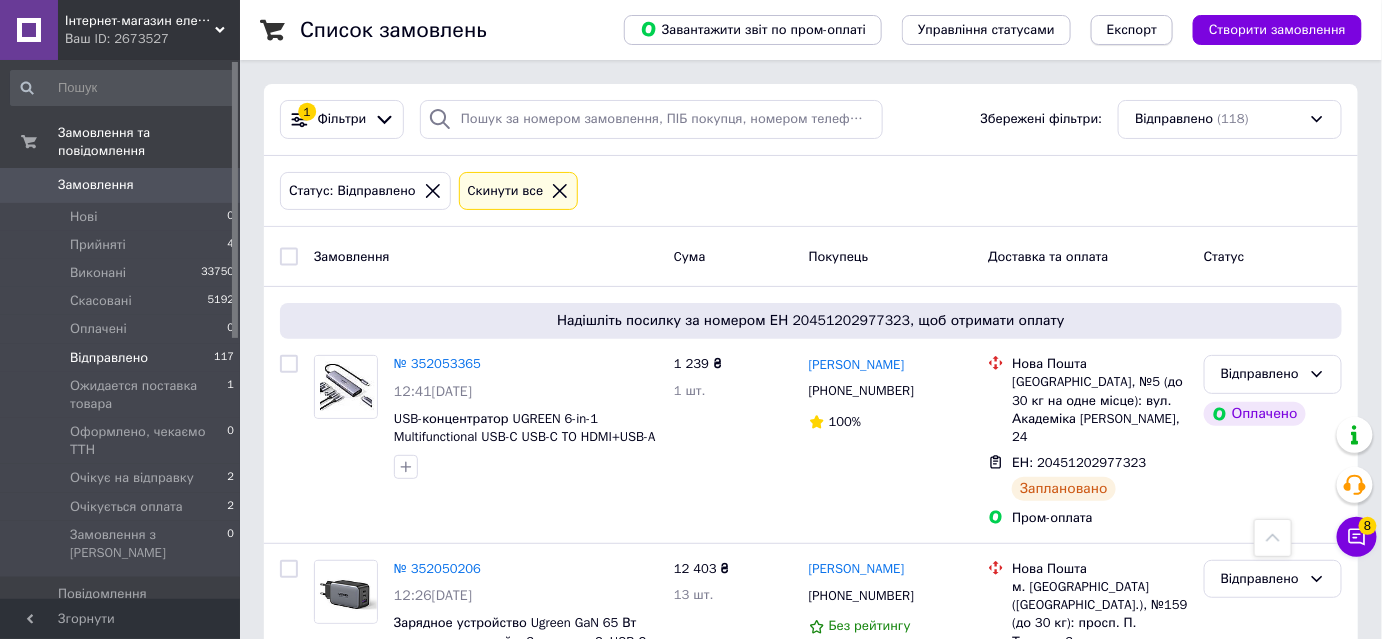 scroll, scrollTop: 4215, scrollLeft: 0, axis: vertical 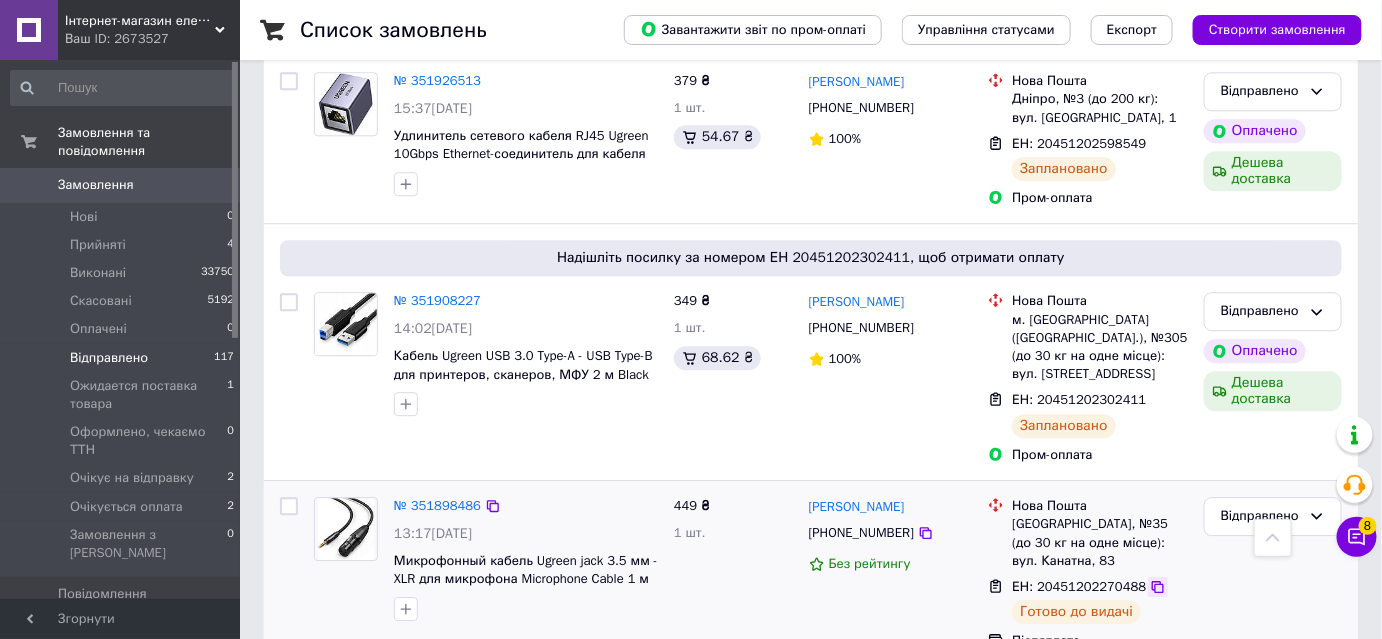 click 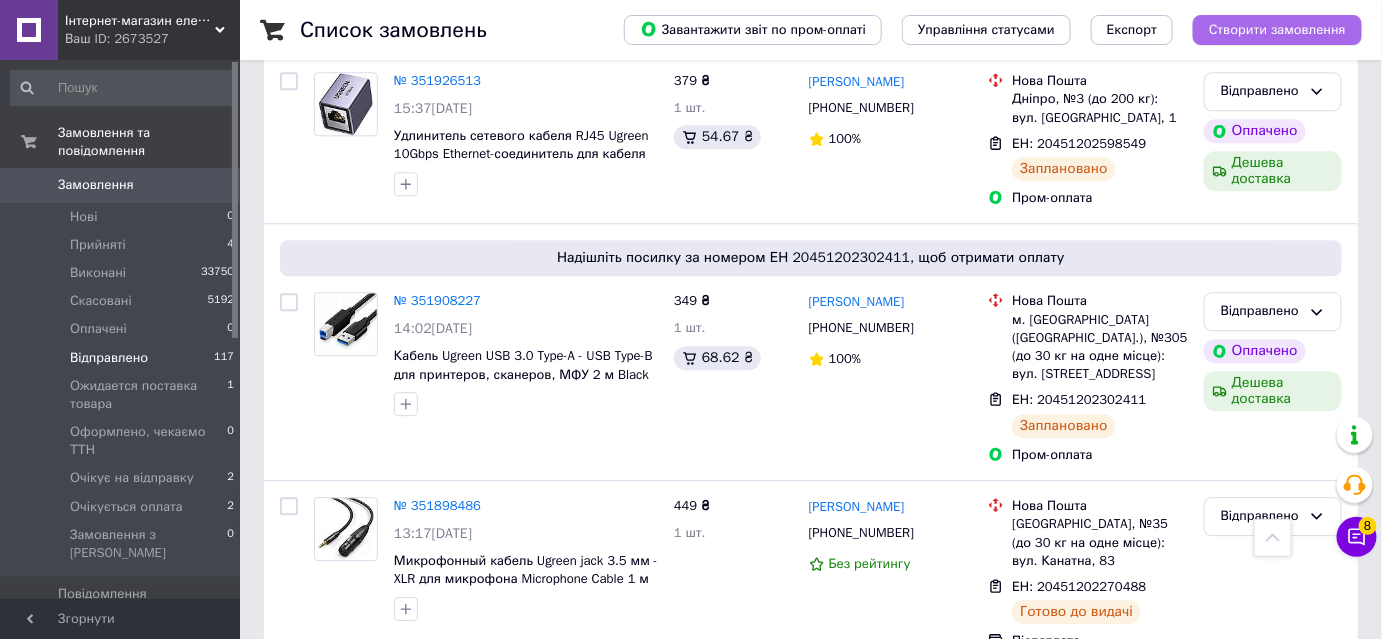 scroll, scrollTop: 6586, scrollLeft: 0, axis: vertical 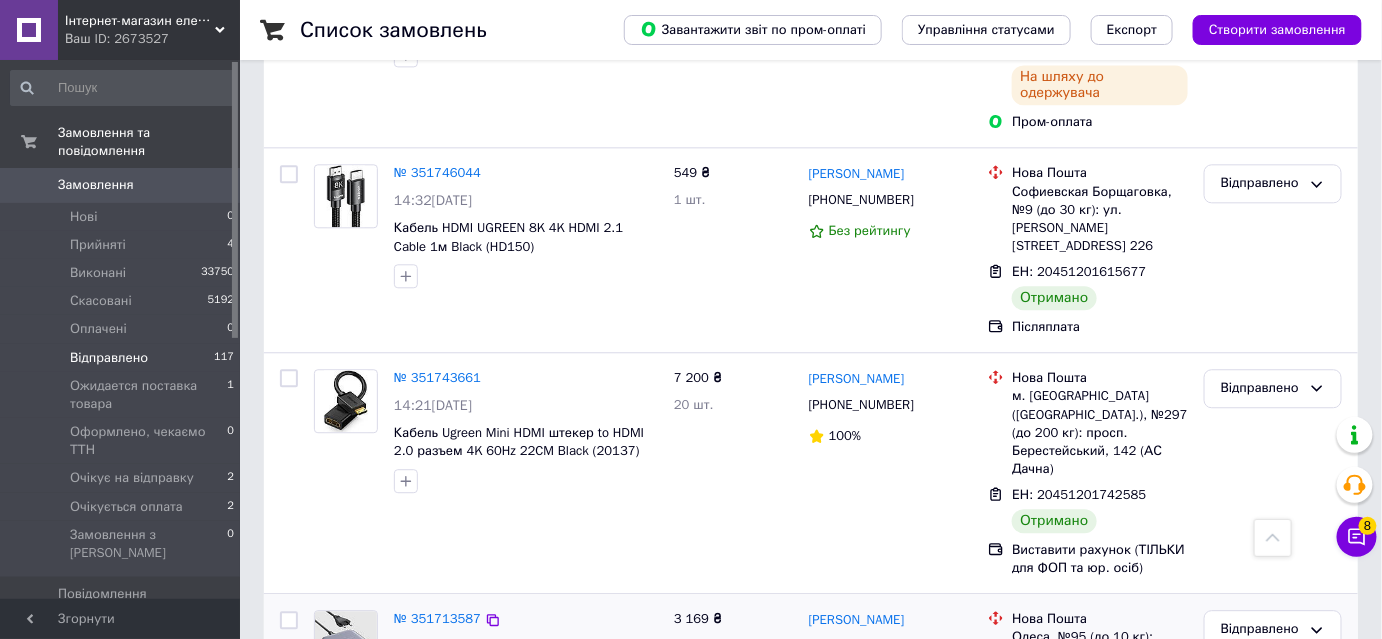 click 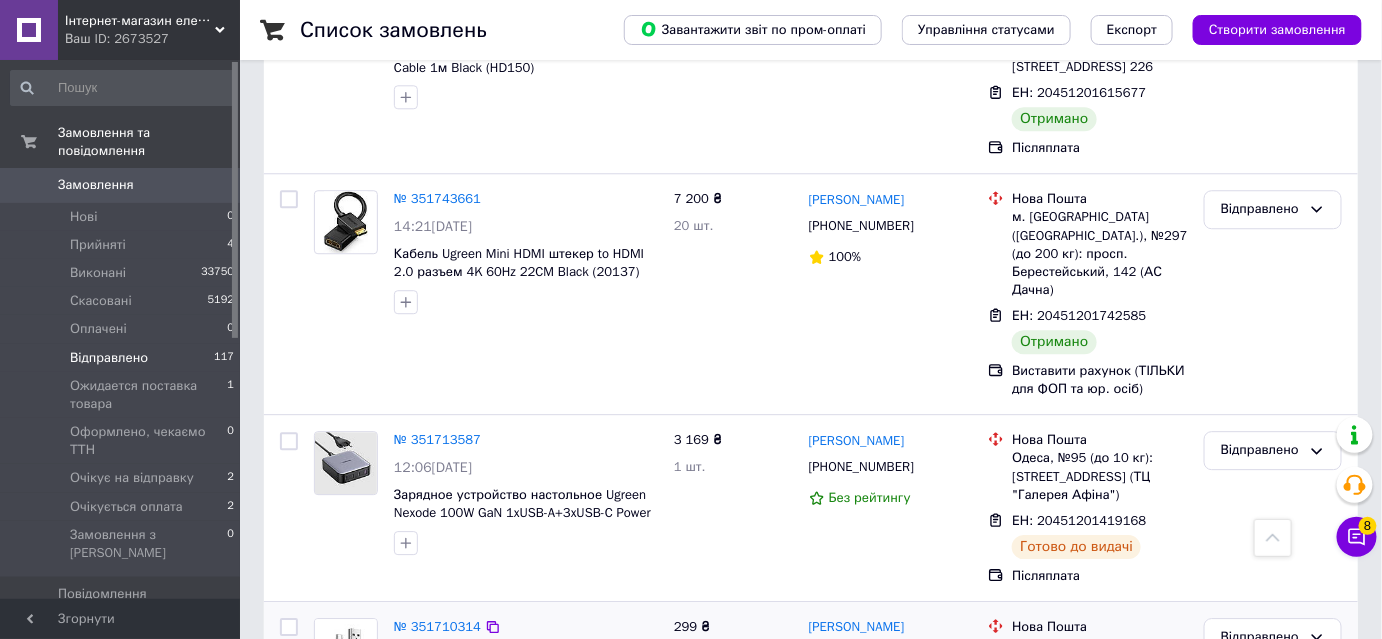 scroll, scrollTop: 6768, scrollLeft: 0, axis: vertical 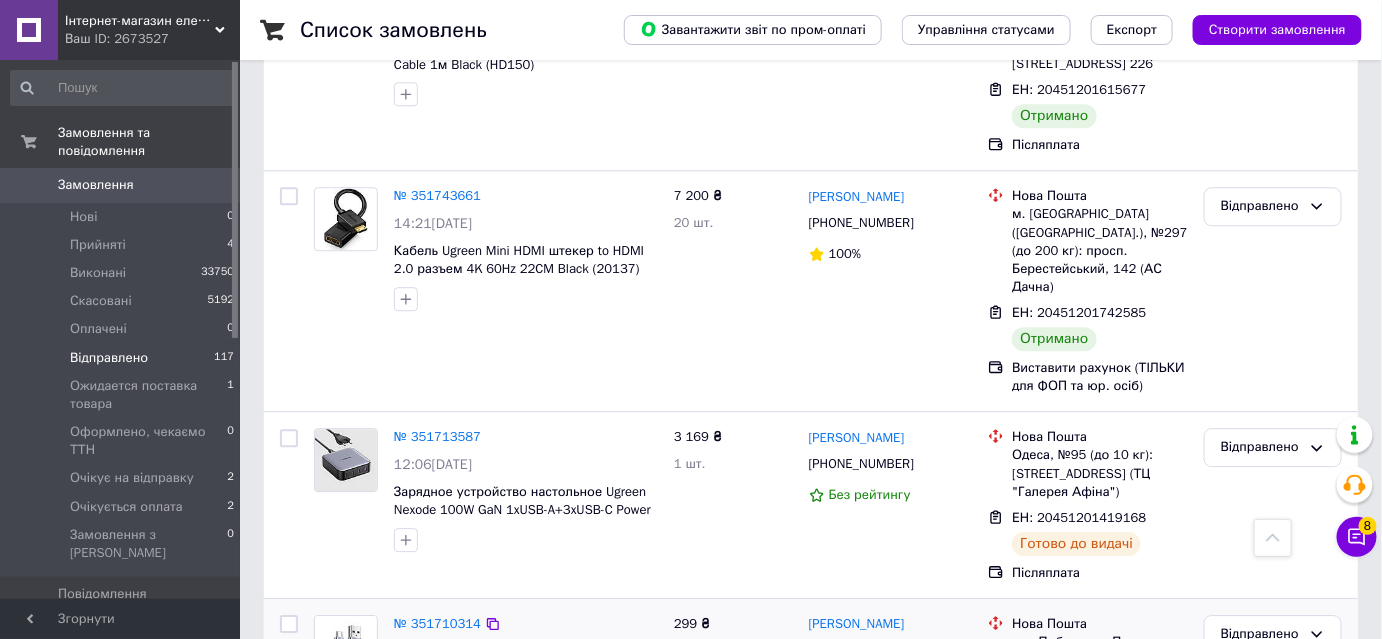 click 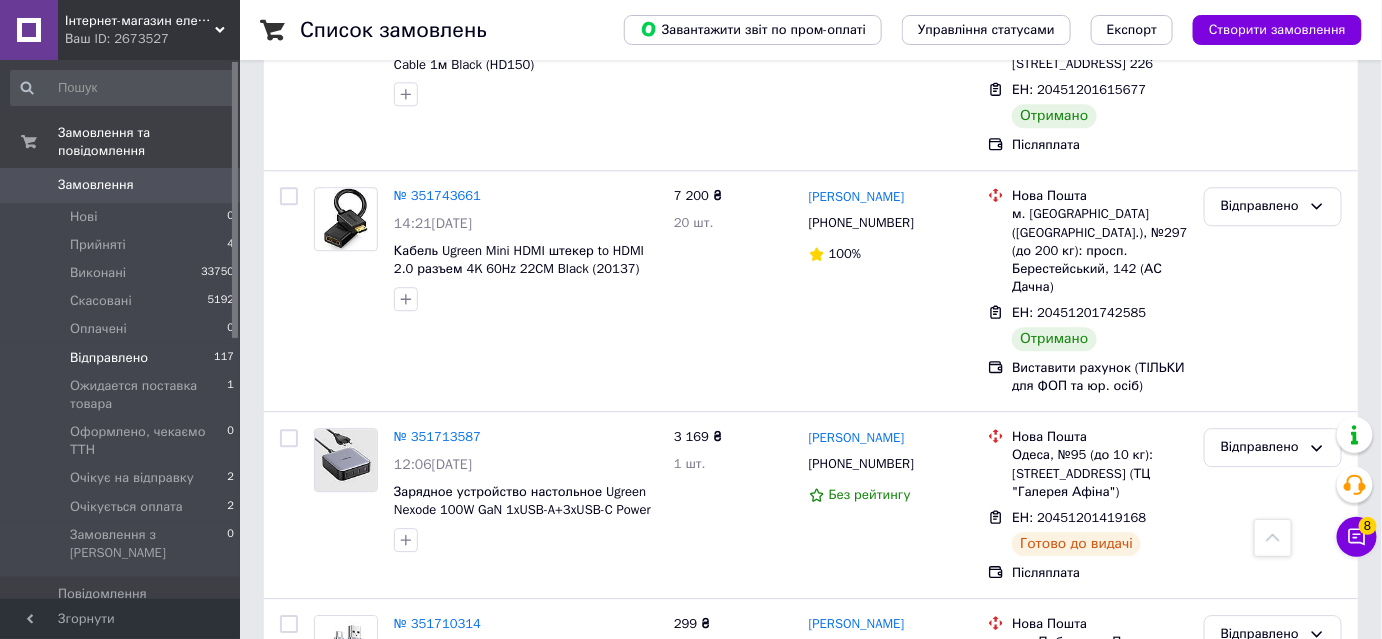 scroll, scrollTop: 7128, scrollLeft: 0, axis: vertical 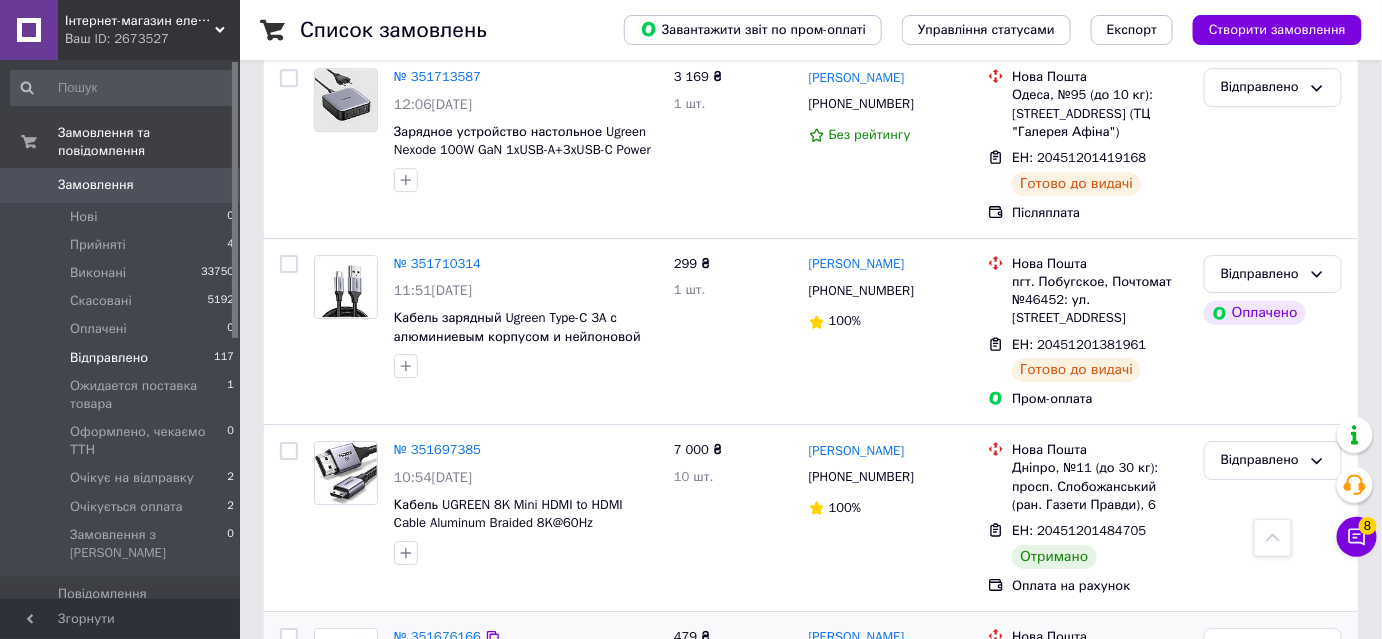 click 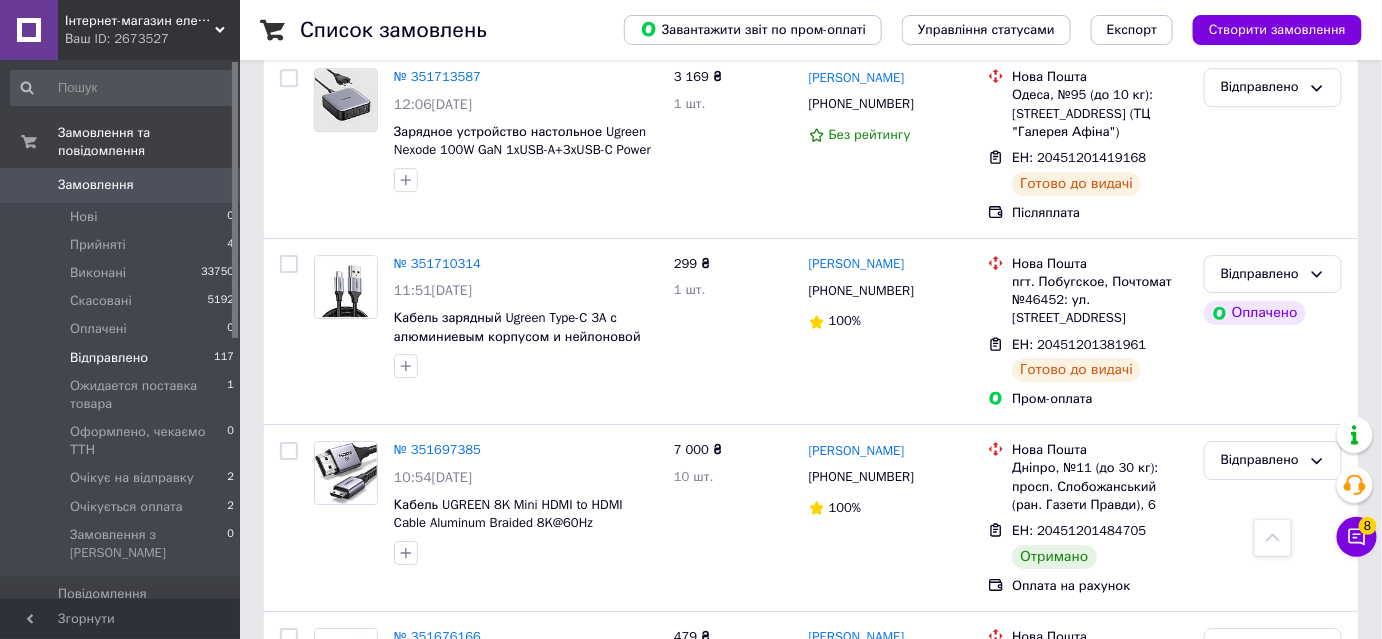 scroll, scrollTop: 8242, scrollLeft: 0, axis: vertical 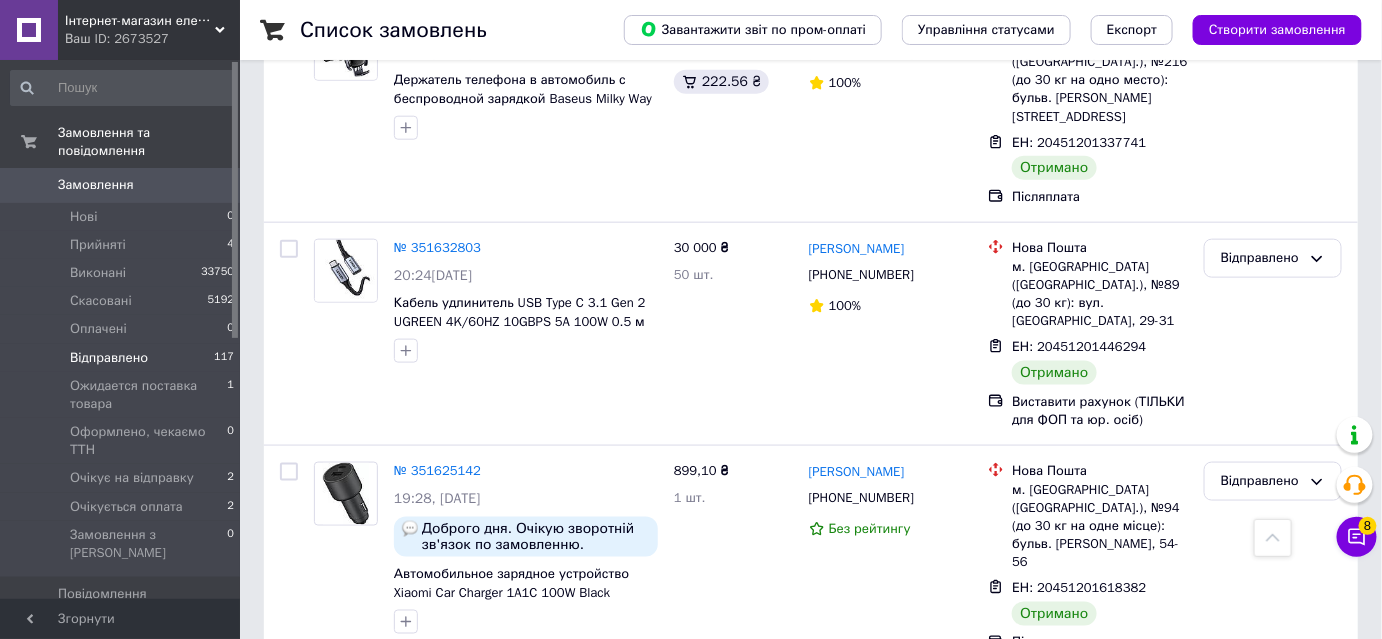 click 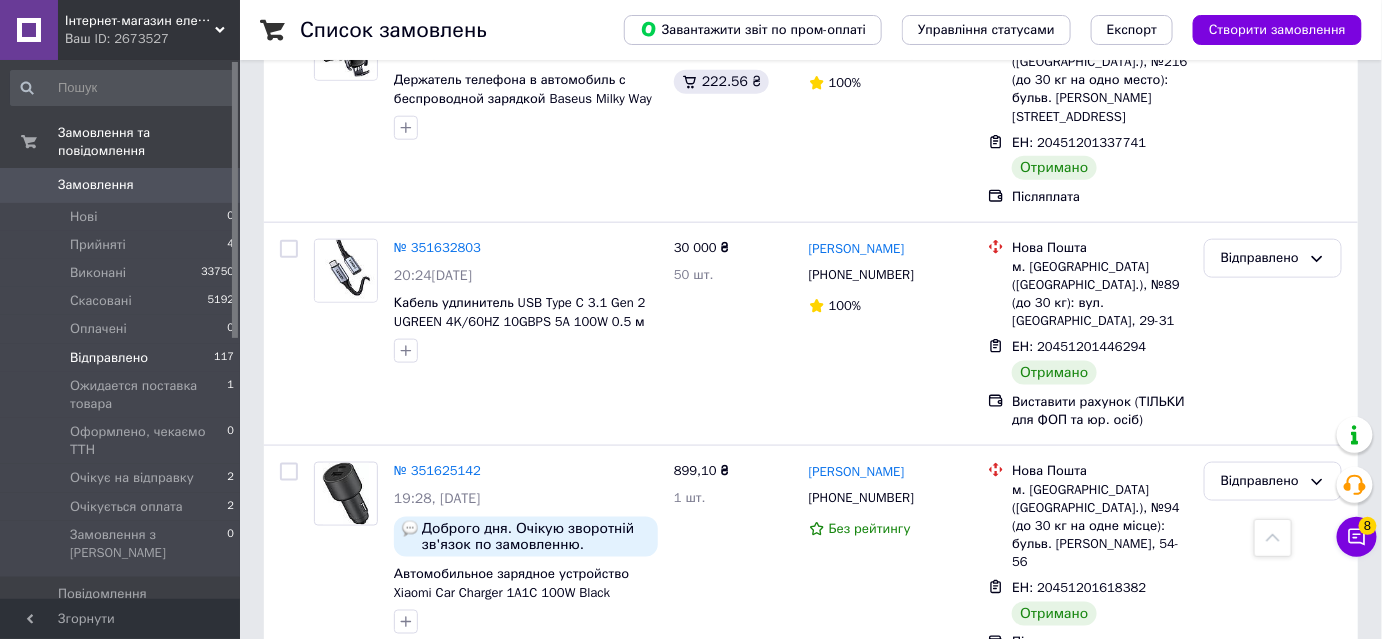 scroll, scrollTop: 8872, scrollLeft: 0, axis: vertical 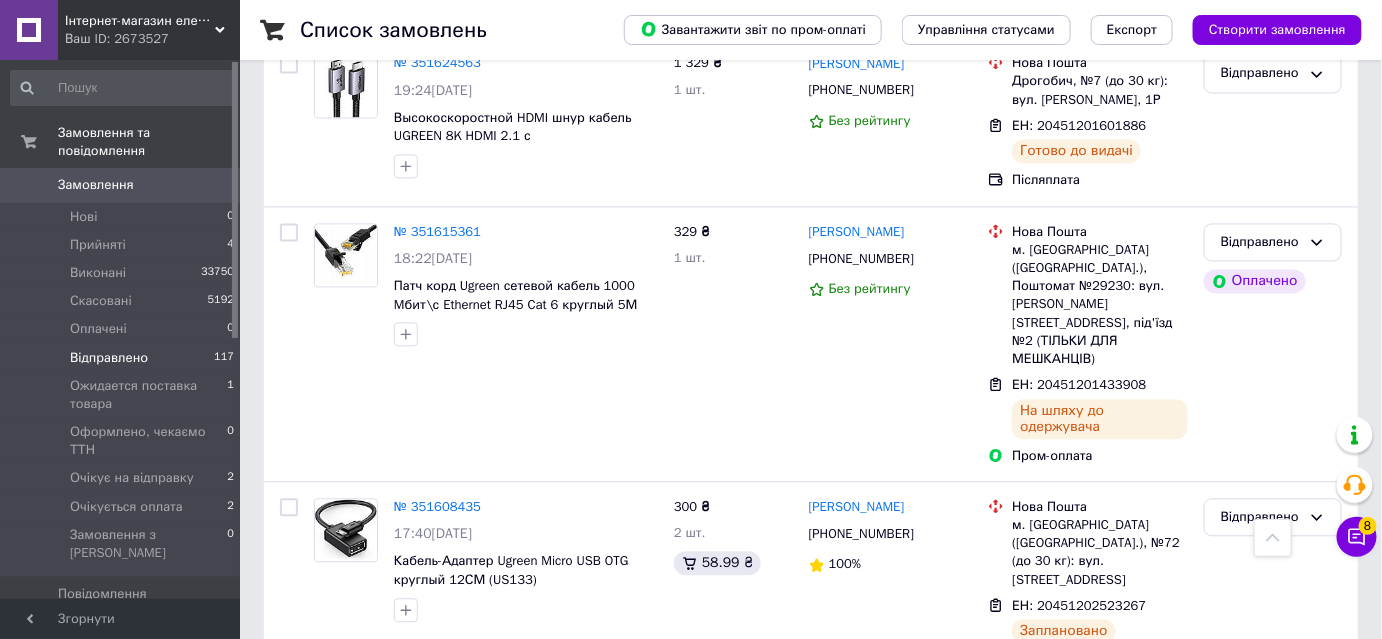 click 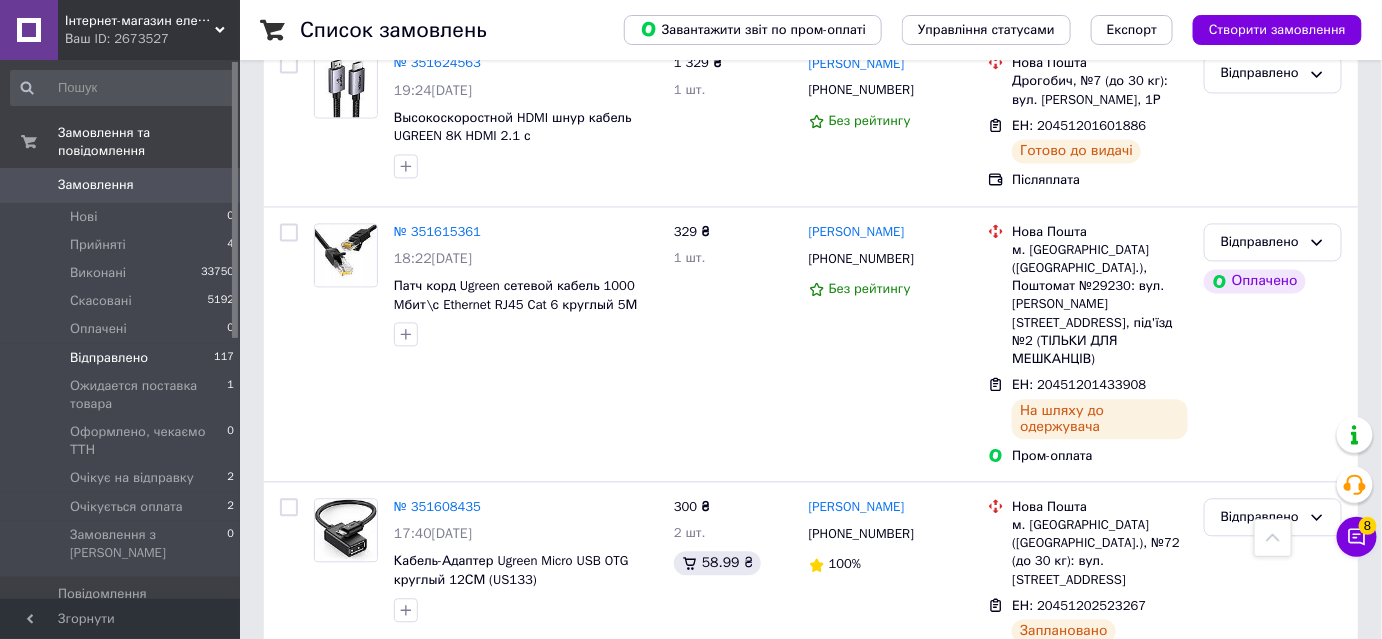 scroll, scrollTop: 9431, scrollLeft: 0, axis: vertical 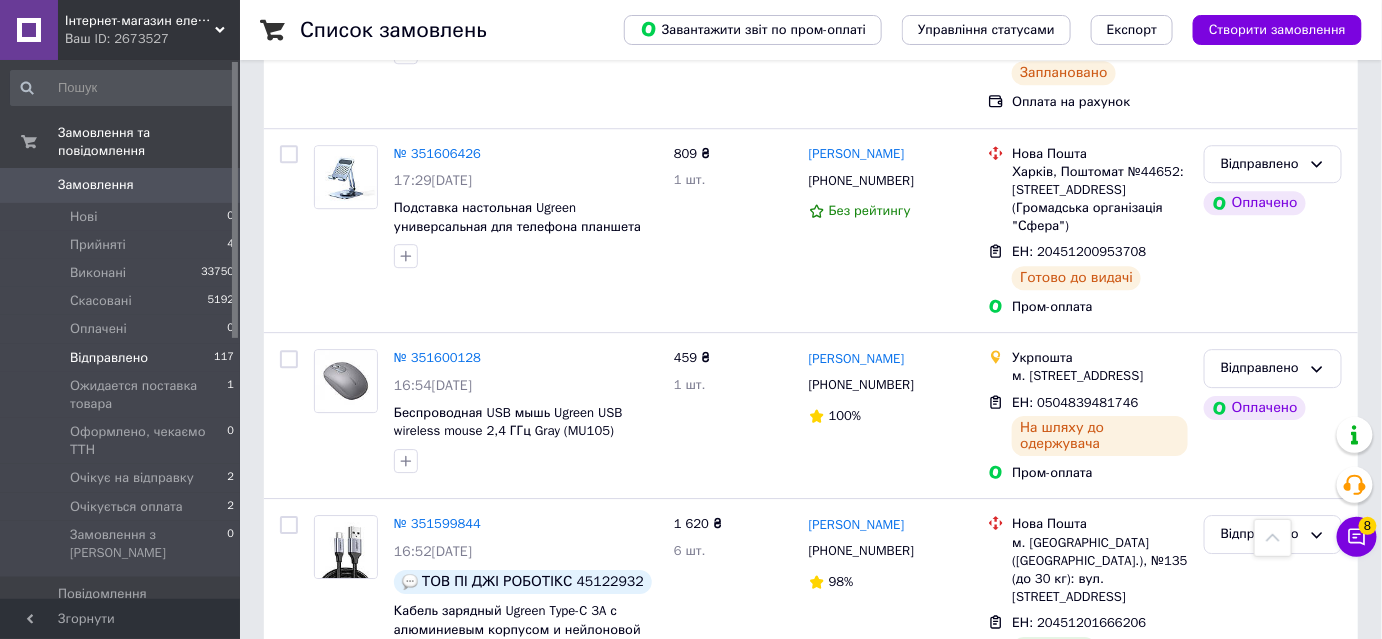 click 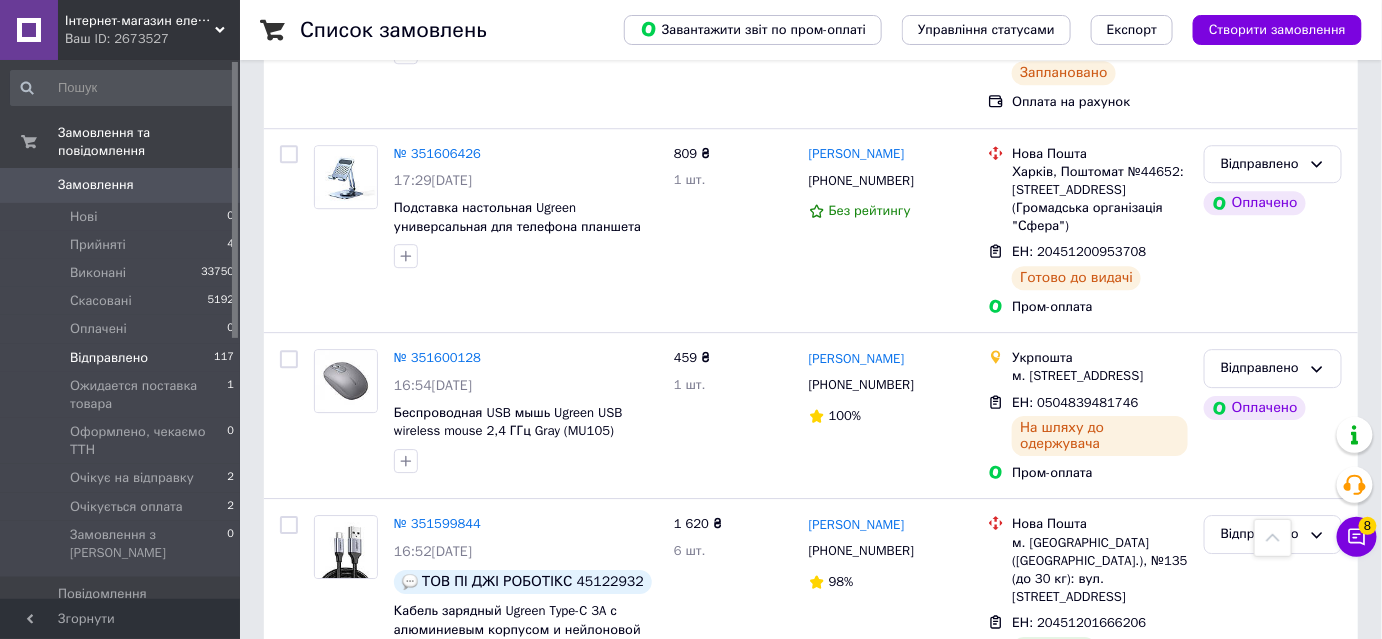 scroll, scrollTop: 9613, scrollLeft: 0, axis: vertical 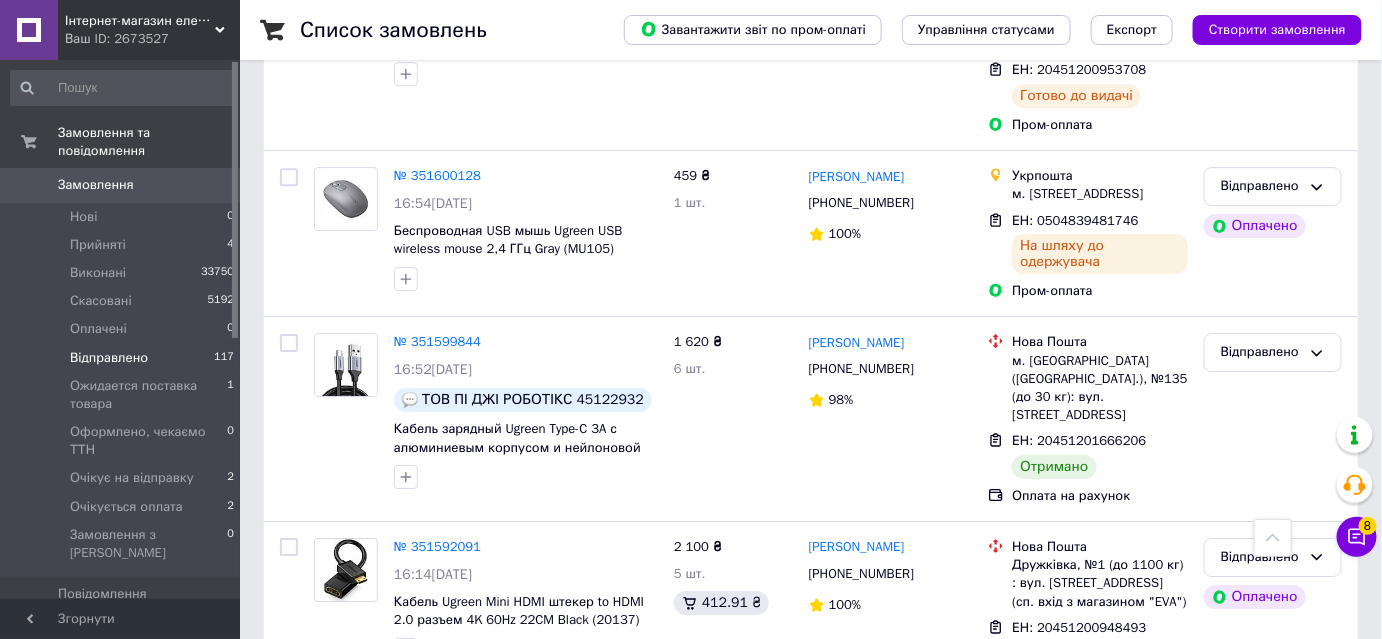 click 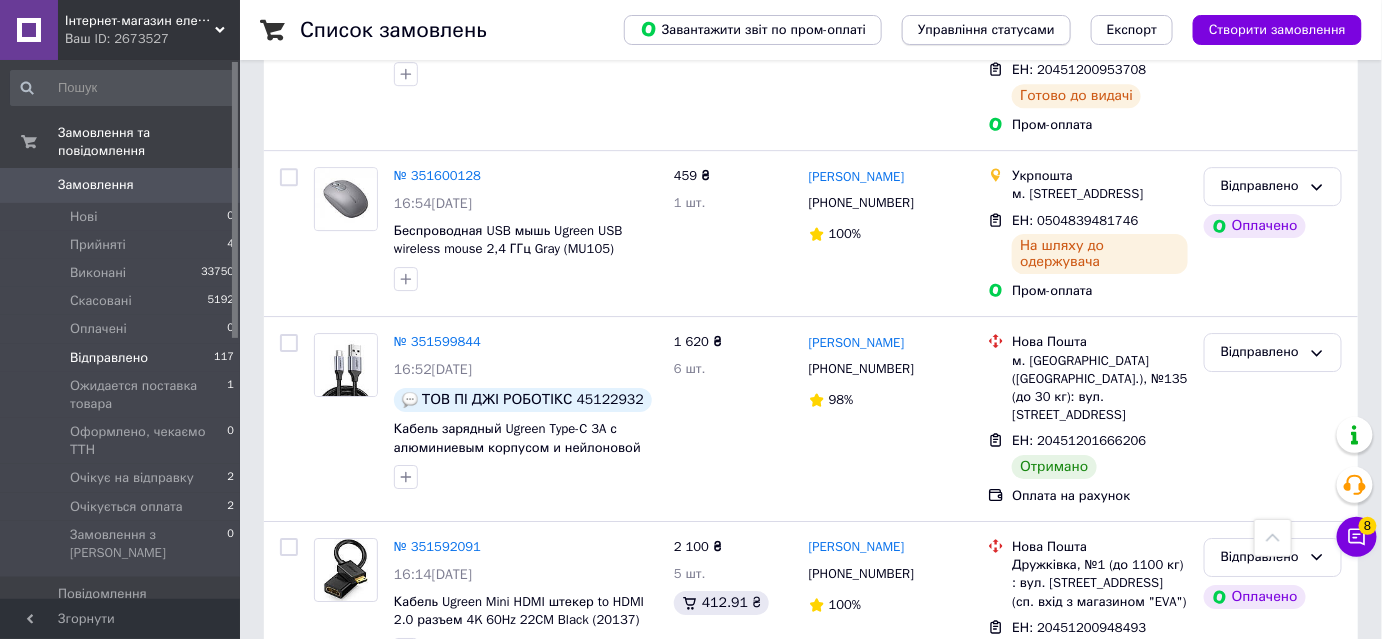 scroll, scrollTop: 9813, scrollLeft: 0, axis: vertical 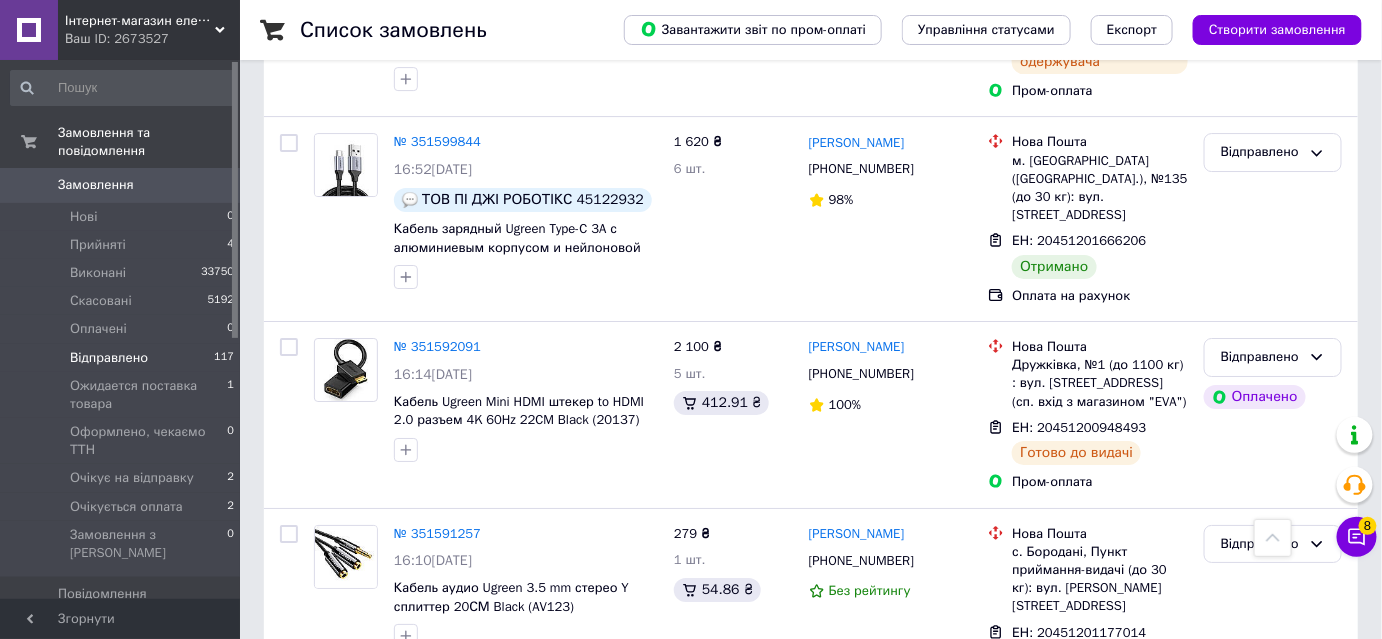 click 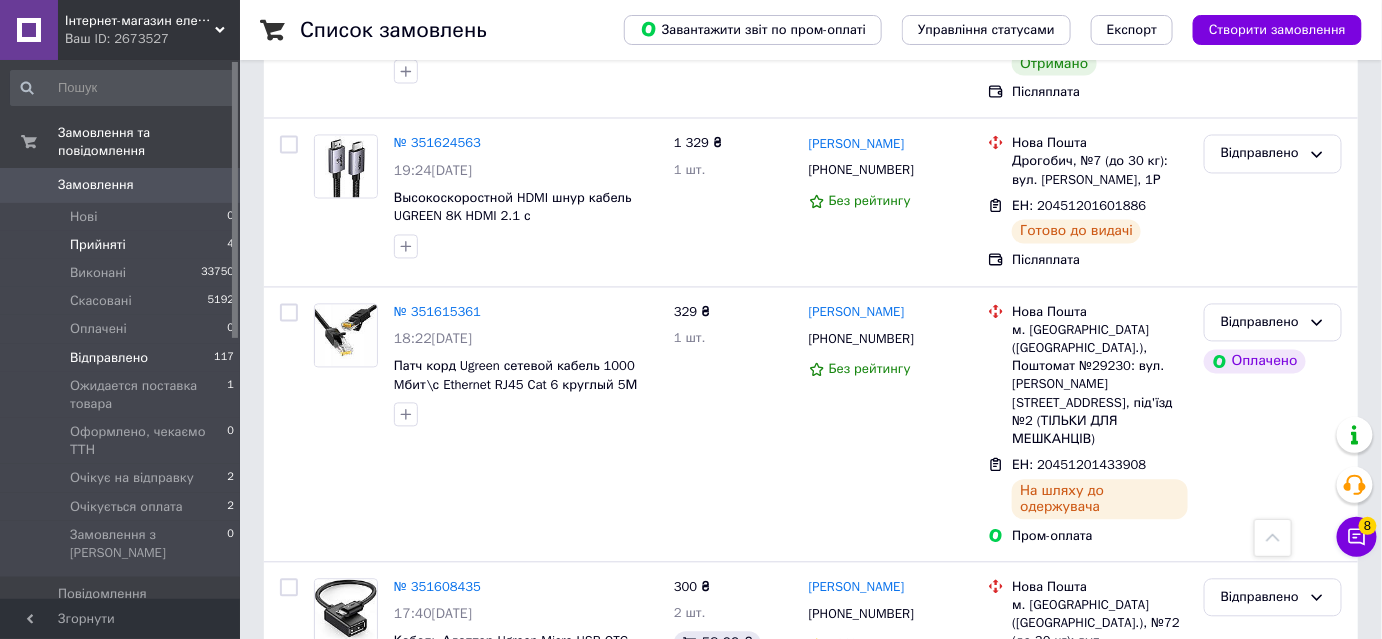 scroll, scrollTop: 8450, scrollLeft: 0, axis: vertical 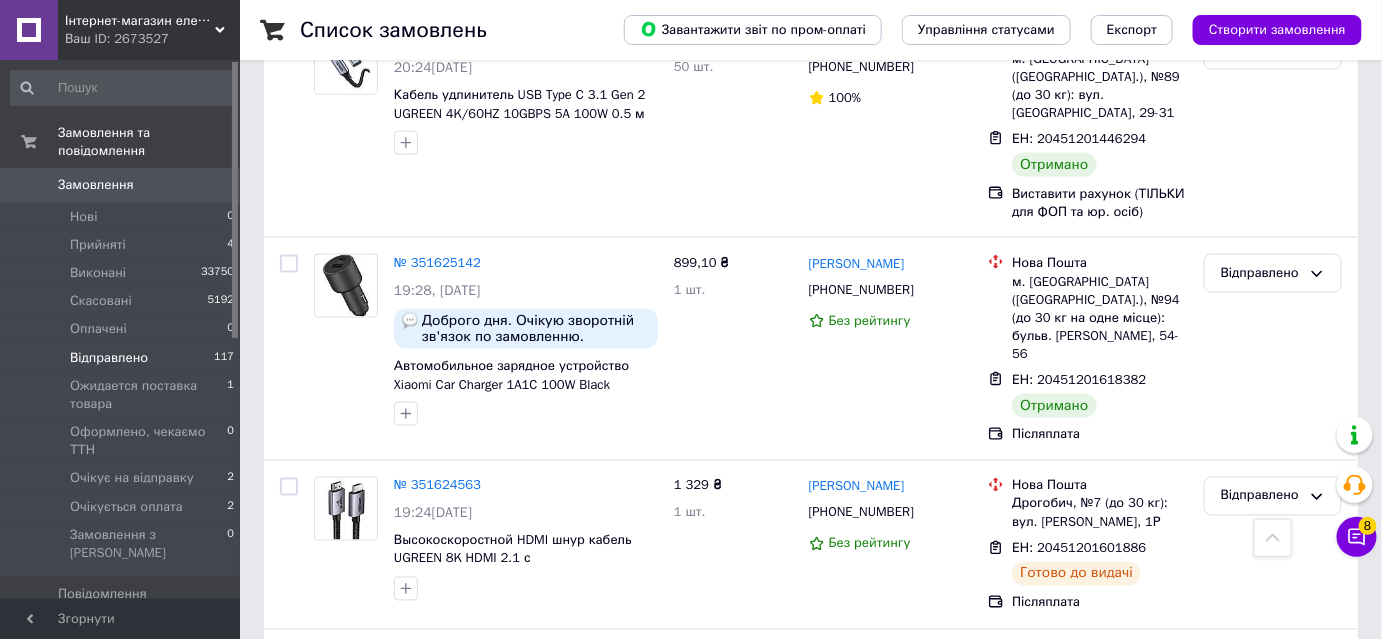 click on "Замовлення" at bounding box center [96, 185] 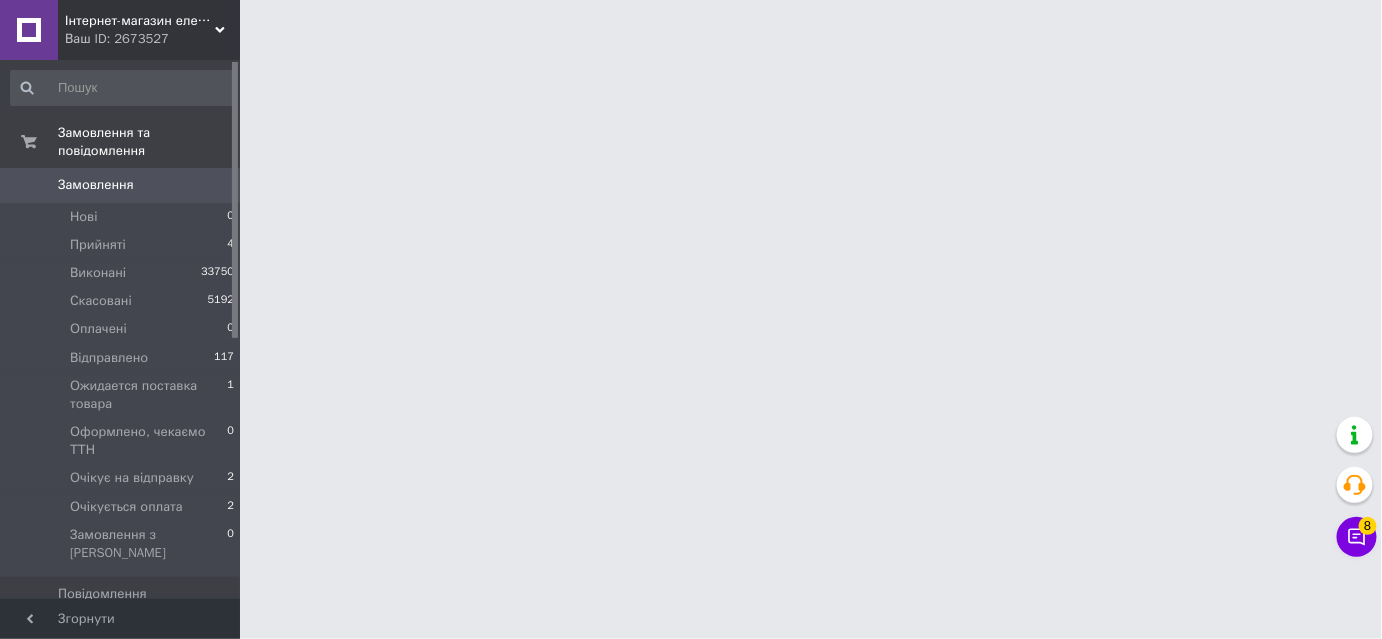scroll, scrollTop: 0, scrollLeft: 0, axis: both 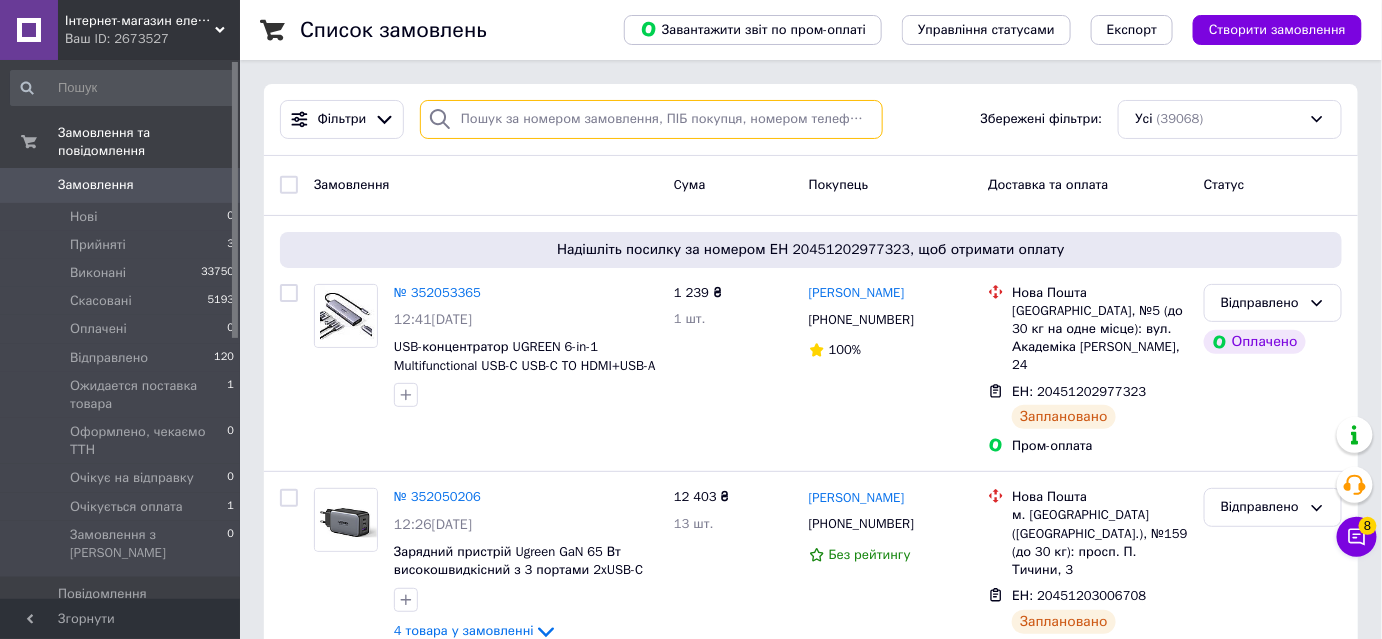 click at bounding box center [651, 119] 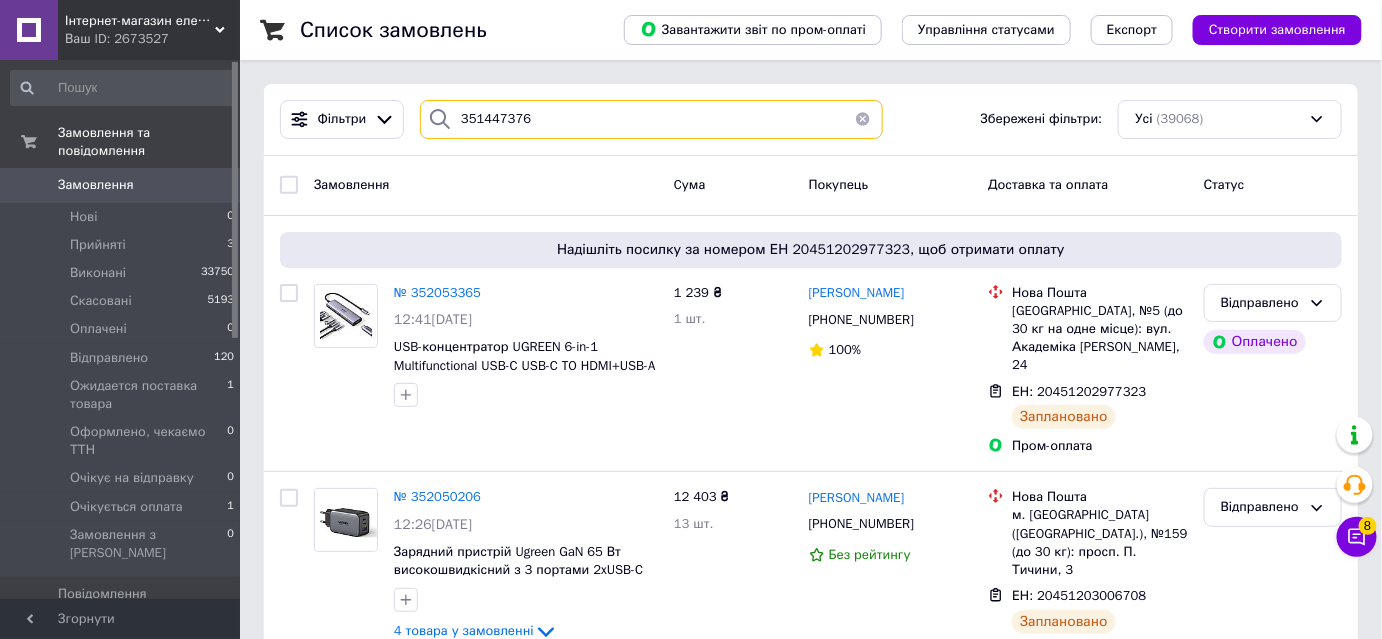 type on "351447376" 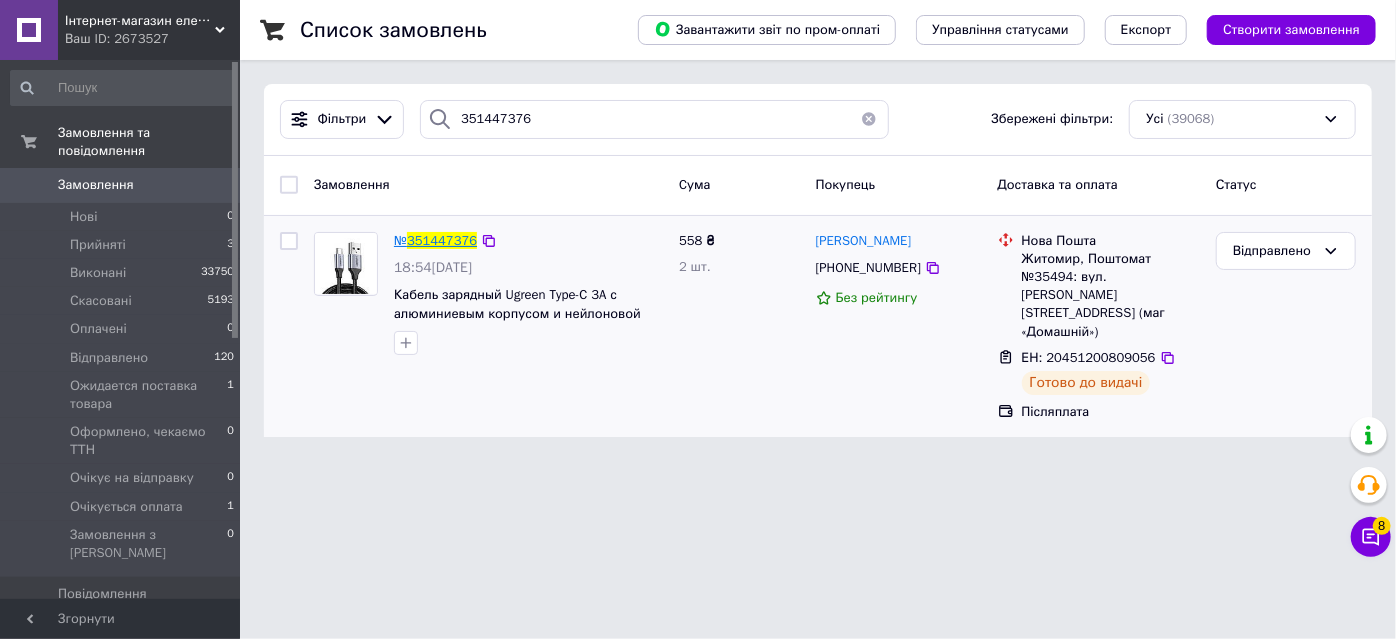 click on "351447376" at bounding box center (442, 240) 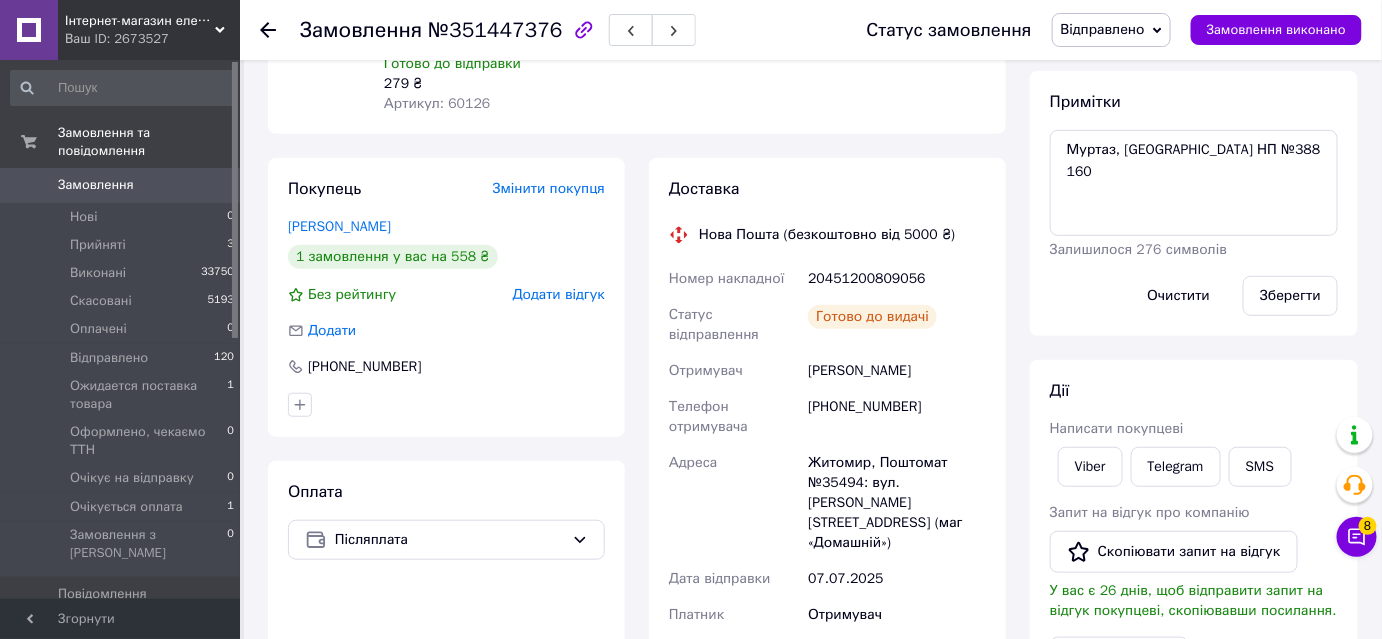 scroll, scrollTop: 363, scrollLeft: 0, axis: vertical 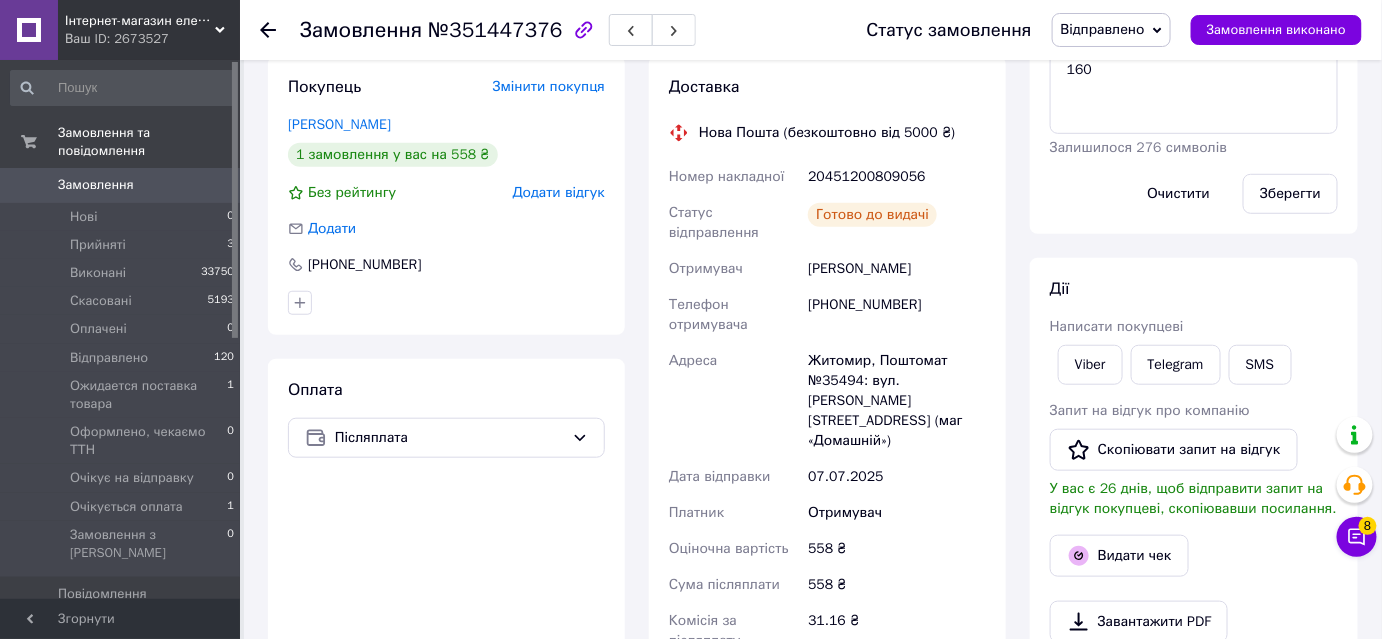 click 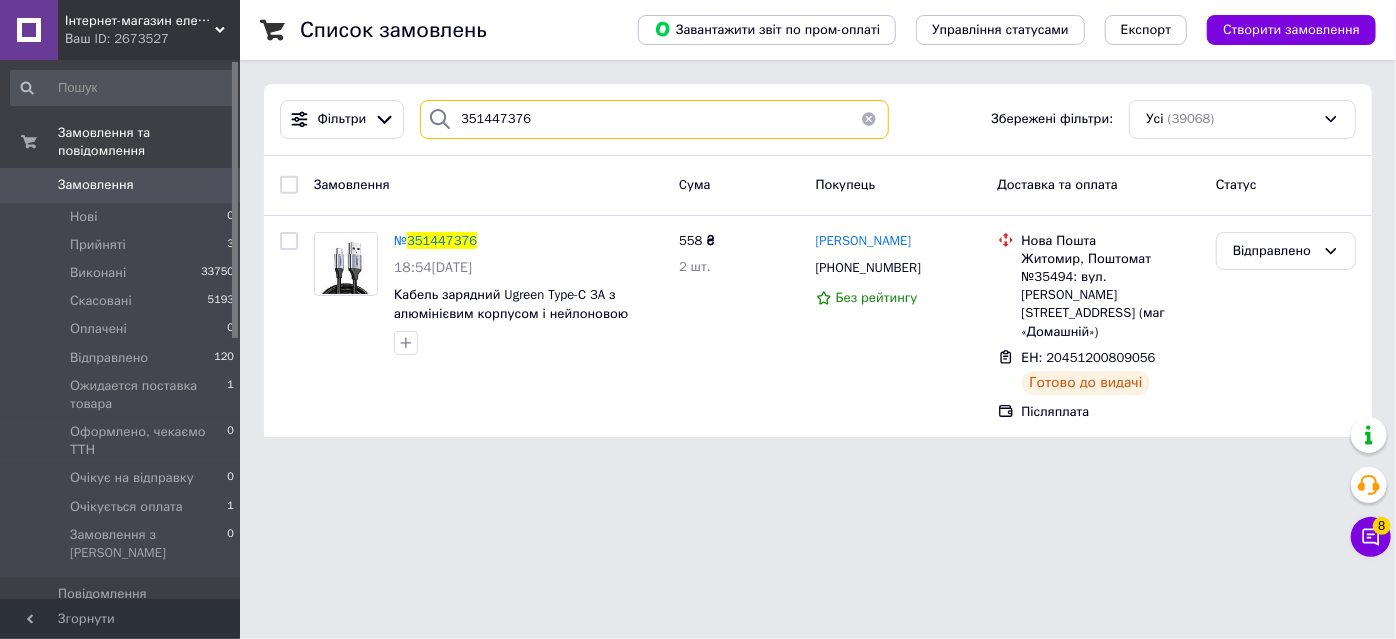 click on "351447376" at bounding box center [654, 119] 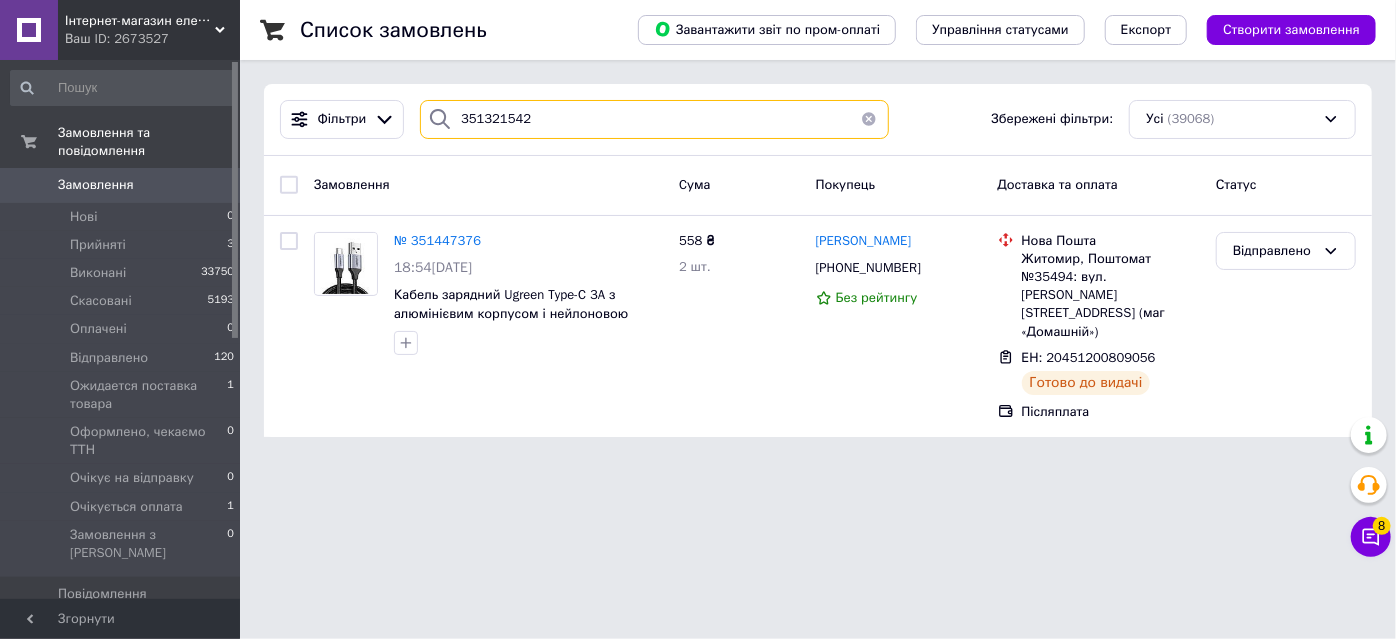 type on "351321542" 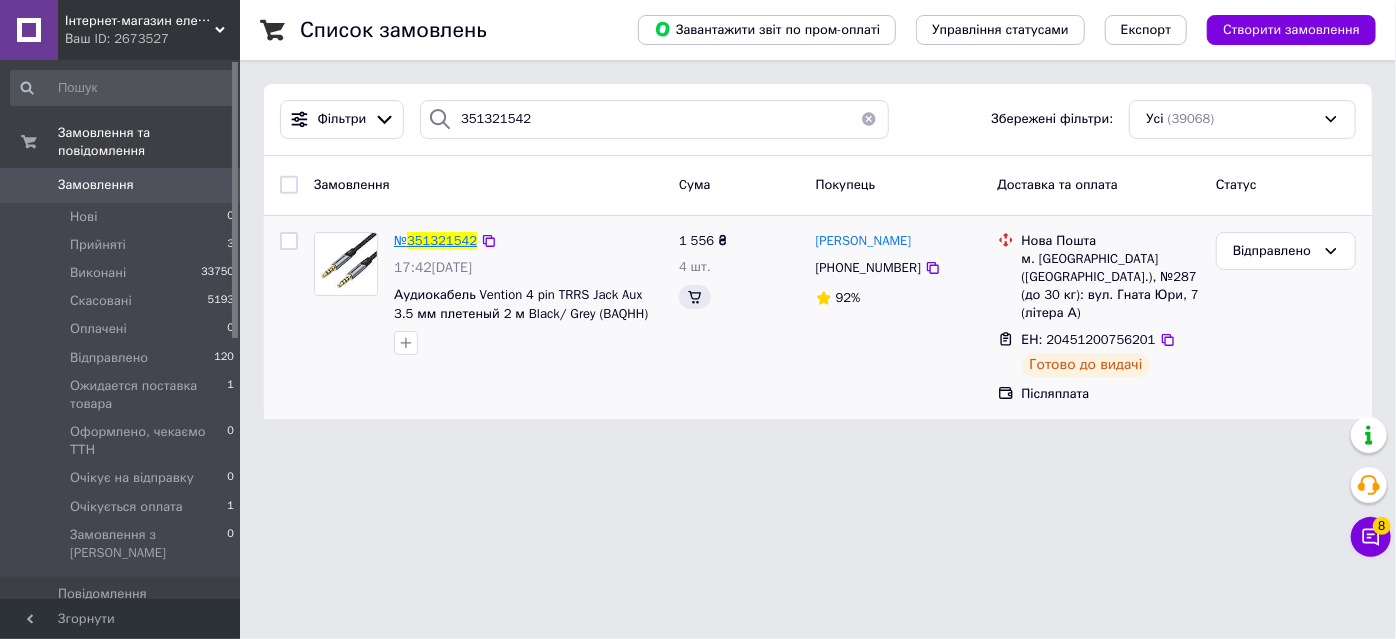 click on "351321542" at bounding box center (442, 240) 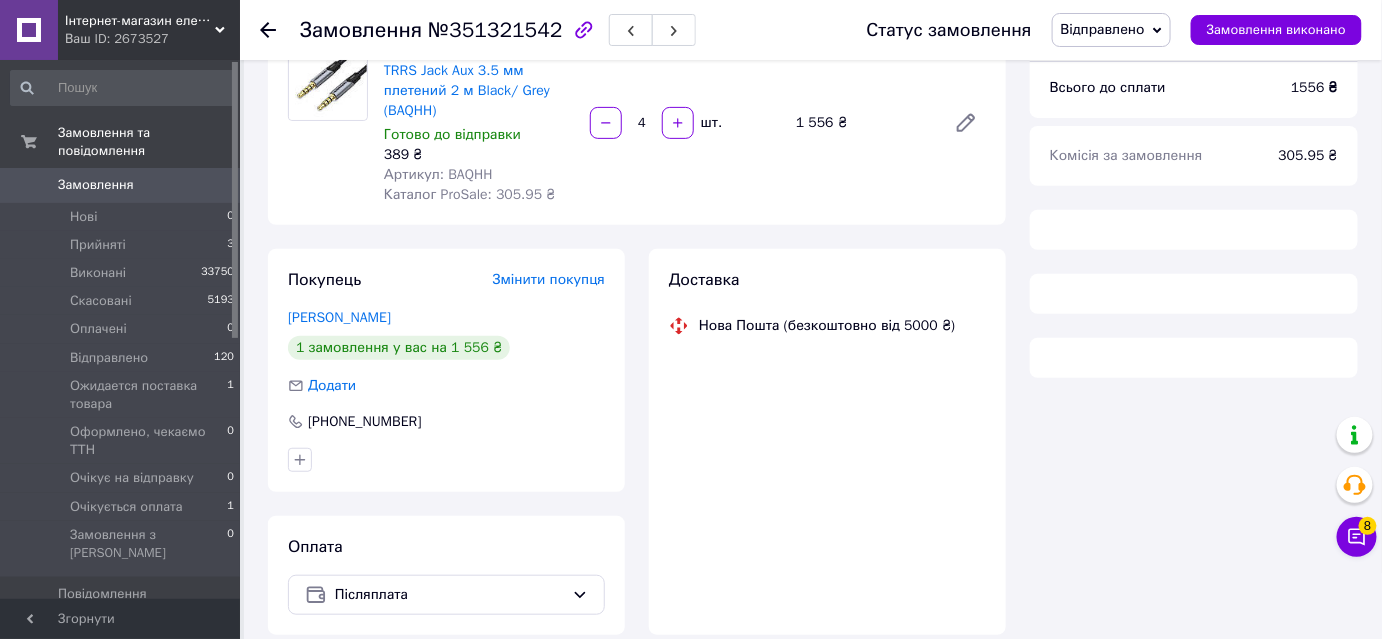 scroll, scrollTop: 272, scrollLeft: 0, axis: vertical 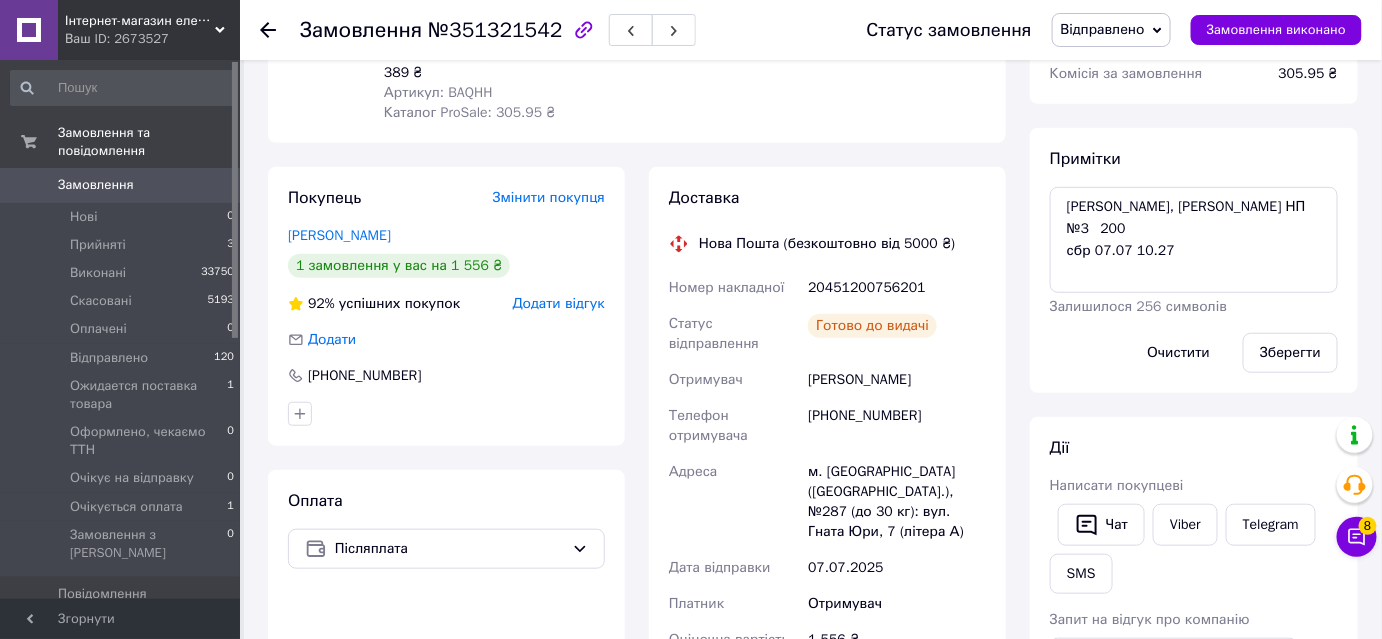 click 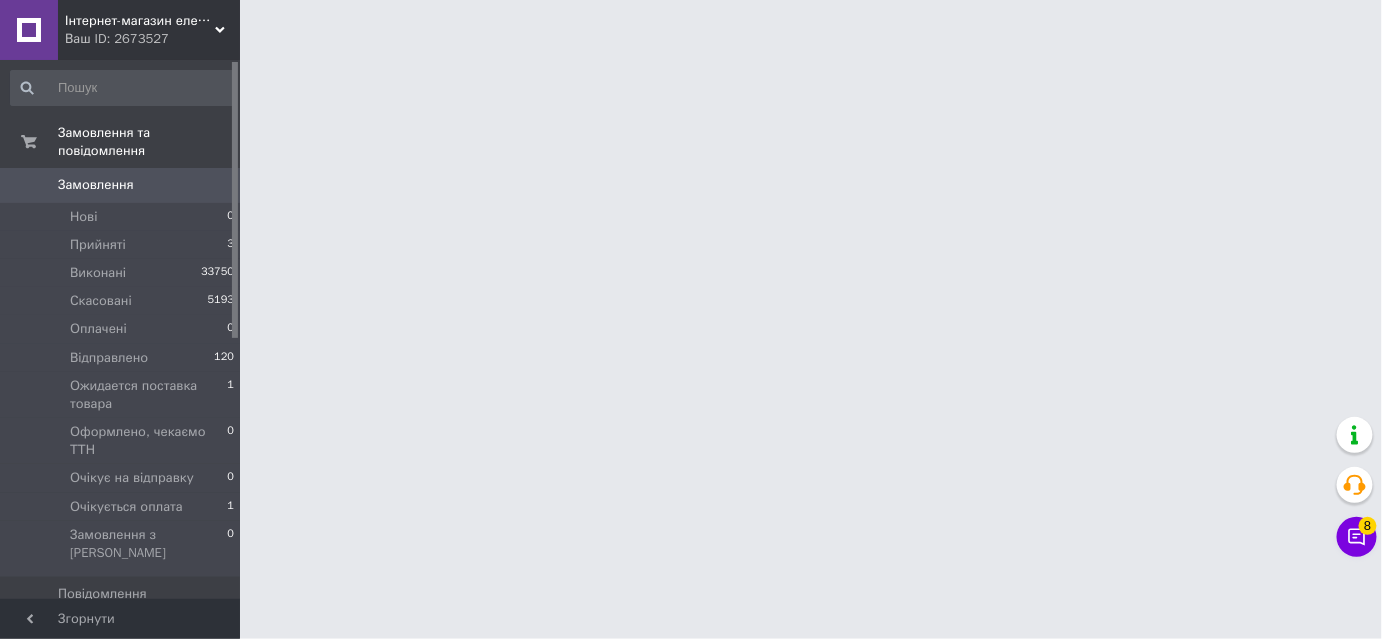 scroll, scrollTop: 0, scrollLeft: 0, axis: both 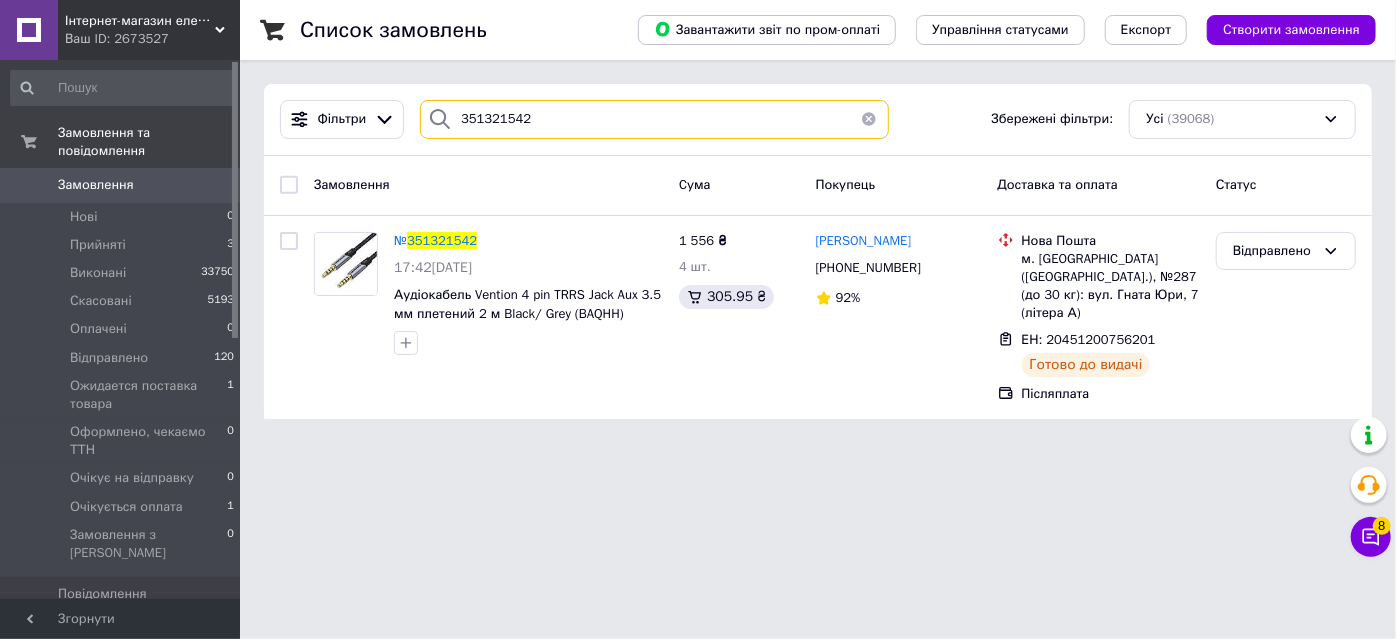 click on "351321542" at bounding box center (654, 119) 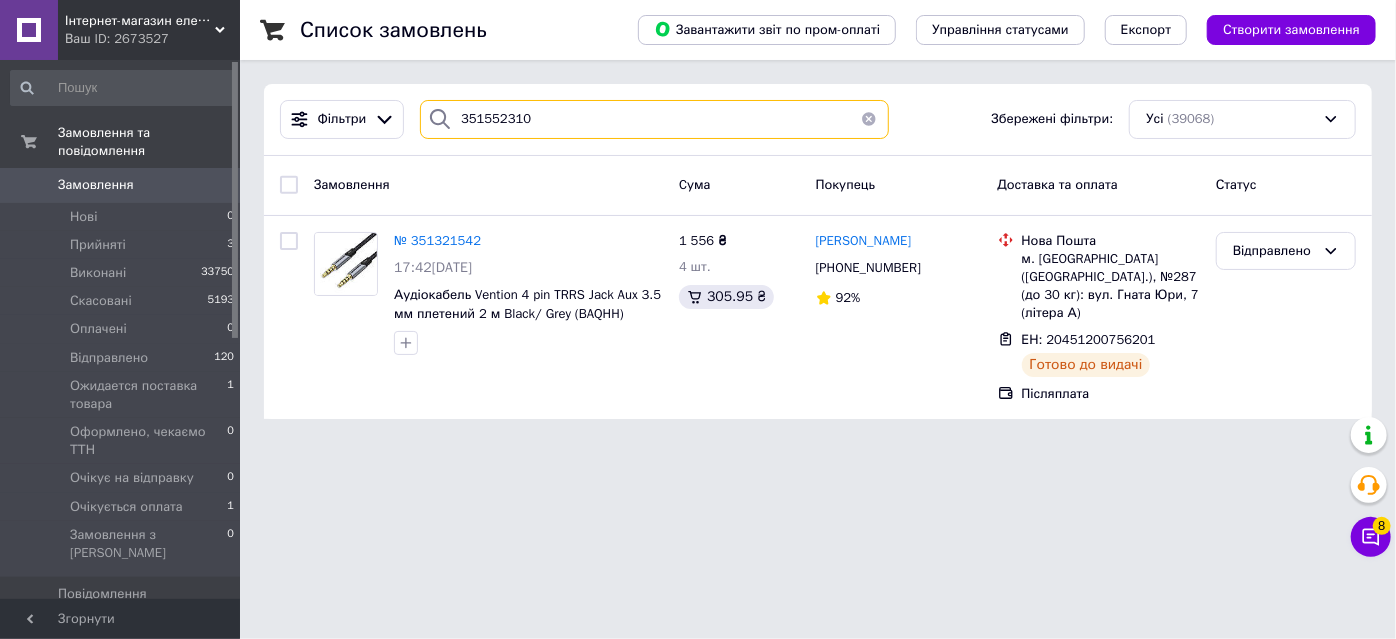 type on "351552310" 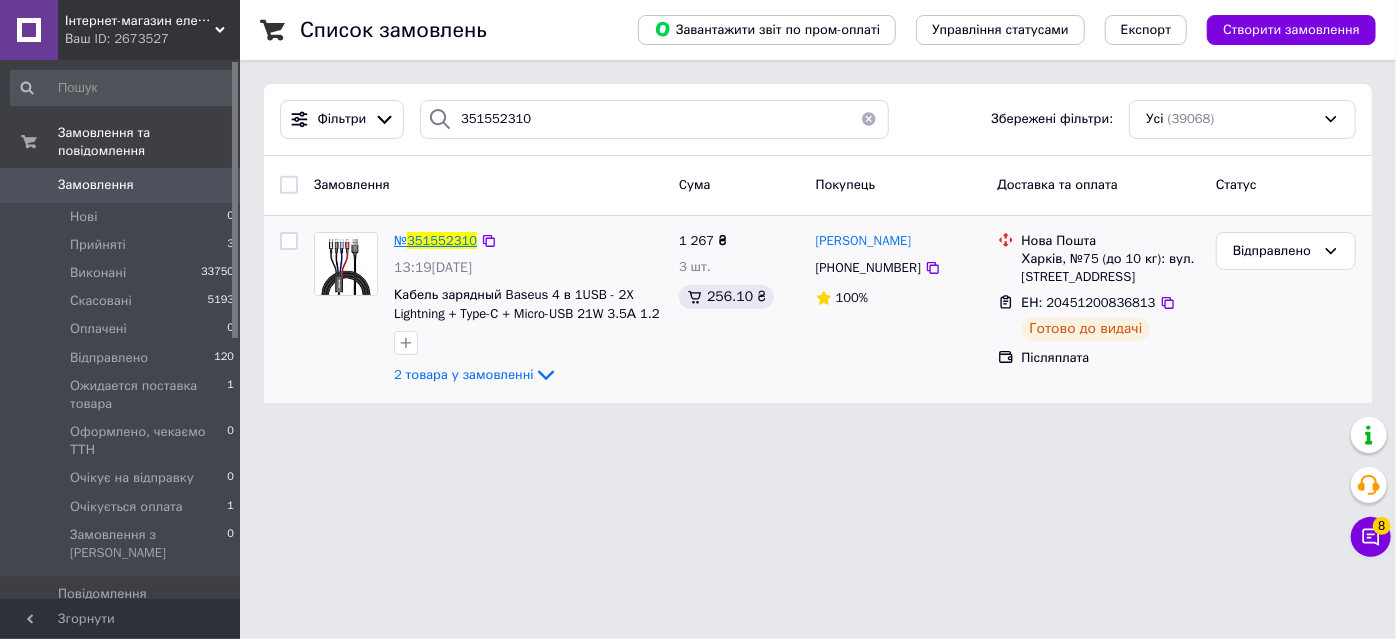click on "351552310" at bounding box center (442, 240) 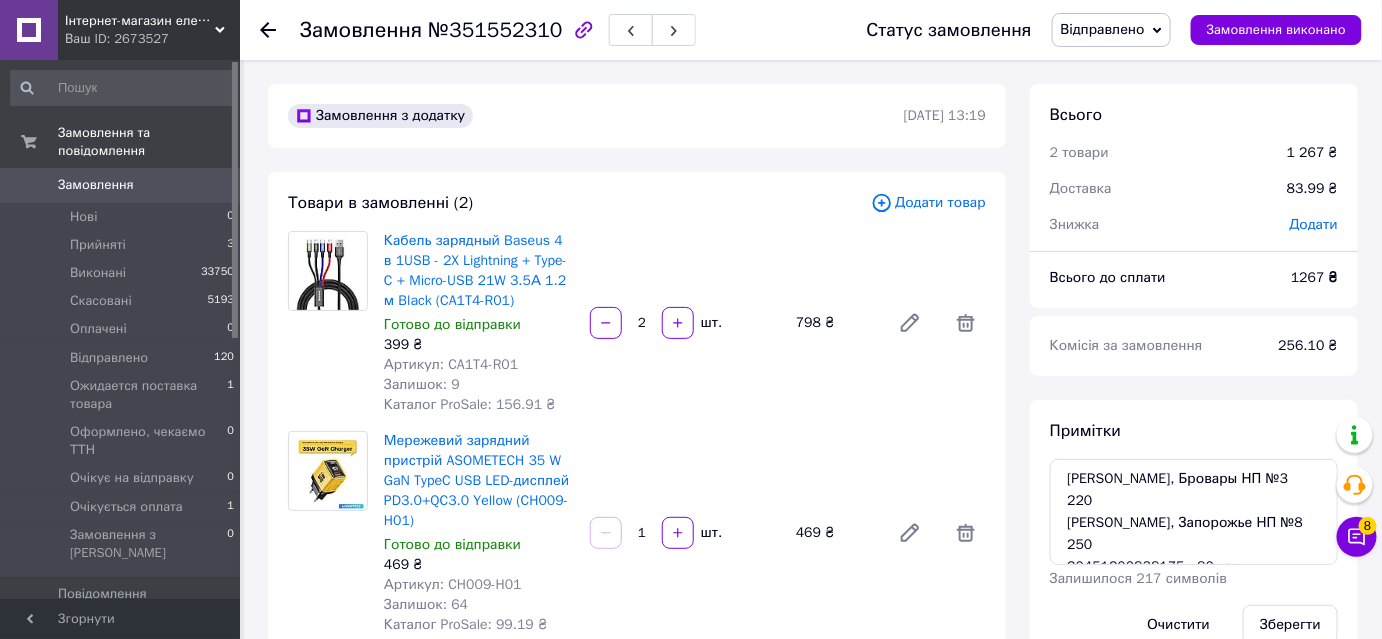 scroll, scrollTop: 120, scrollLeft: 0, axis: vertical 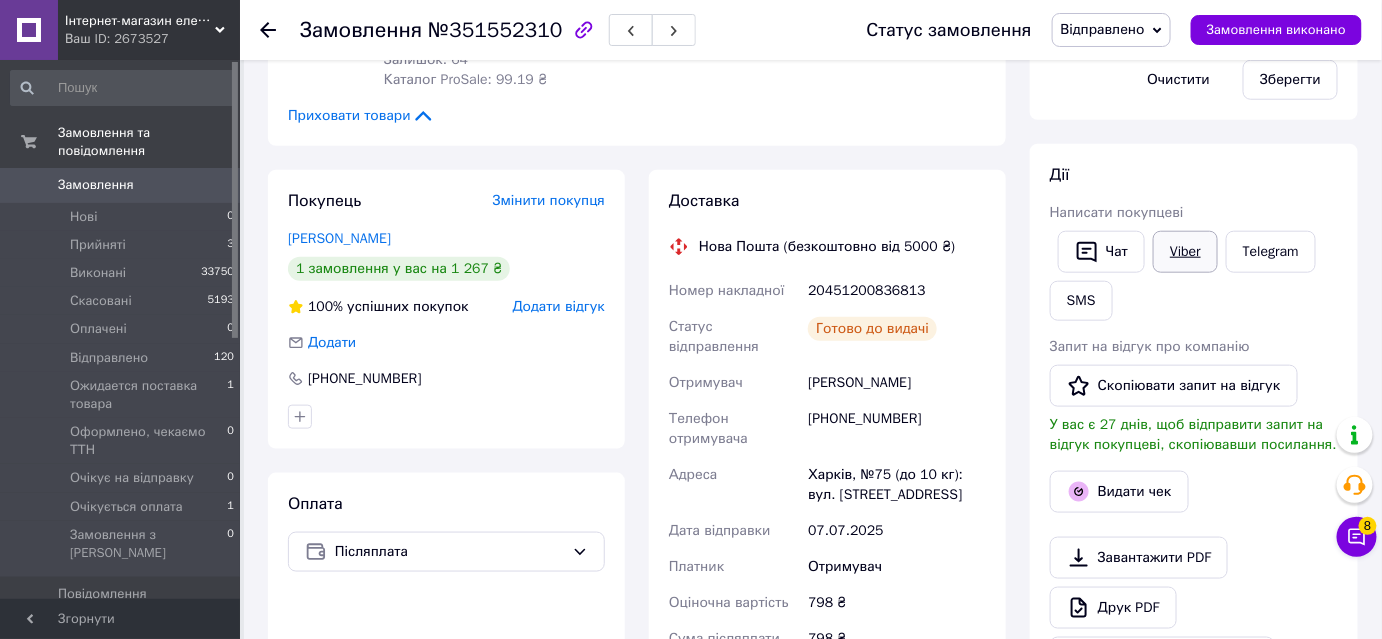 click on "Viber" at bounding box center [1185, 252] 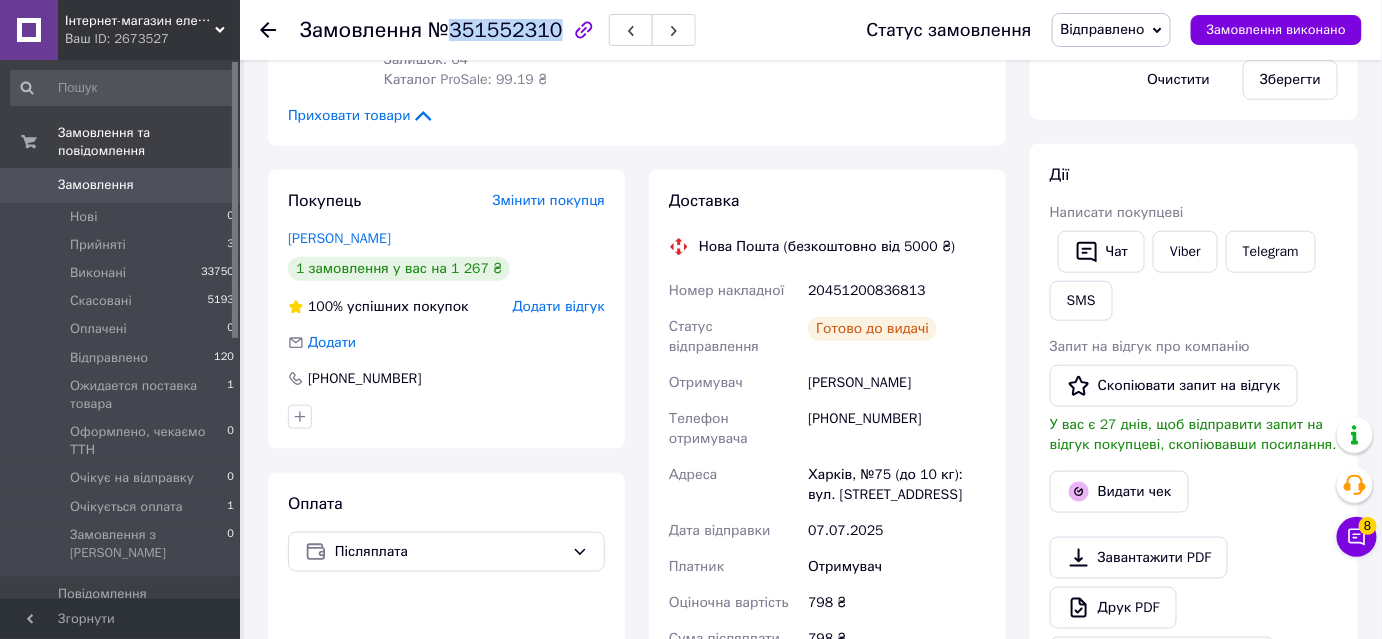 drag, startPoint x: 547, startPoint y: 31, endPoint x: 448, endPoint y: 38, distance: 99.24717 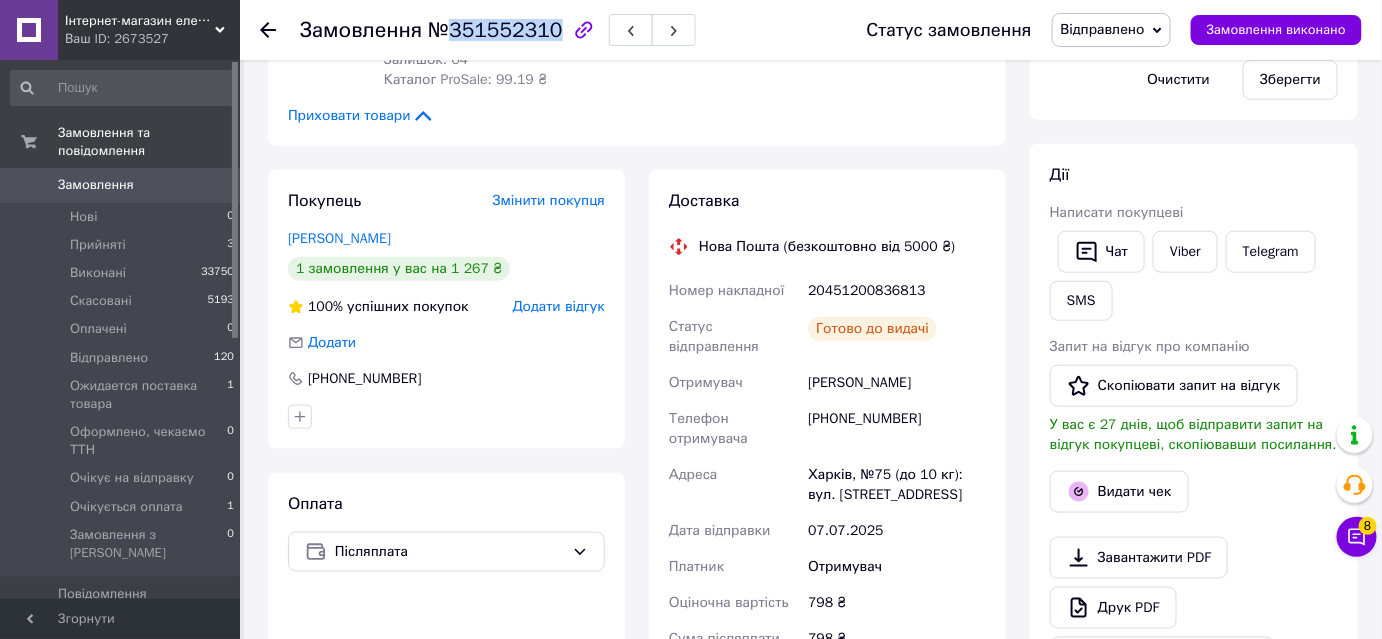 click on "№351552310" at bounding box center (495, 30) 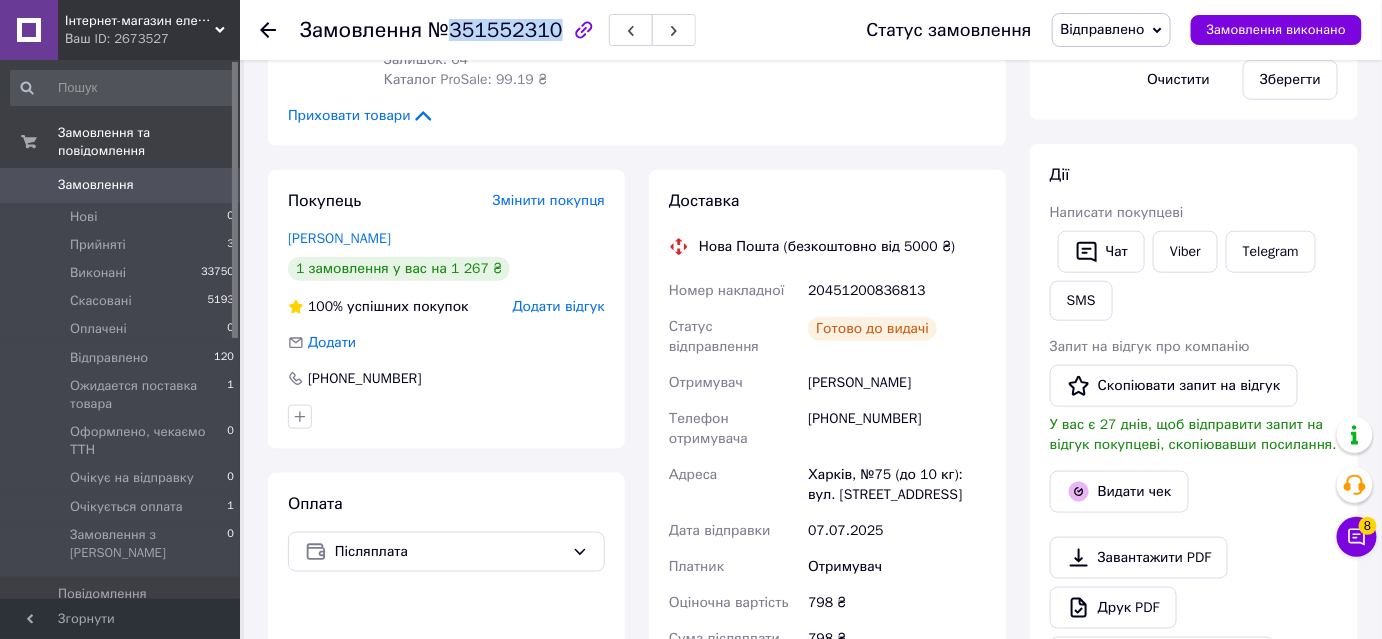 scroll, scrollTop: 90, scrollLeft: 0, axis: vertical 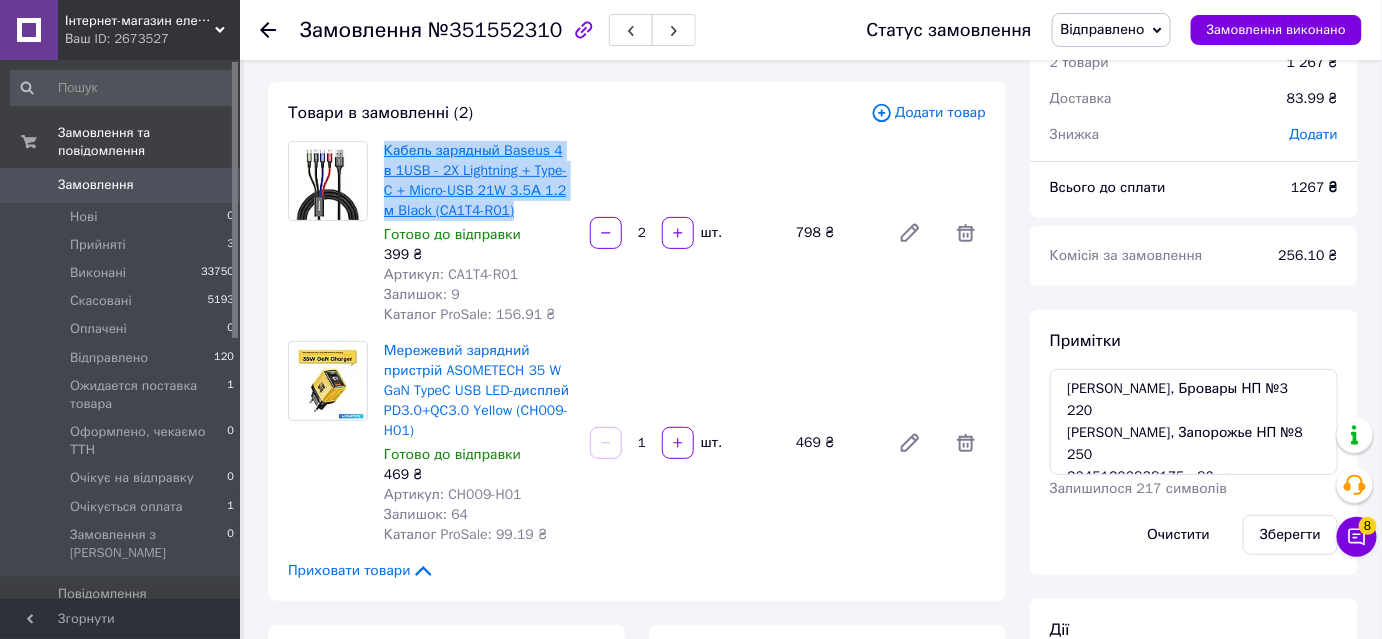 drag, startPoint x: 503, startPoint y: 211, endPoint x: 384, endPoint y: 144, distance: 136.565 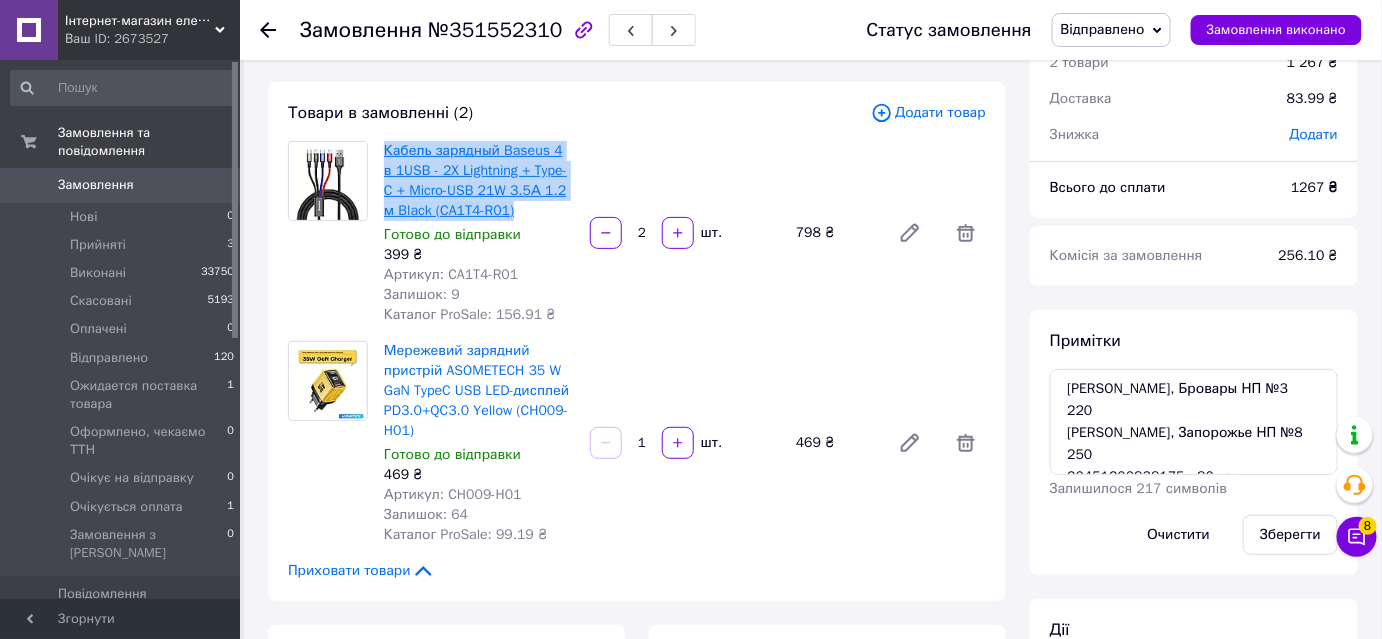 click on "Кабель зарядный Baseus 4 в 1USB - 2X Lightning + Type-C + Micro-USB 21W 3.5А 1.2 м Black (CA1T4-R01)" at bounding box center (479, 181) 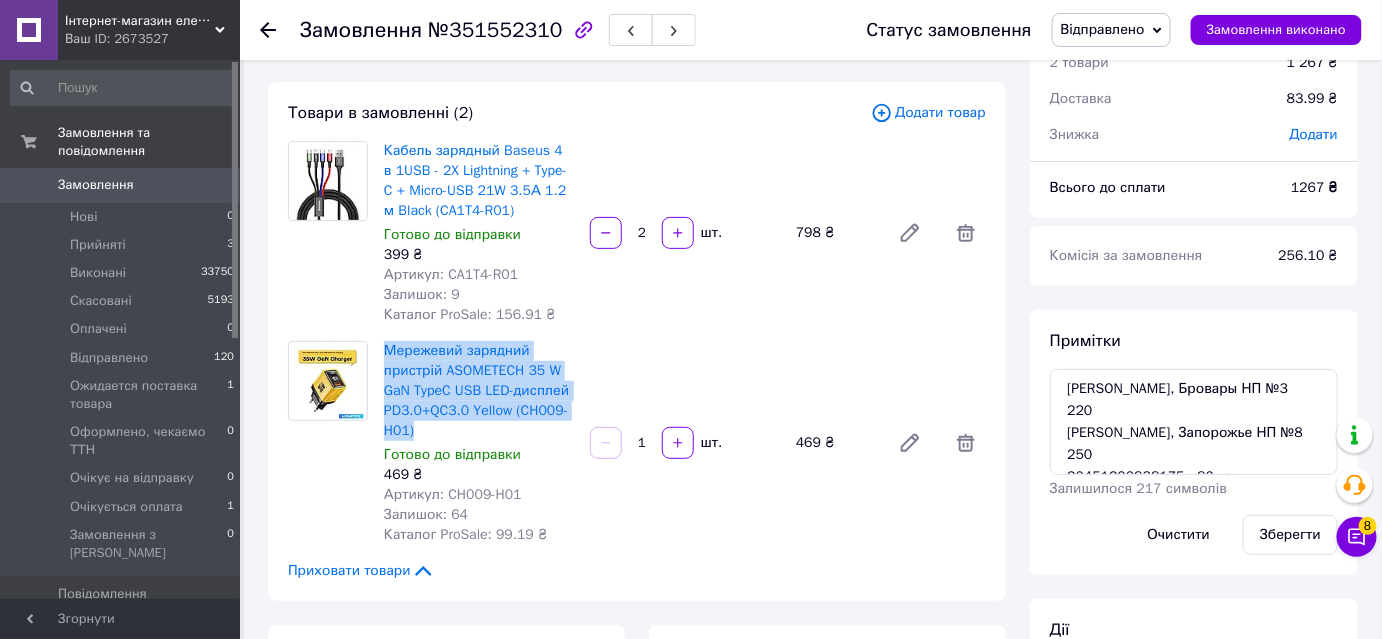 drag, startPoint x: 421, startPoint y: 434, endPoint x: 382, endPoint y: 355, distance: 88.10221 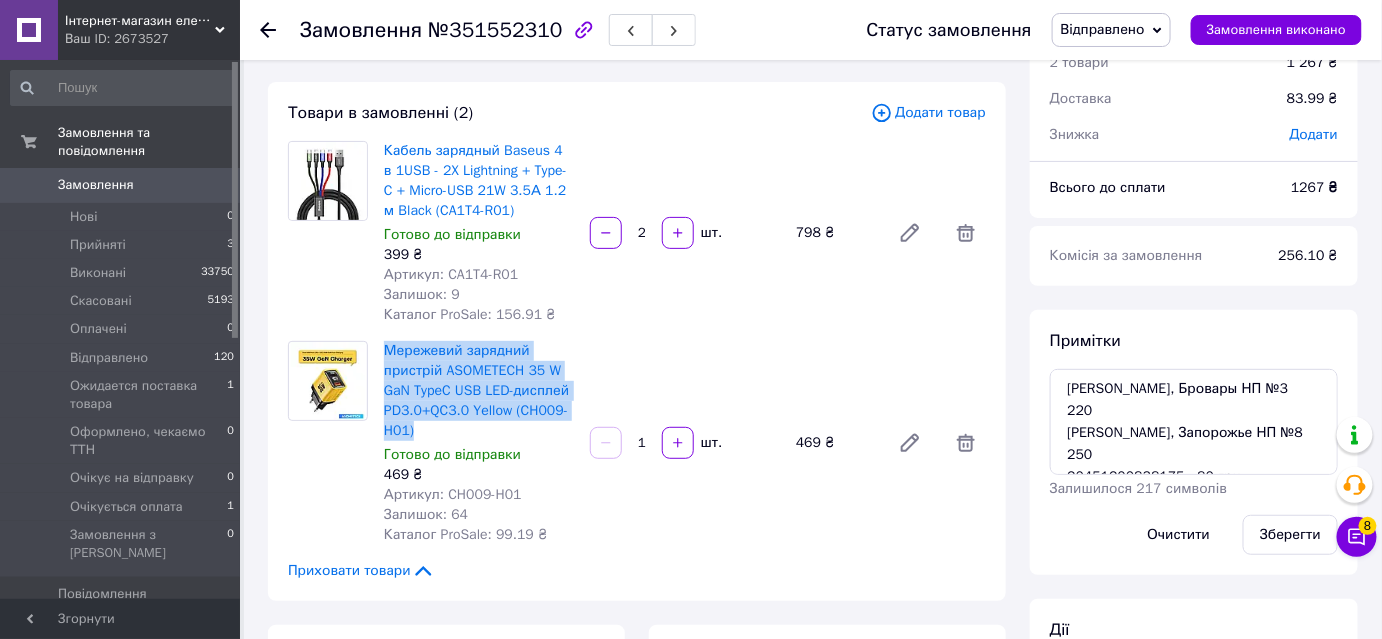 click on "Мережевий зарядний пристрій ASOMETECH 35 W GaN TypeC USB LED-дисплей PD3.0+QC3.0 Yellow (CH009-H01) Готово до відправки 469 ₴ Артикул: CH009-H01 Залишок: 64 Каталог ProSale: 99.19 ₴" at bounding box center (479, 443) 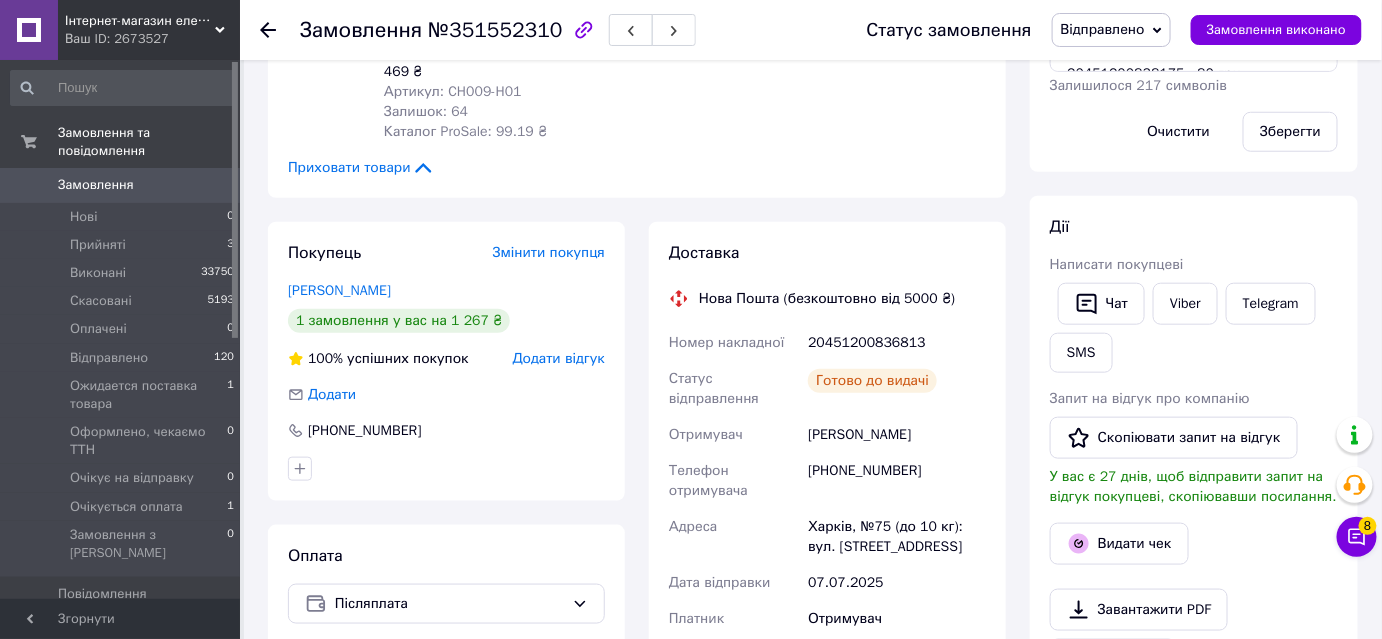 scroll, scrollTop: 636, scrollLeft: 0, axis: vertical 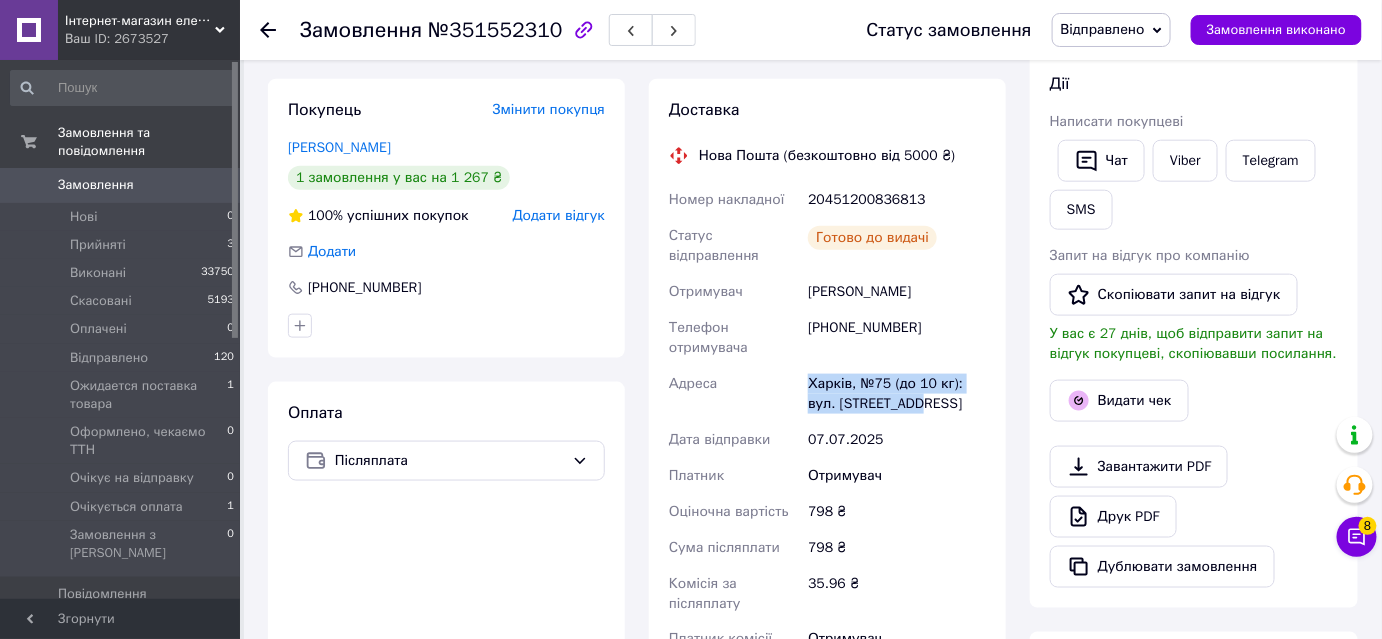 drag, startPoint x: 885, startPoint y: 407, endPoint x: 805, endPoint y: 385, distance: 82.96987 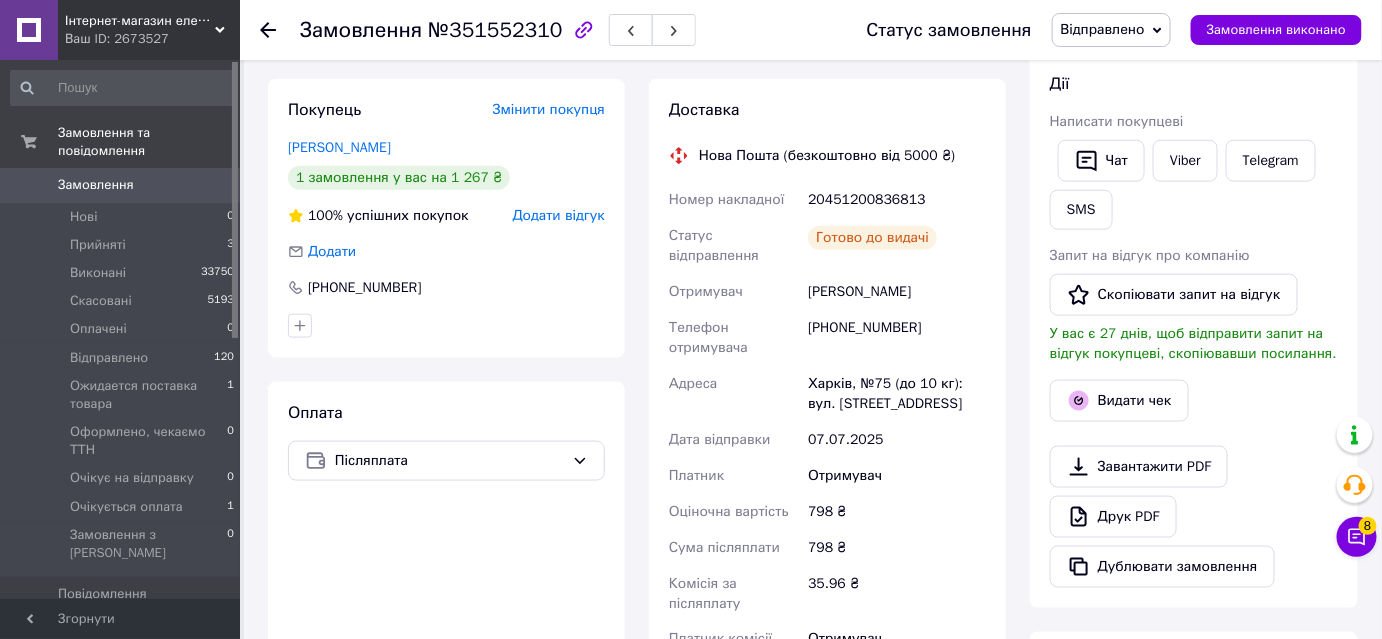 click 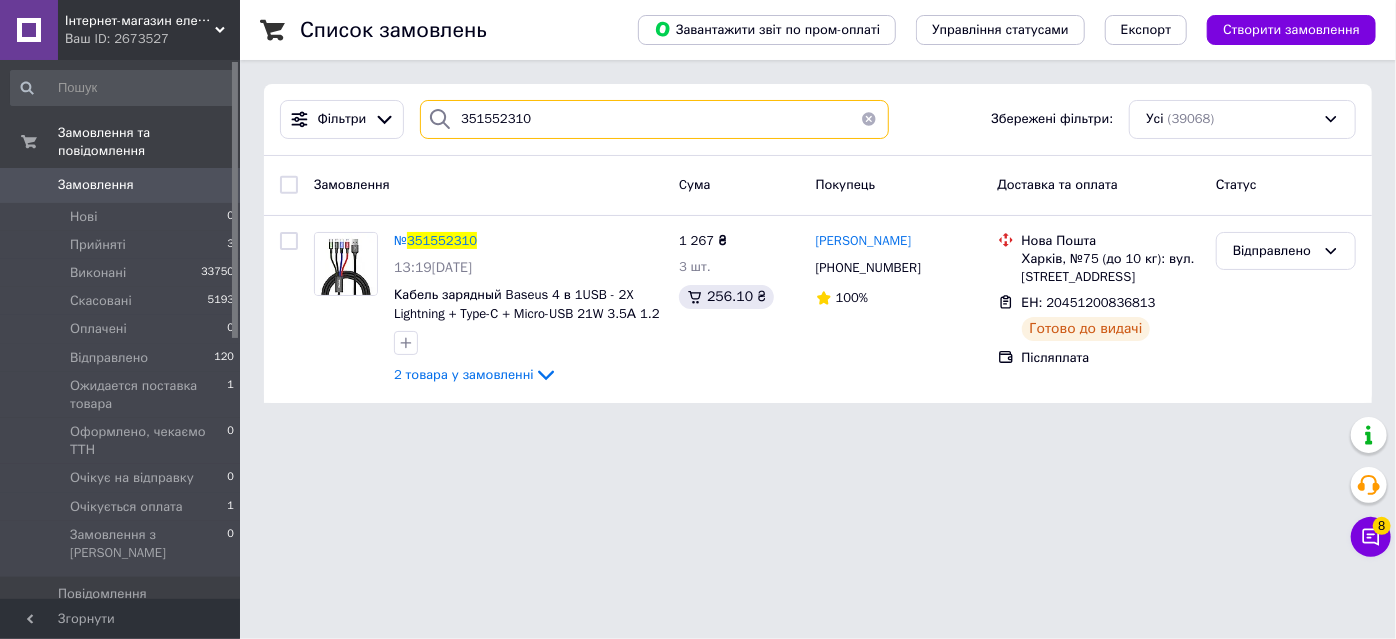 click on "351552310" at bounding box center [654, 119] 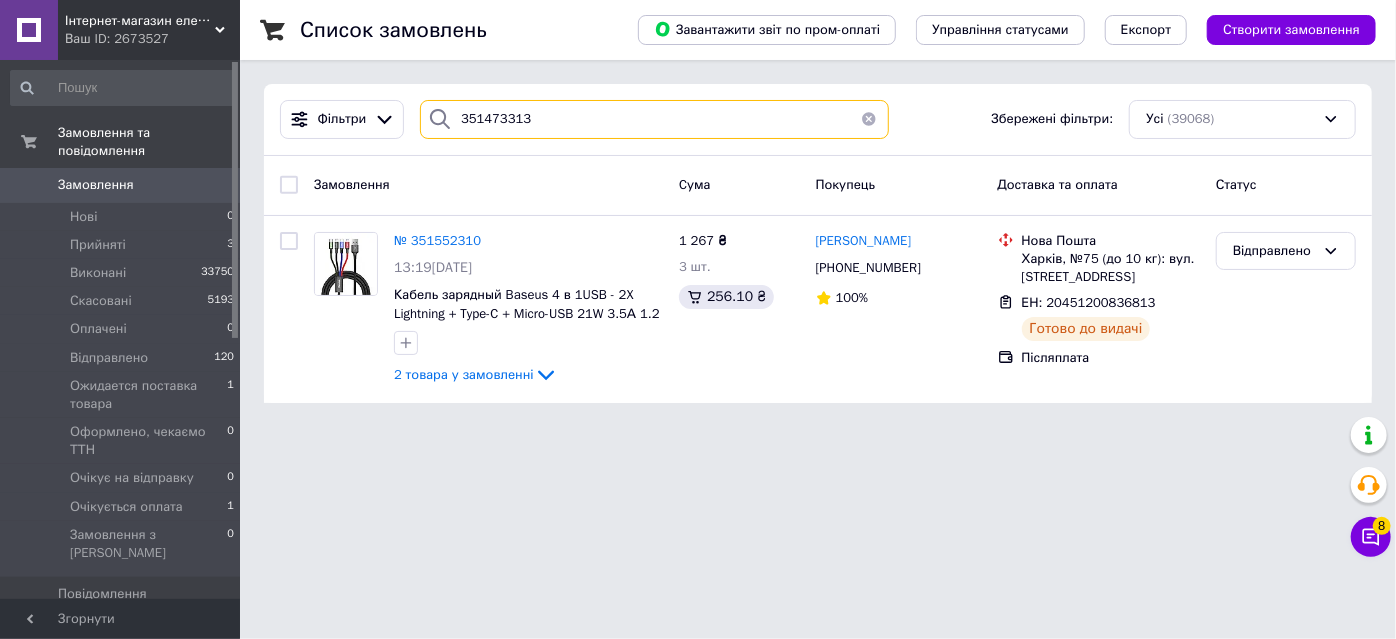 type on "351473313" 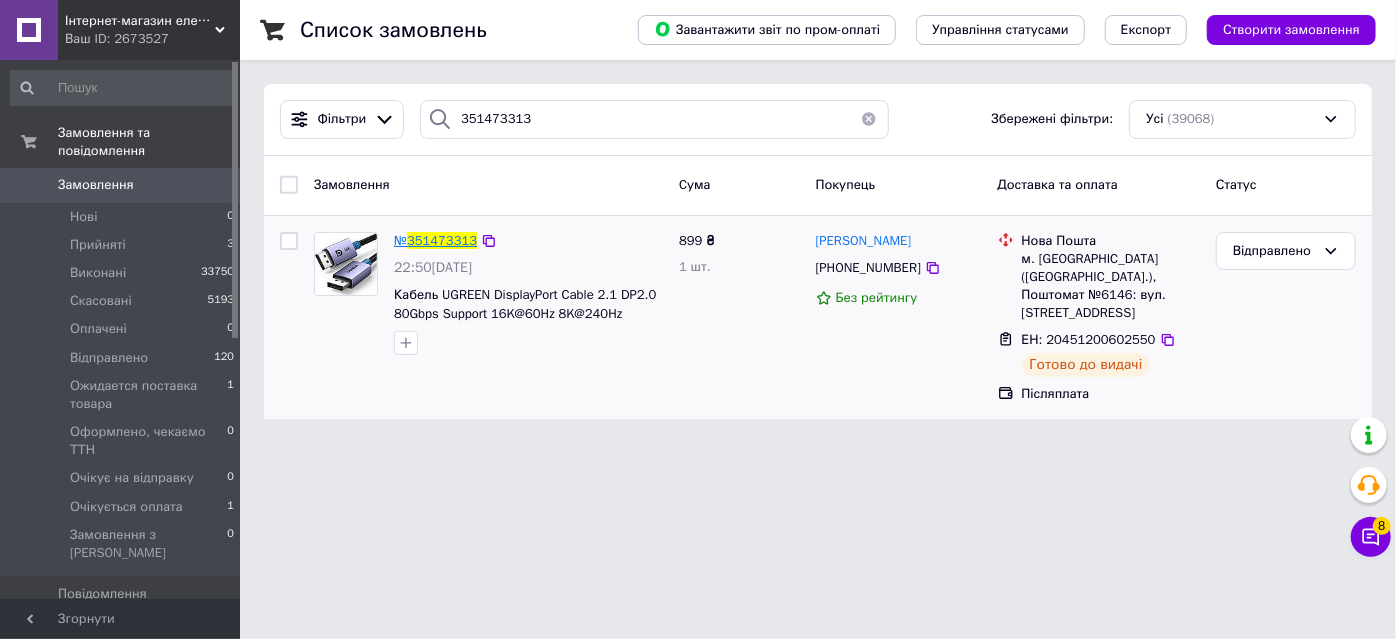 click on "351473313" at bounding box center (442, 240) 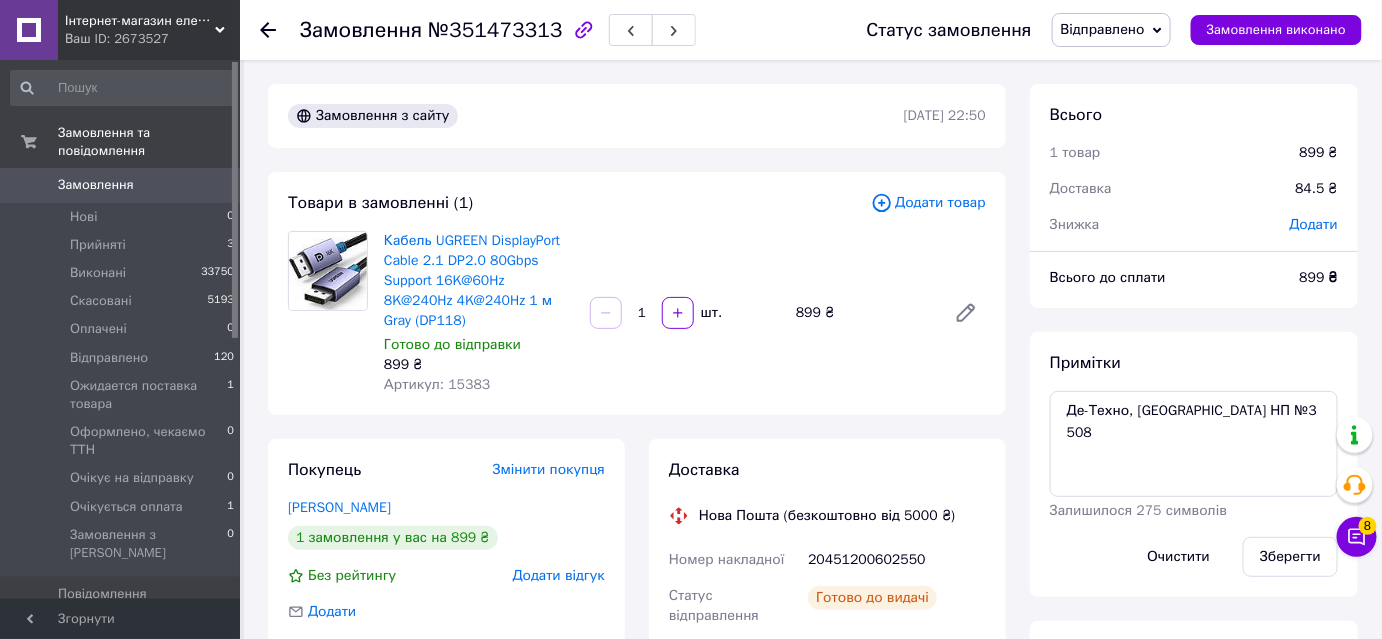 scroll, scrollTop: 52, scrollLeft: 0, axis: vertical 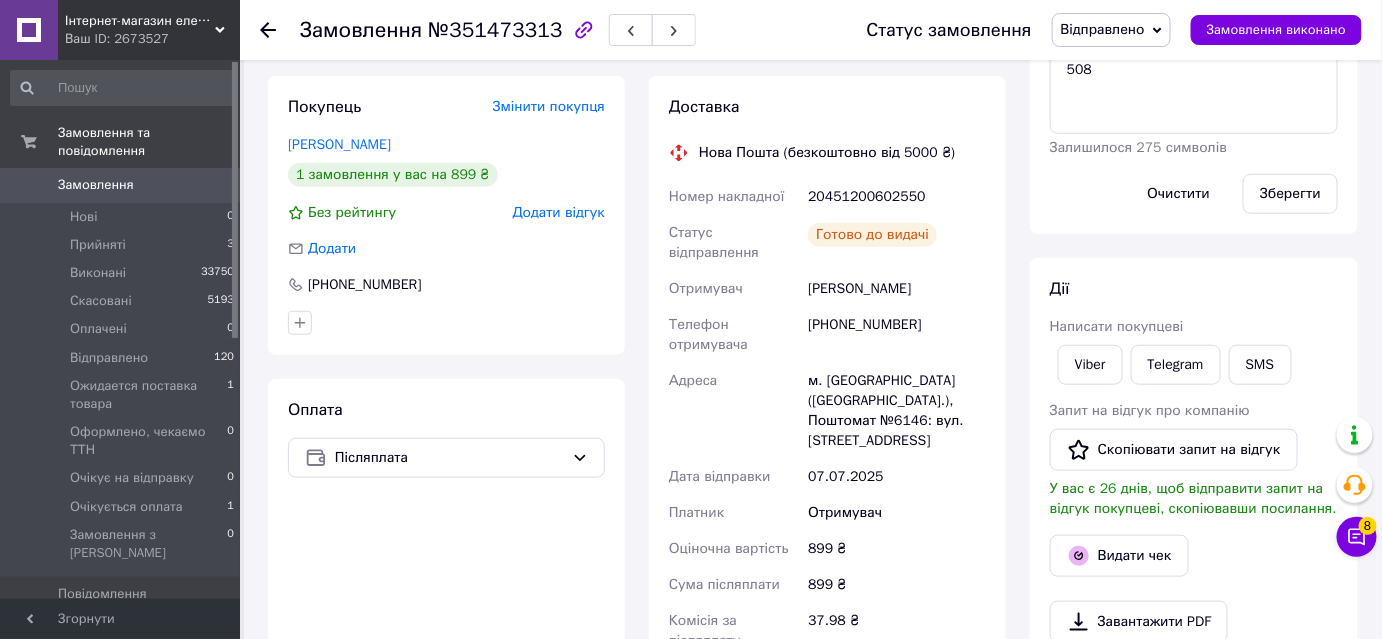 click 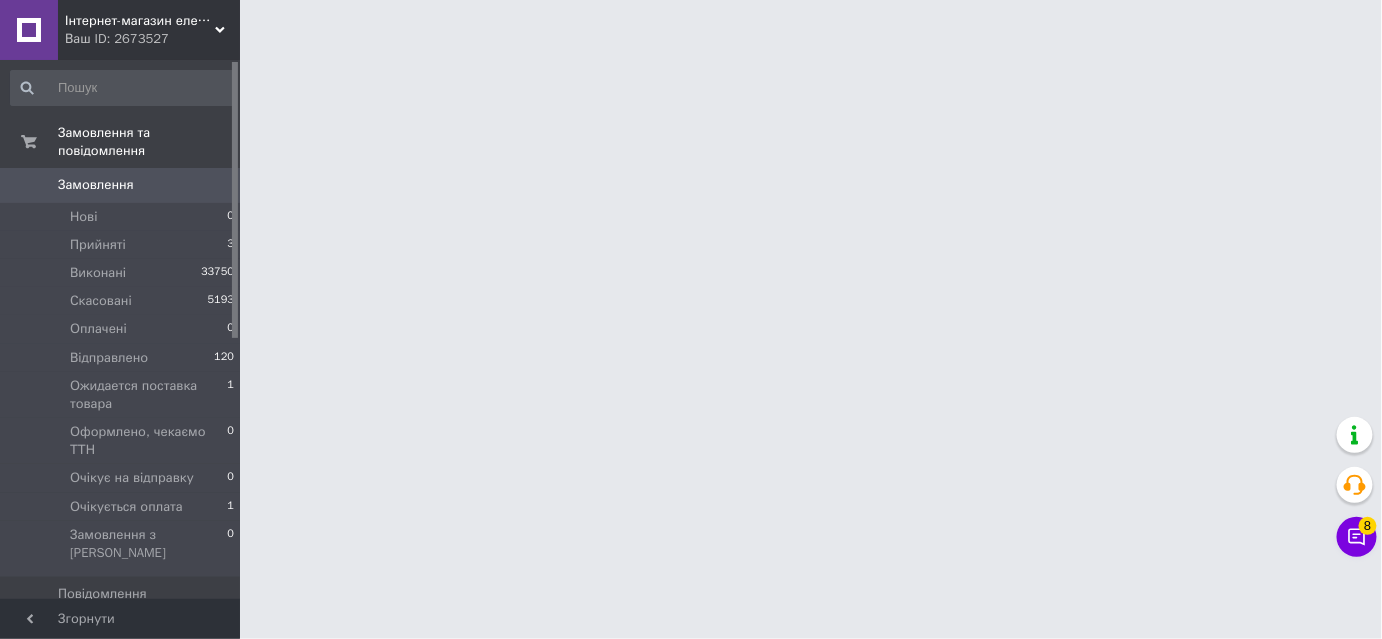 scroll, scrollTop: 0, scrollLeft: 0, axis: both 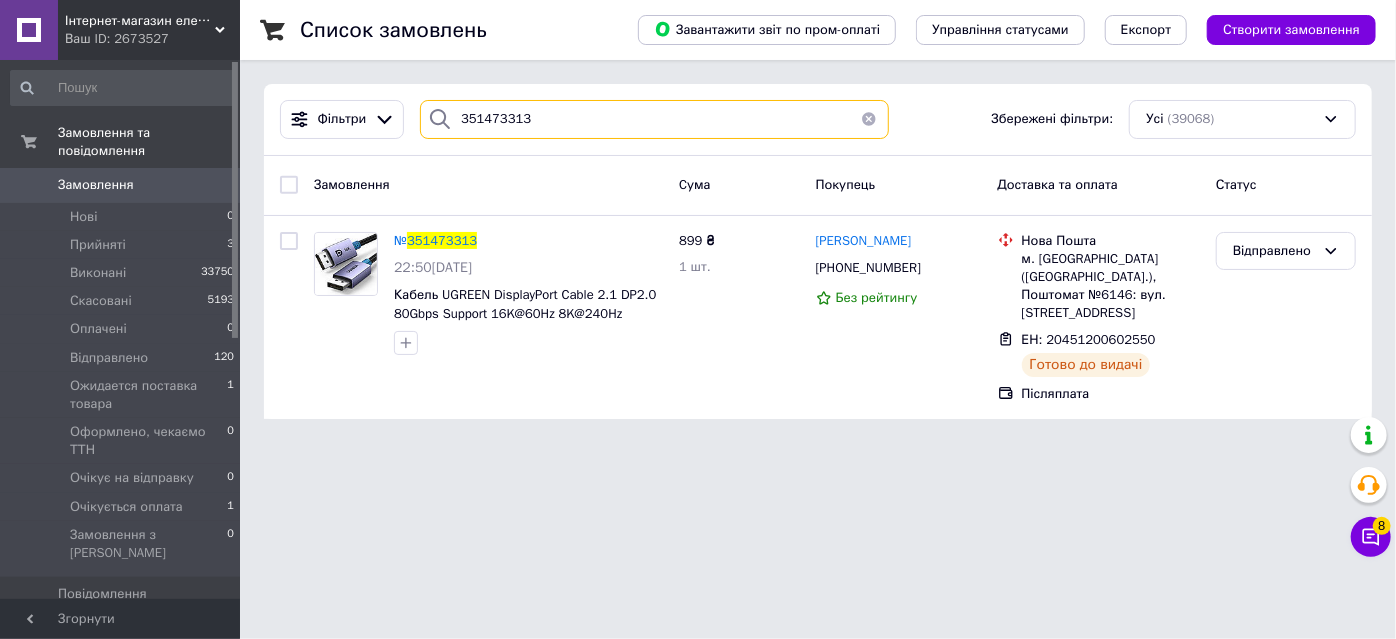 click on "351473313" at bounding box center (654, 119) 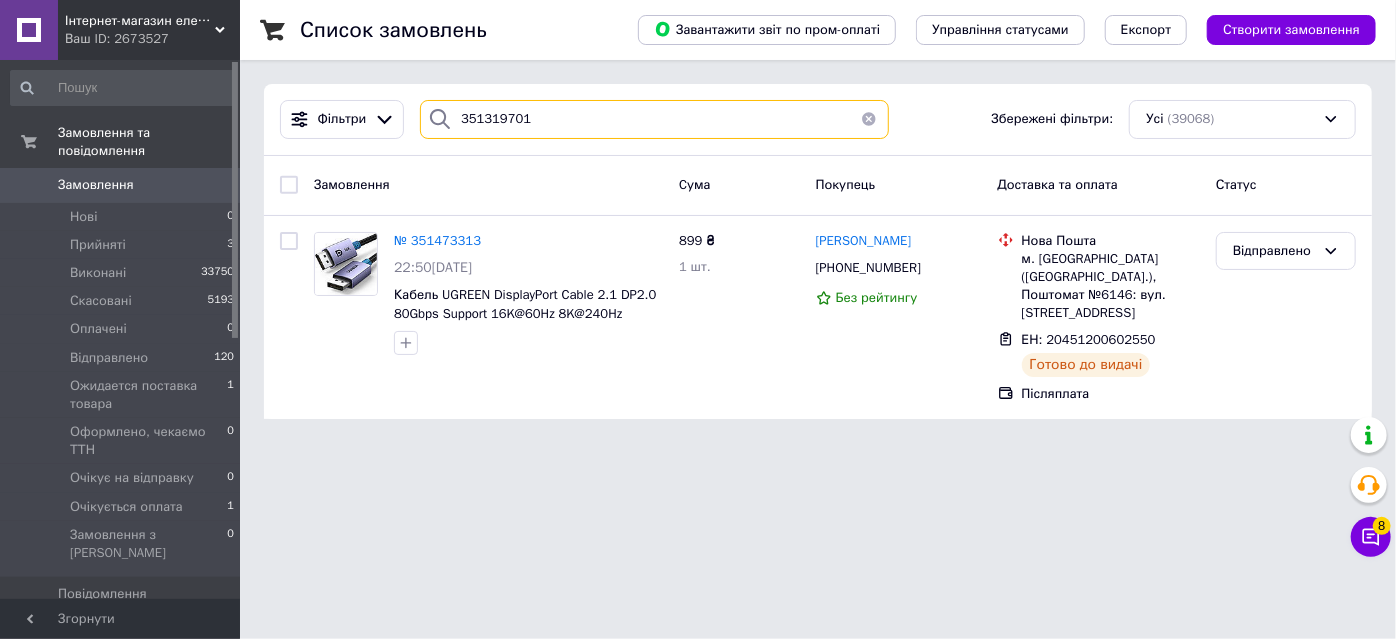 type on "351319701" 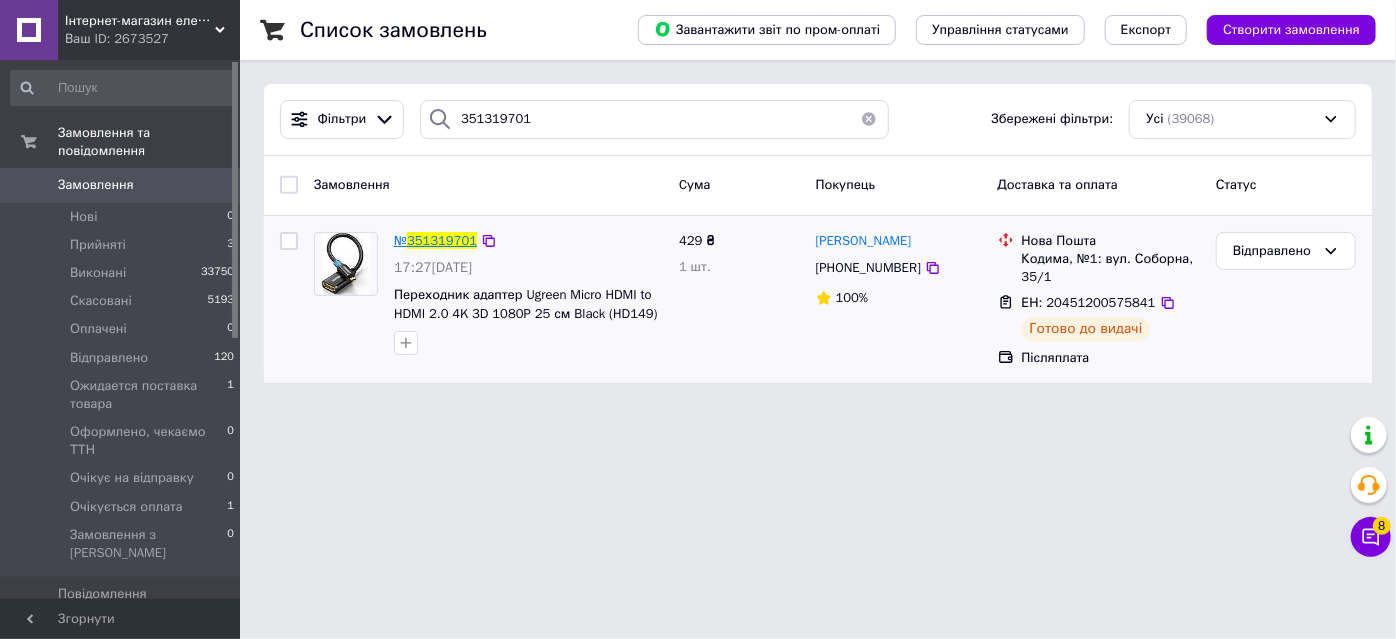 click on "351319701" at bounding box center [442, 240] 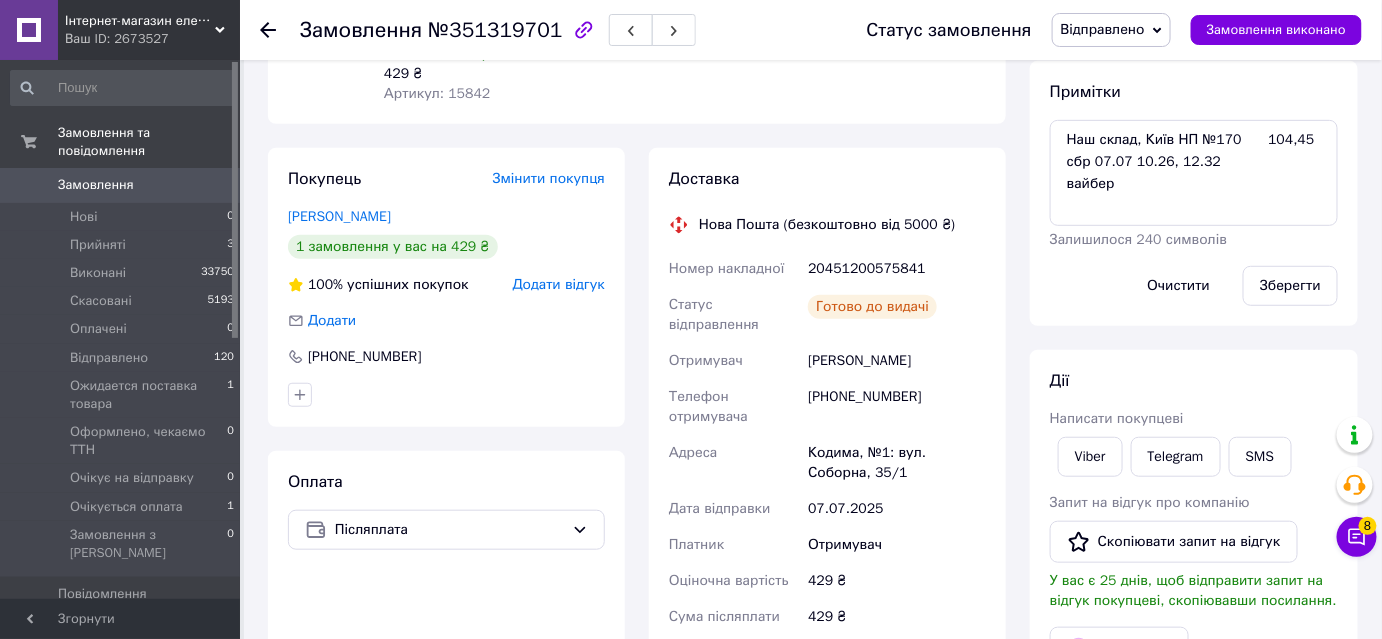 scroll, scrollTop: 272, scrollLeft: 0, axis: vertical 